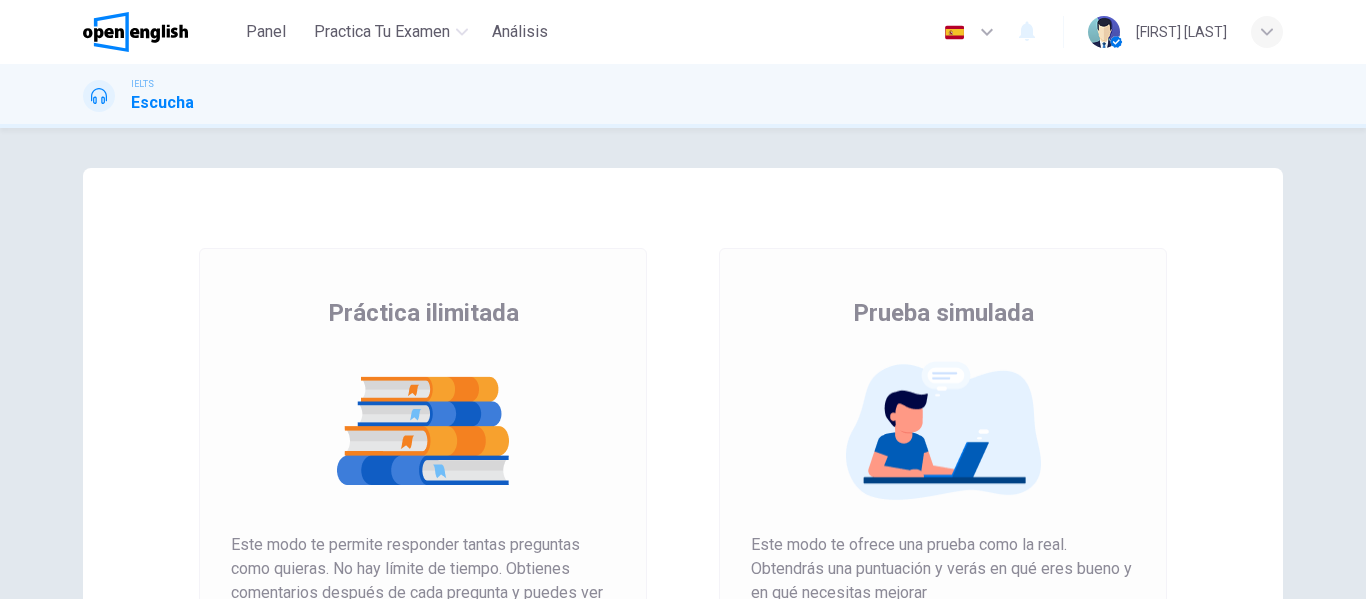 scroll, scrollTop: 0, scrollLeft: 0, axis: both 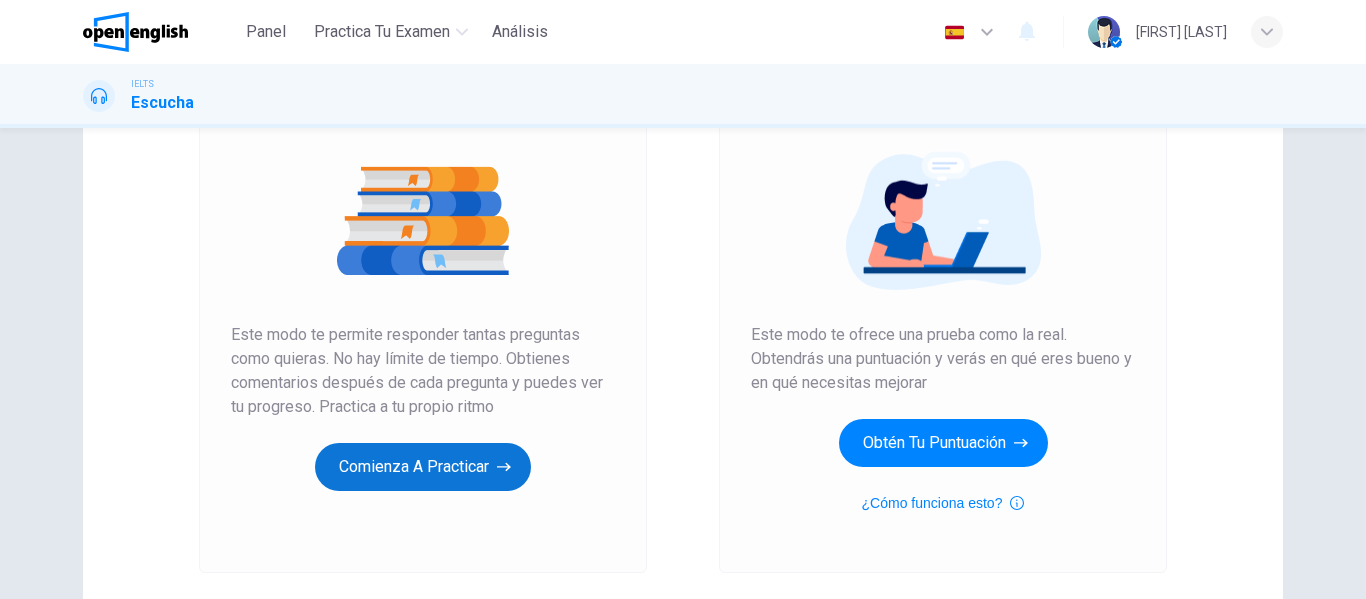 click on "Comienza a practicar" at bounding box center (423, 467) 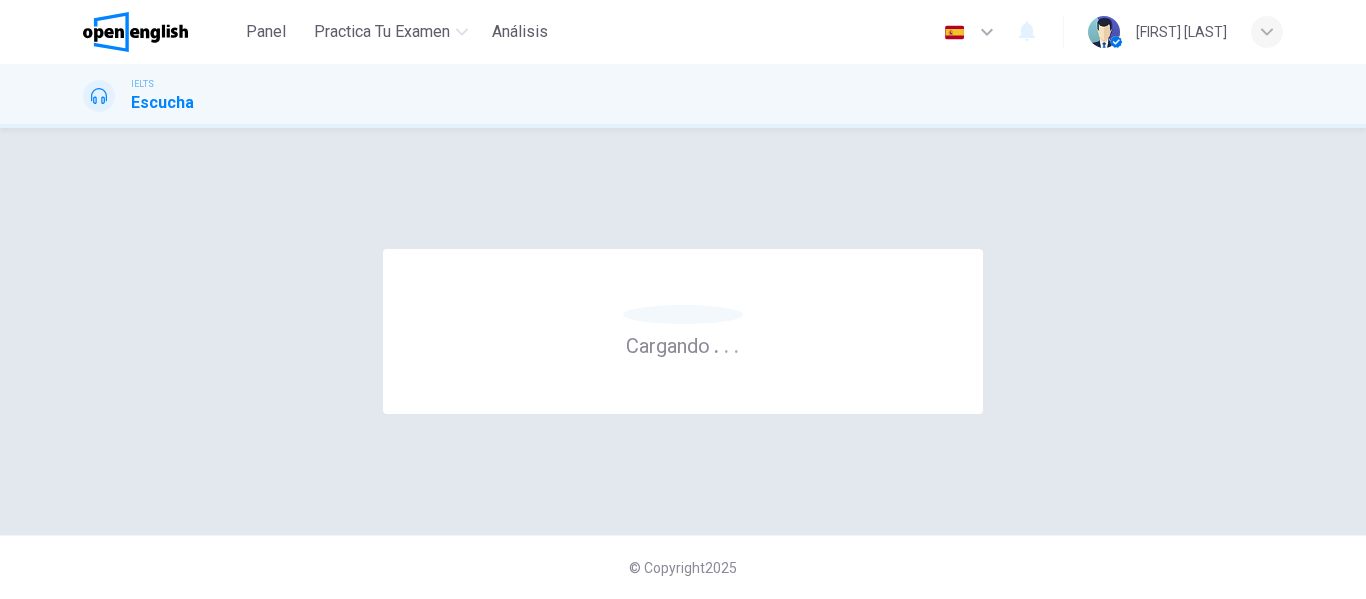 scroll, scrollTop: 0, scrollLeft: 0, axis: both 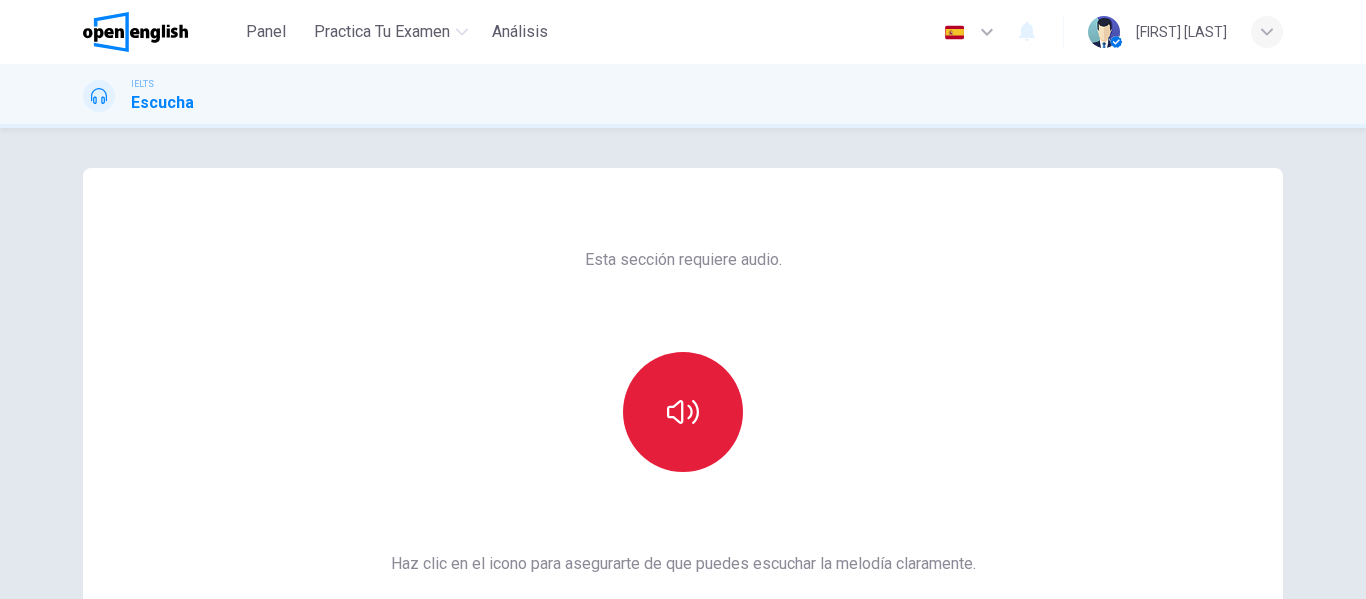 click at bounding box center (683, 412) 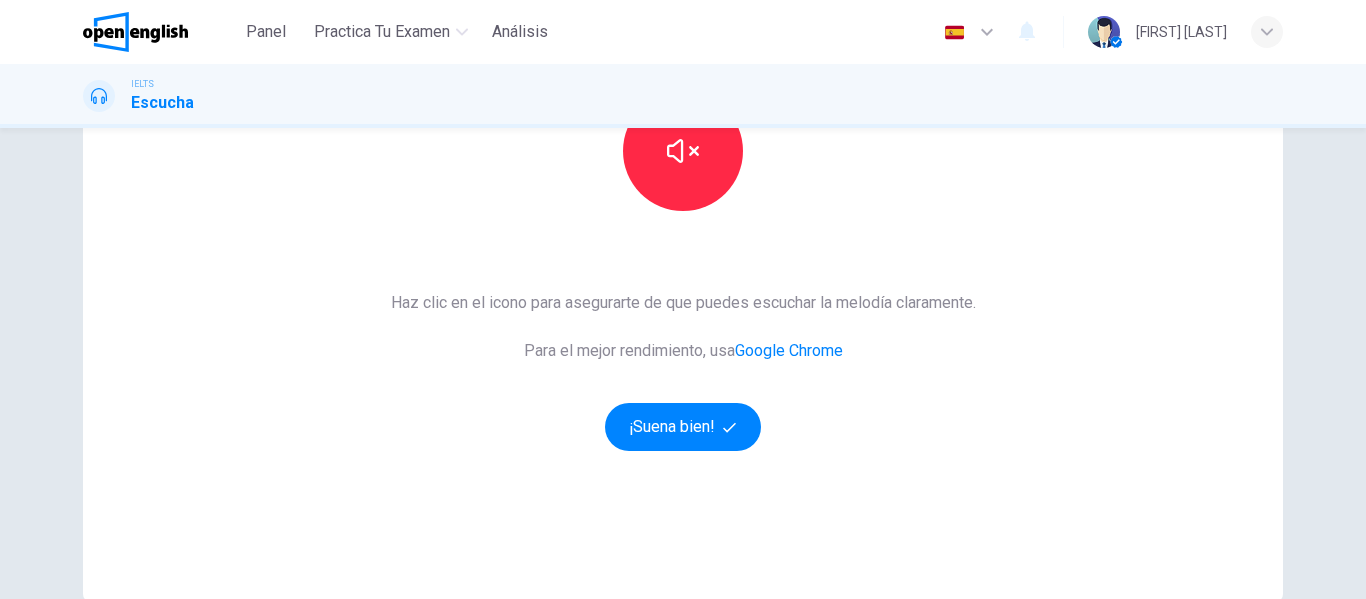 scroll, scrollTop: 315, scrollLeft: 0, axis: vertical 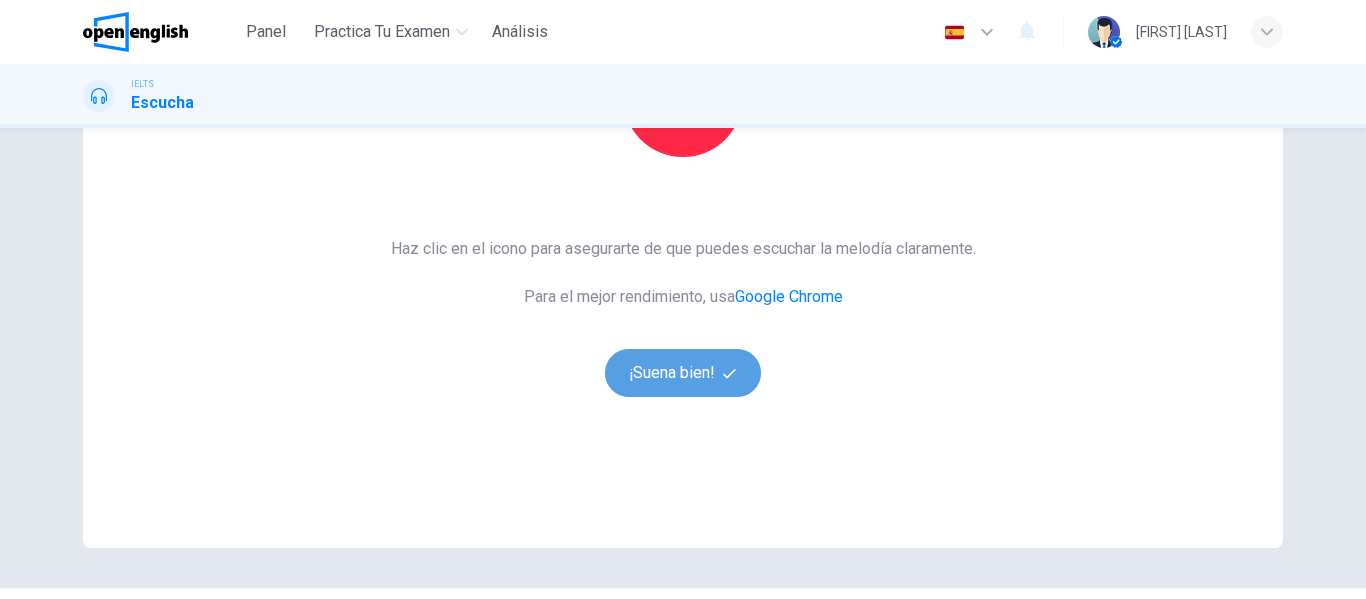 click on "¡Suena bien!" at bounding box center [683, 373] 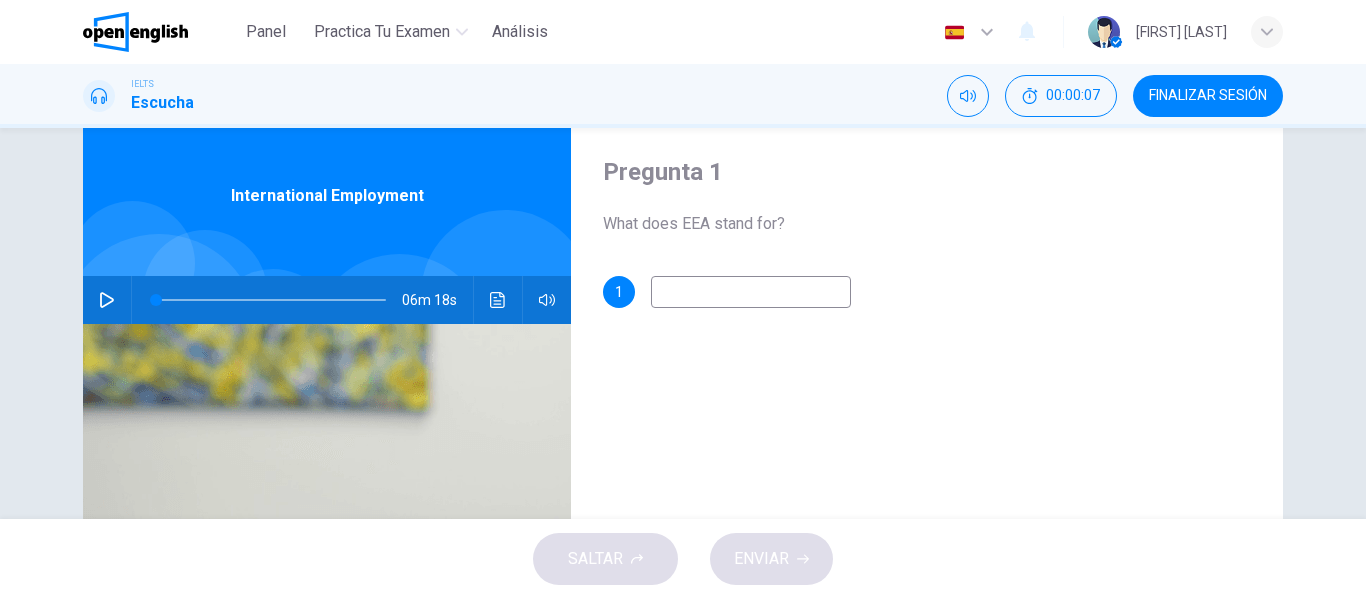 scroll, scrollTop: 50, scrollLeft: 0, axis: vertical 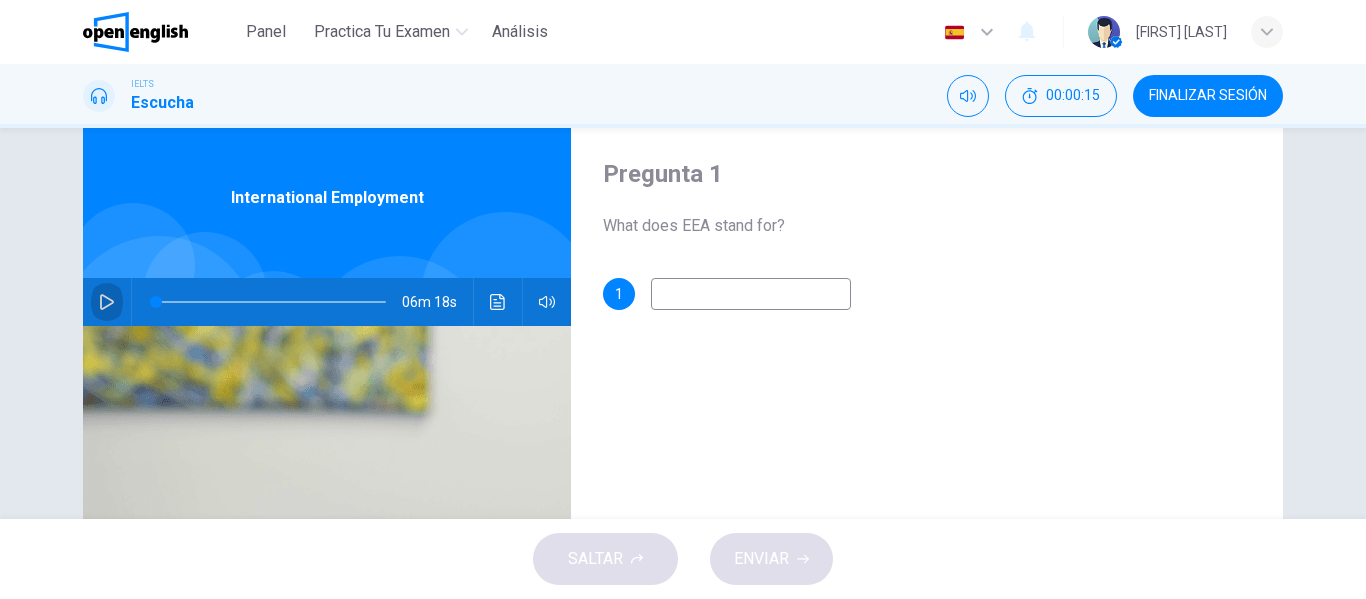 click 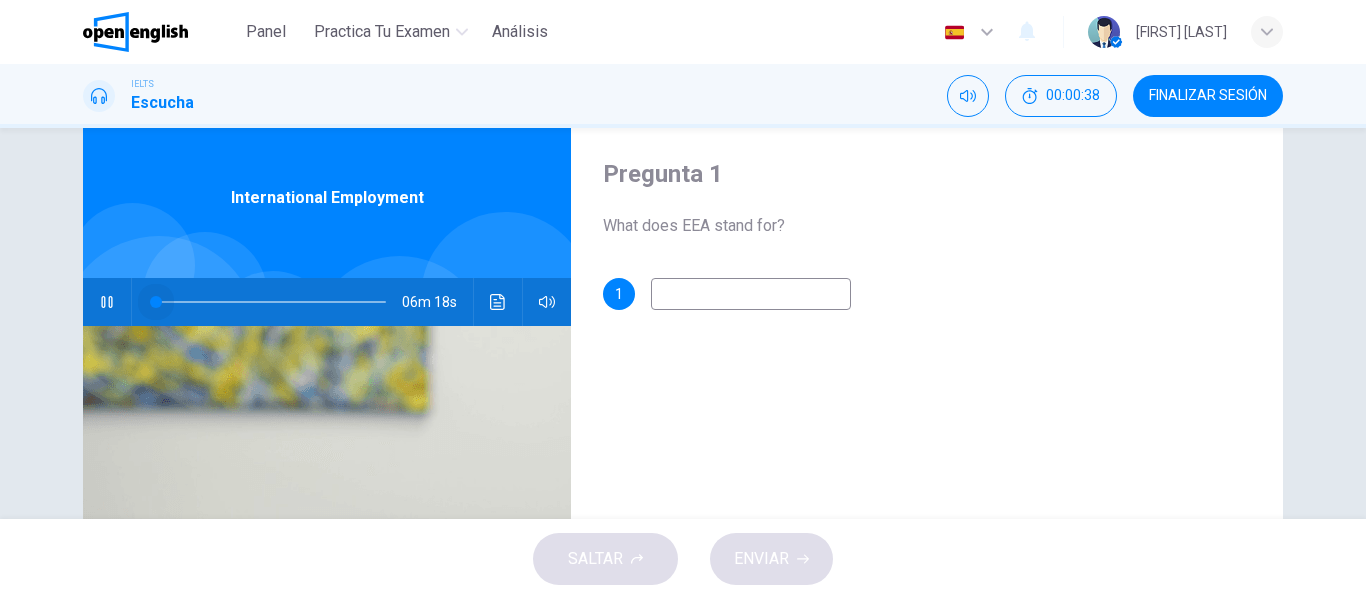 drag, startPoint x: 163, startPoint y: 296, endPoint x: 57, endPoint y: 310, distance: 106.92053 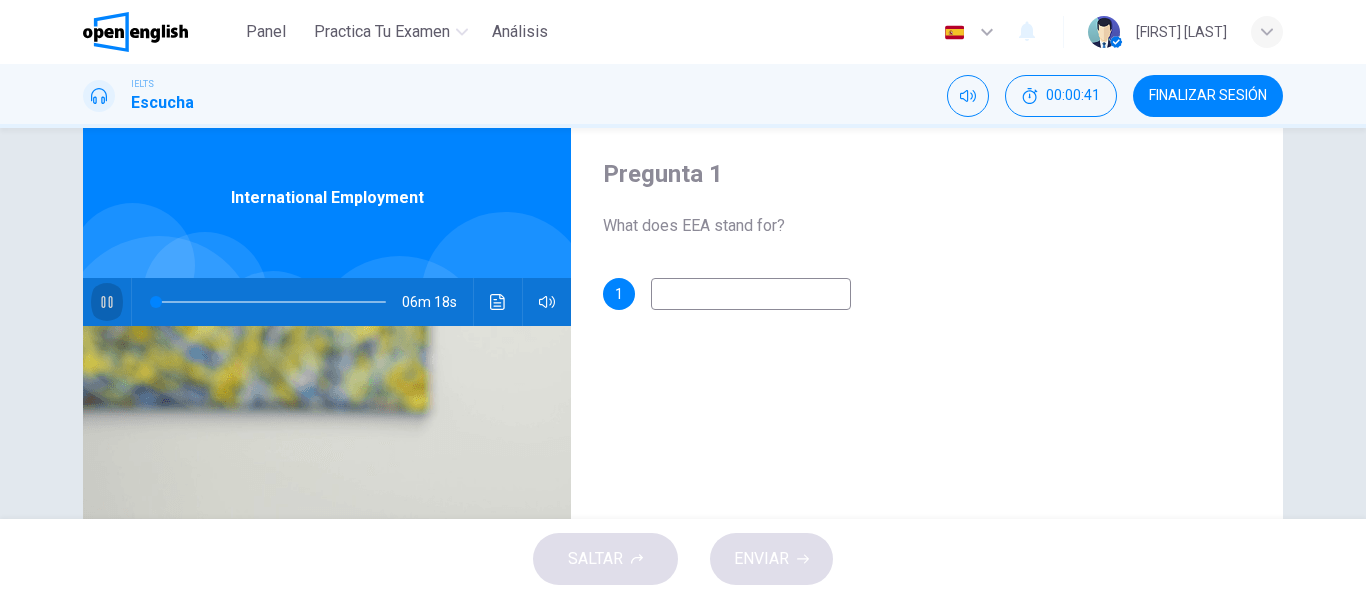 click 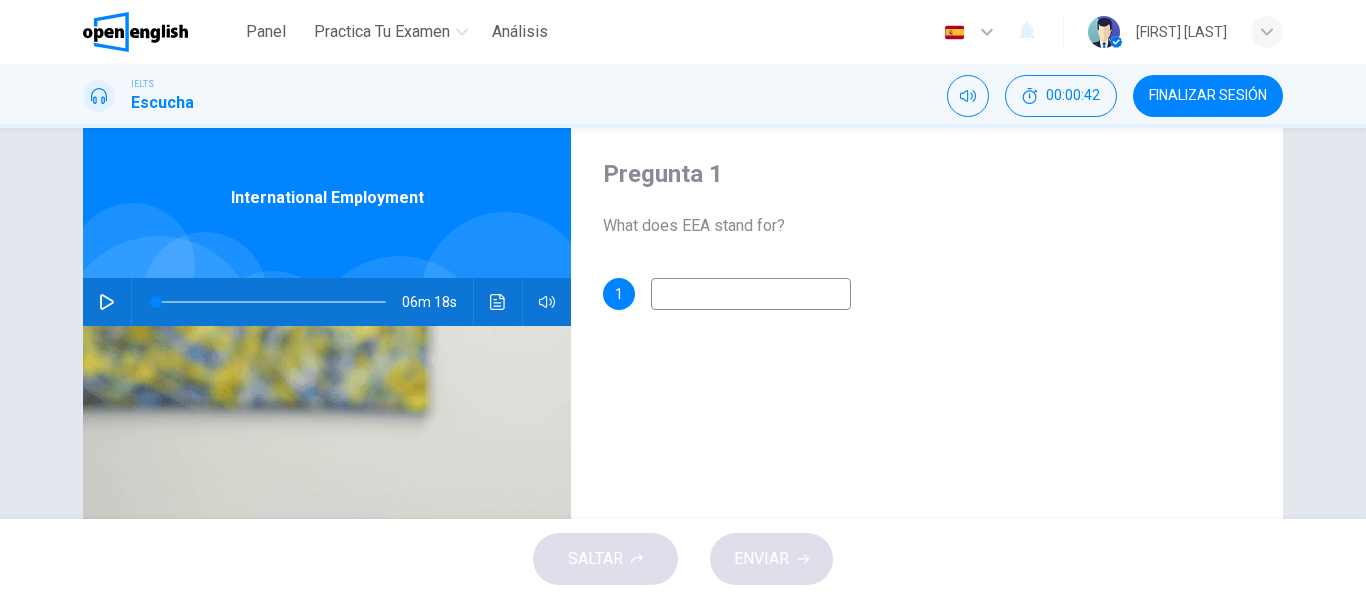 click 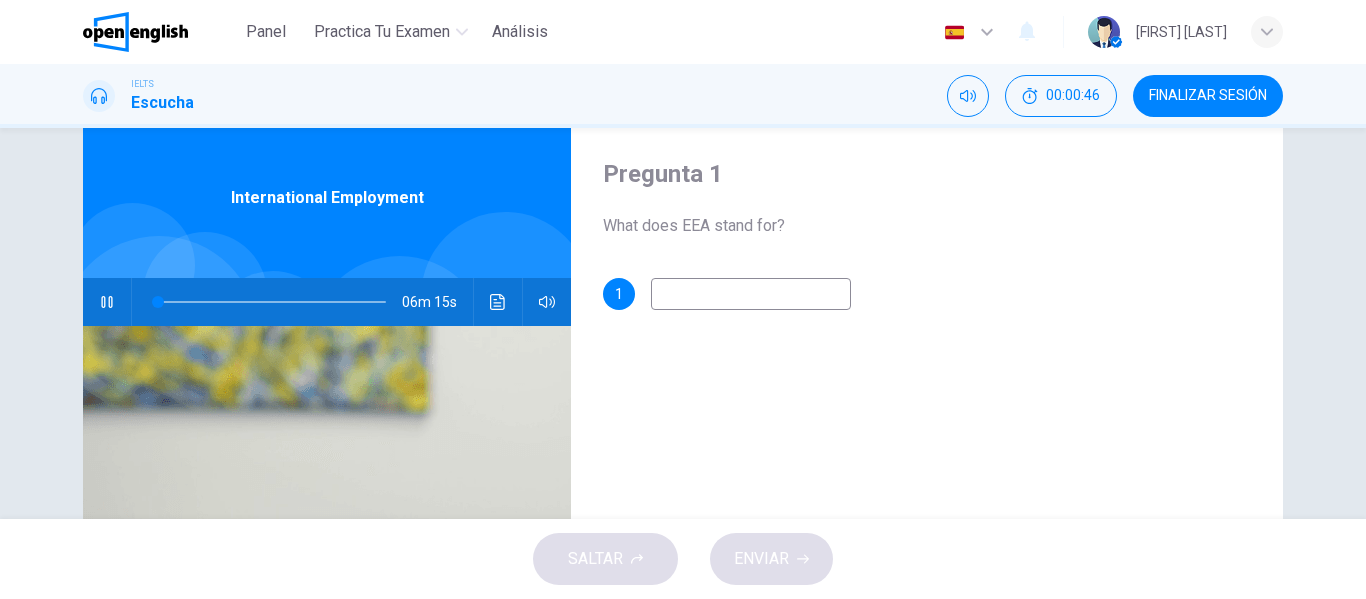 click at bounding box center [751, 294] 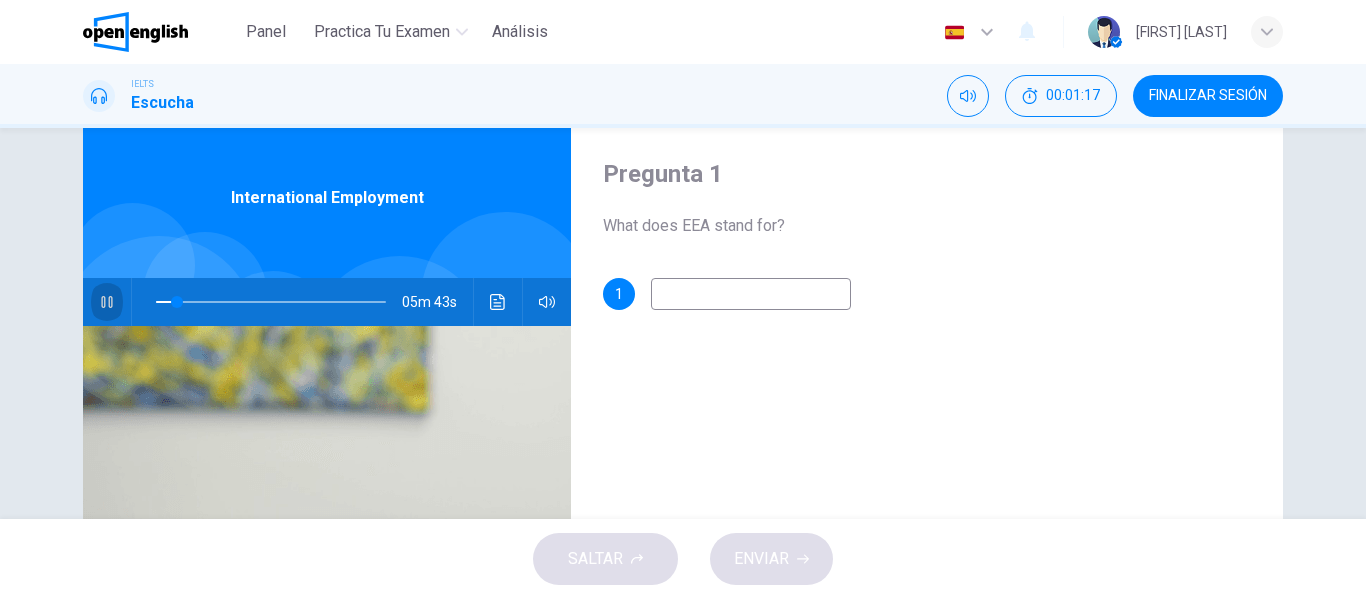 click 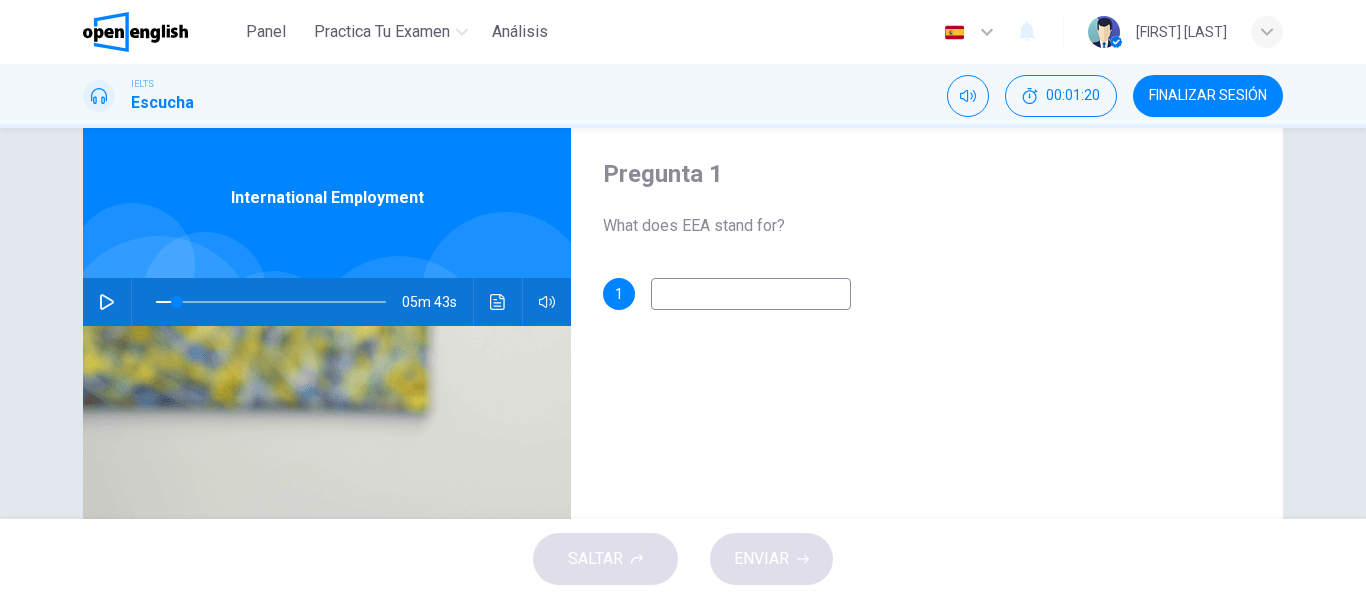 click at bounding box center [751, 294] 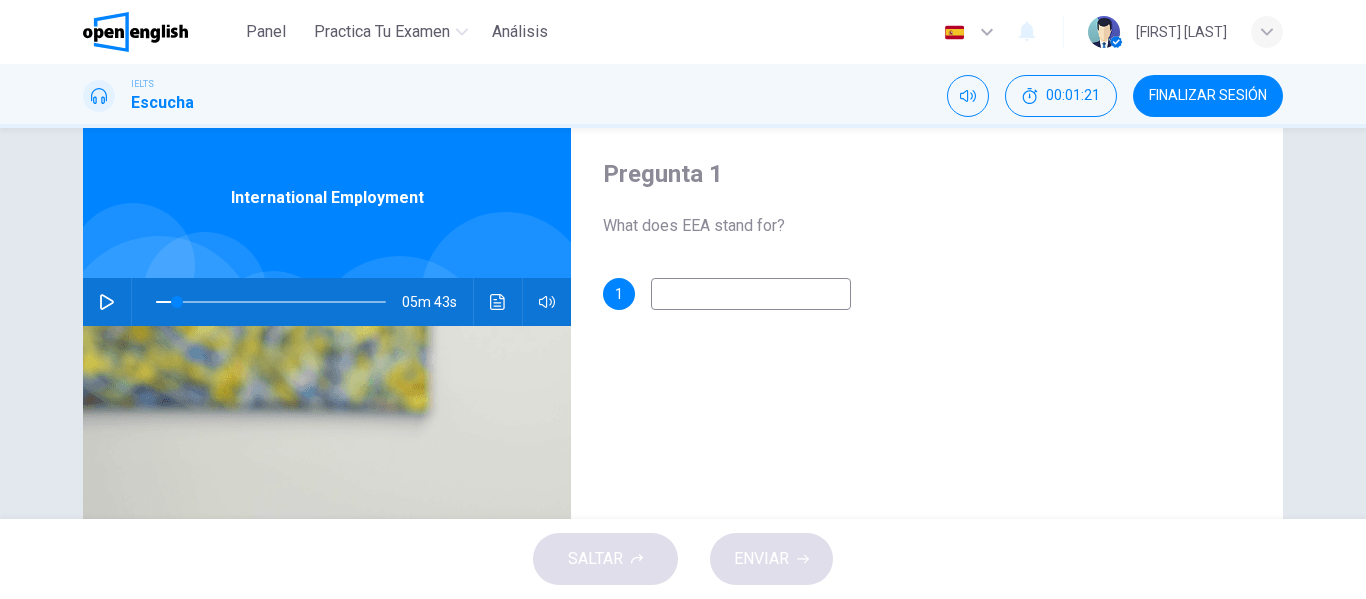 type on "*" 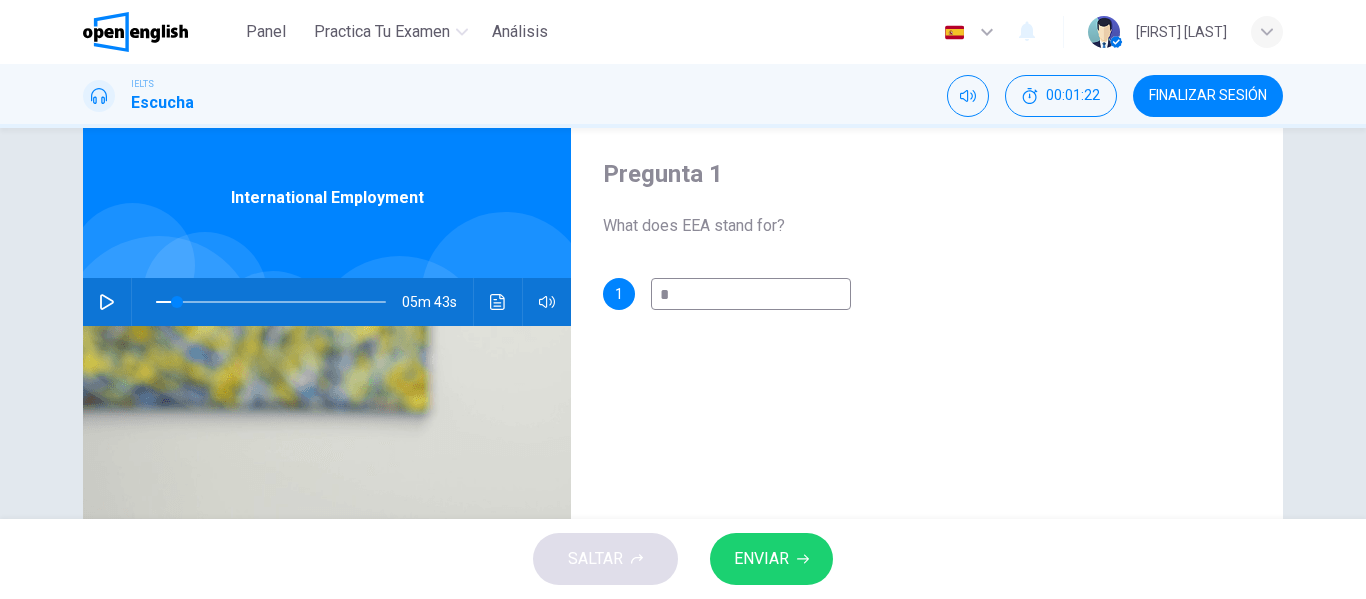 type on "**" 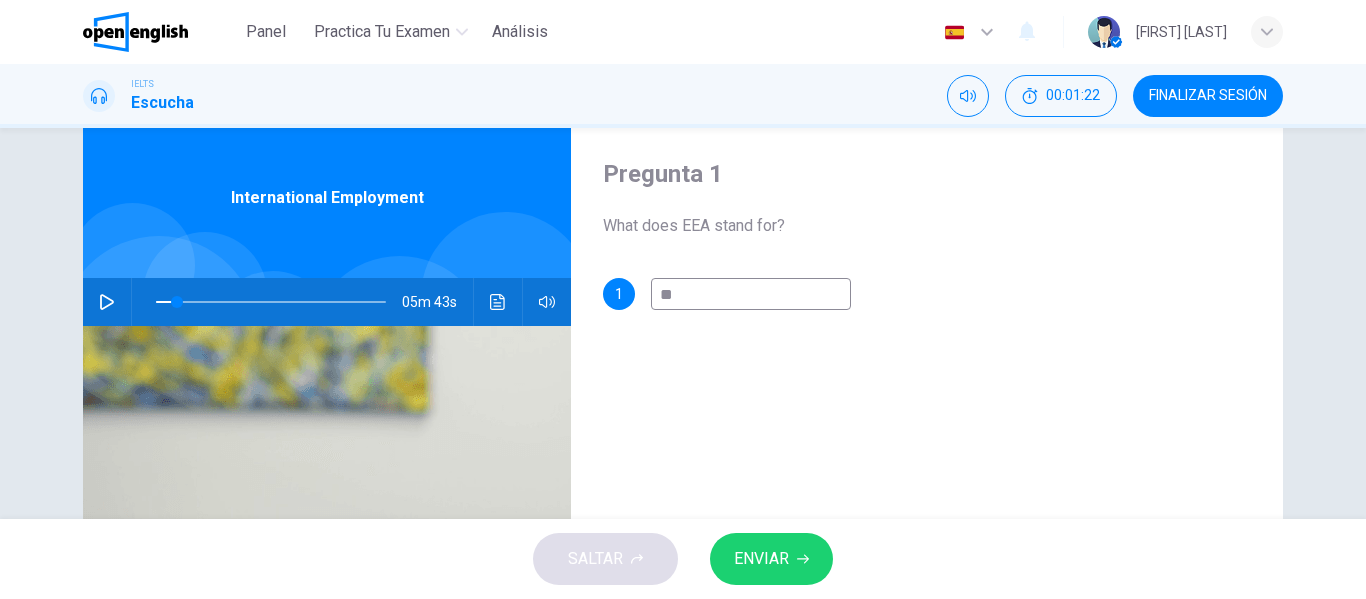 type on "*" 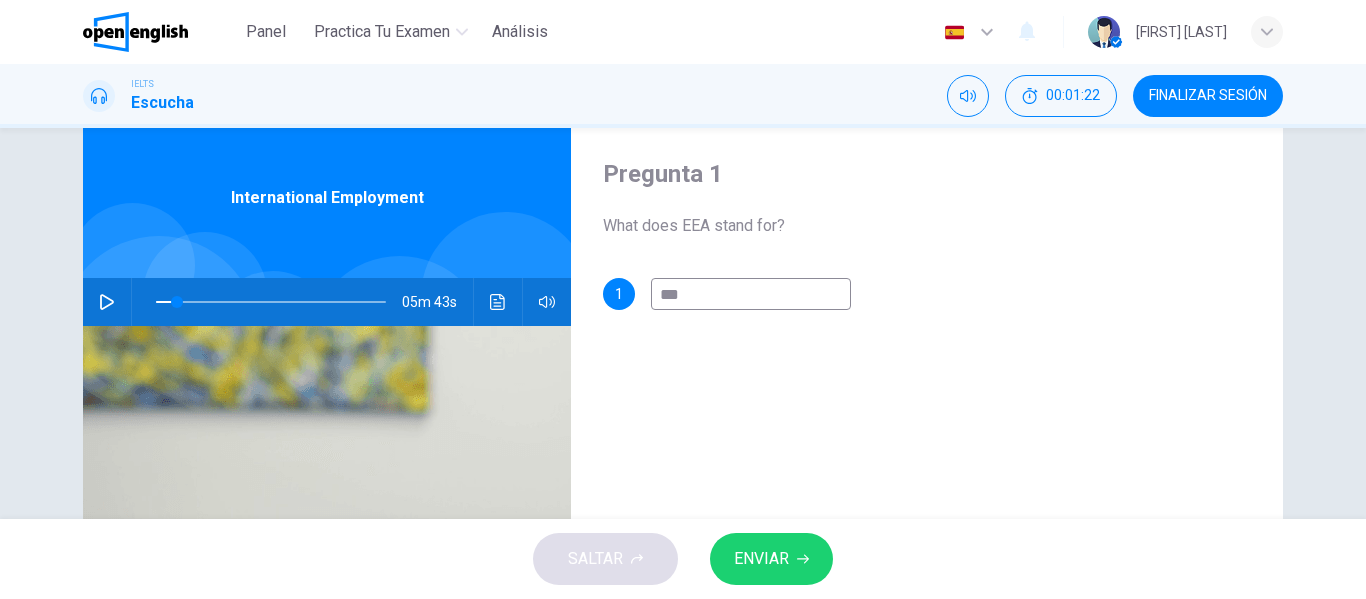 type on "*" 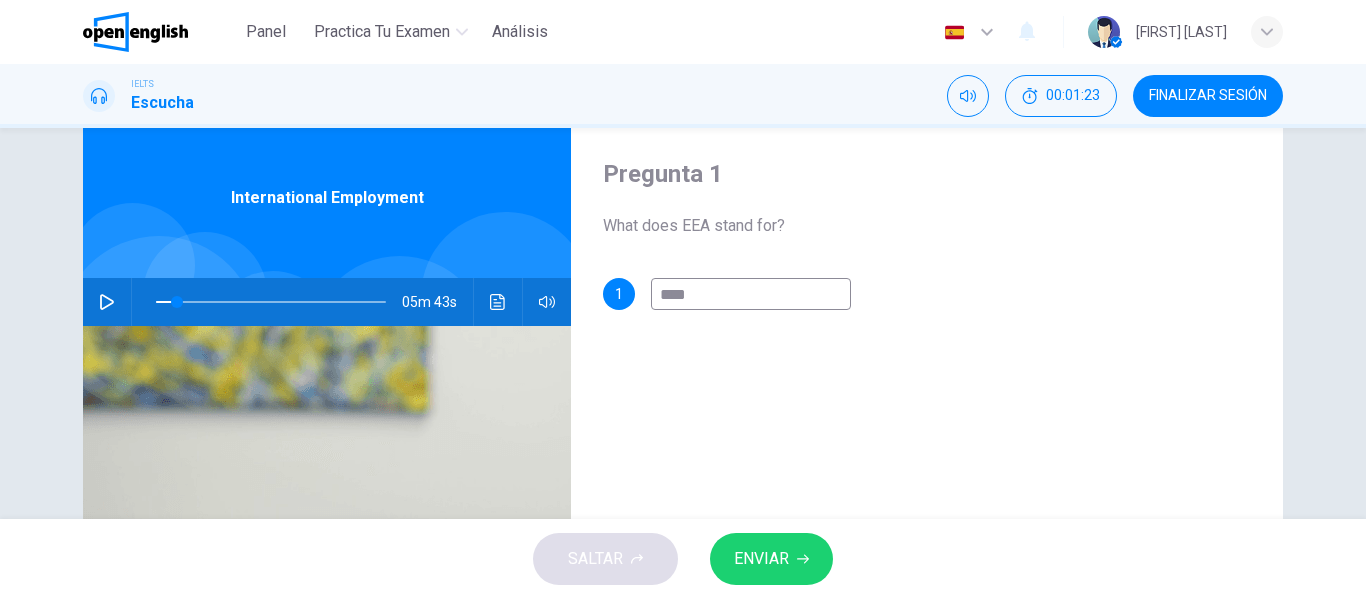 type on "*" 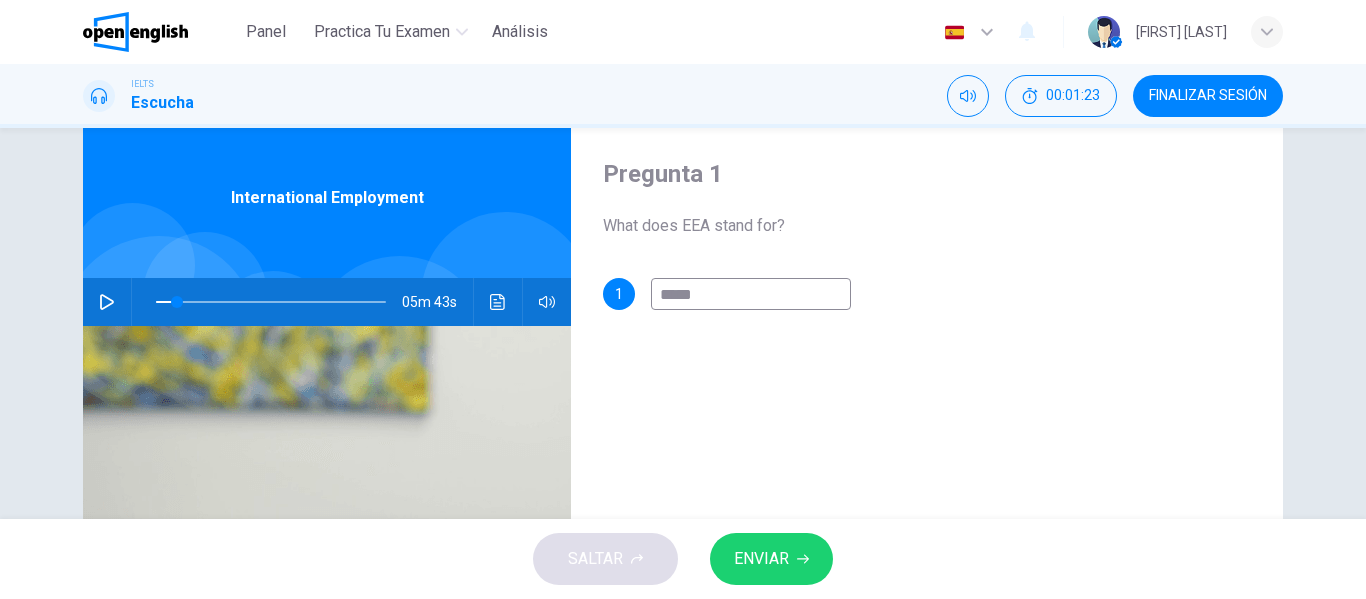 type on "*" 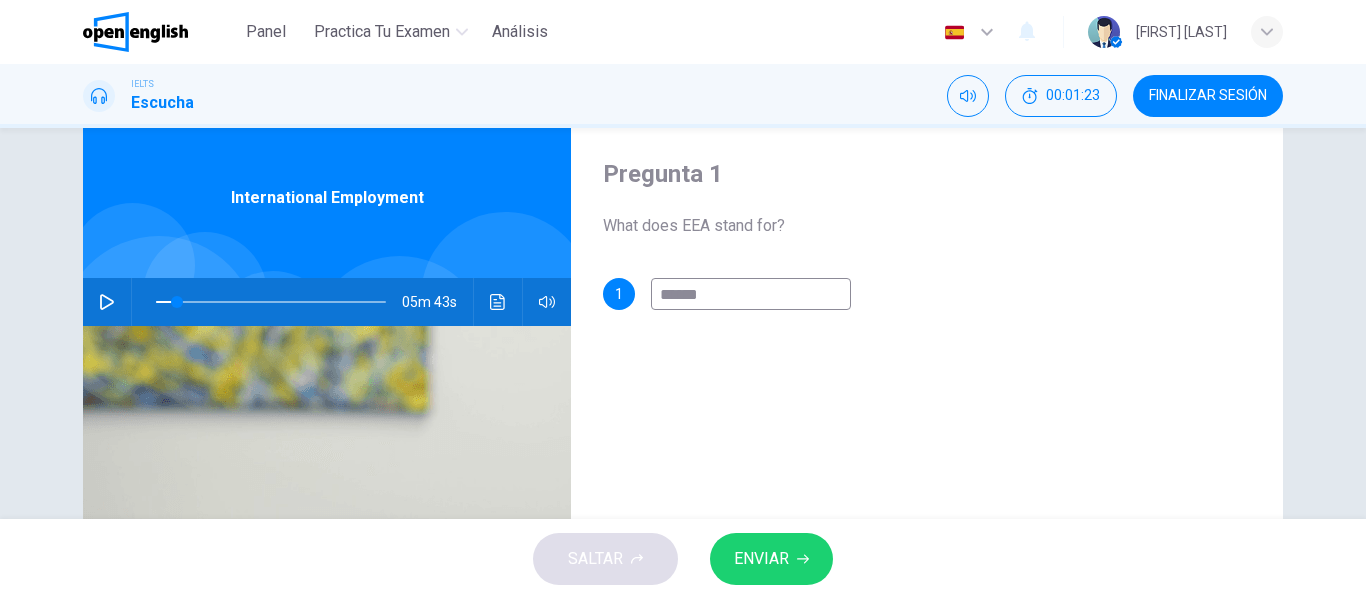type on "*" 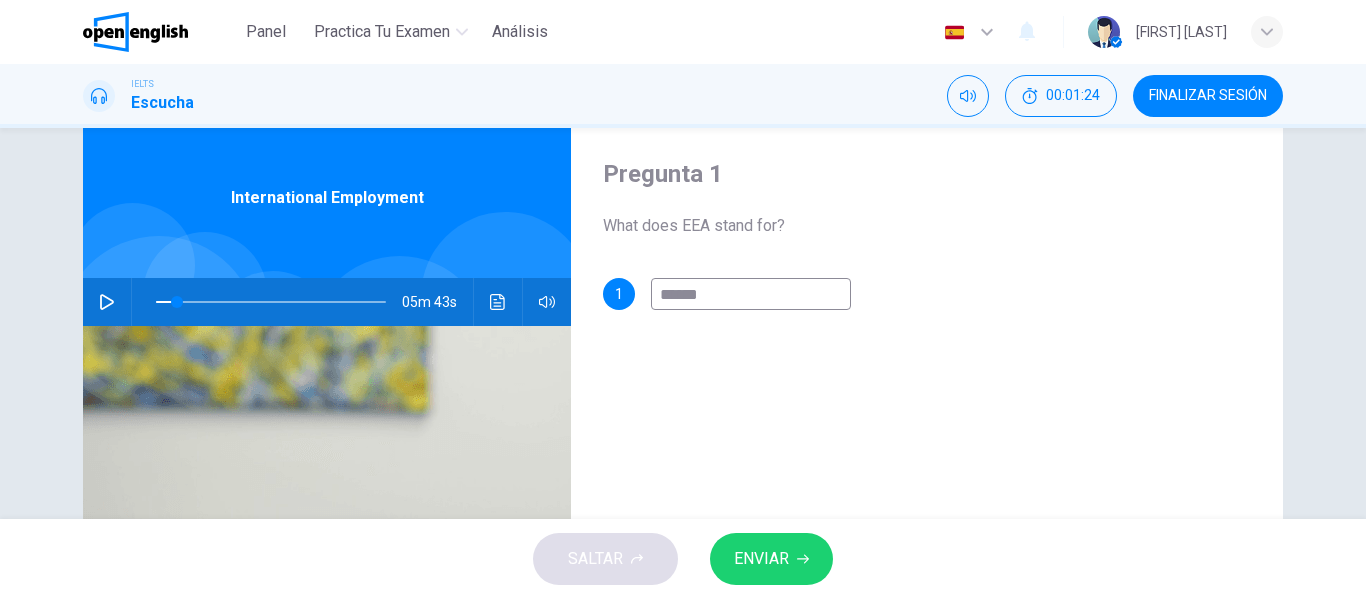 type on "*******" 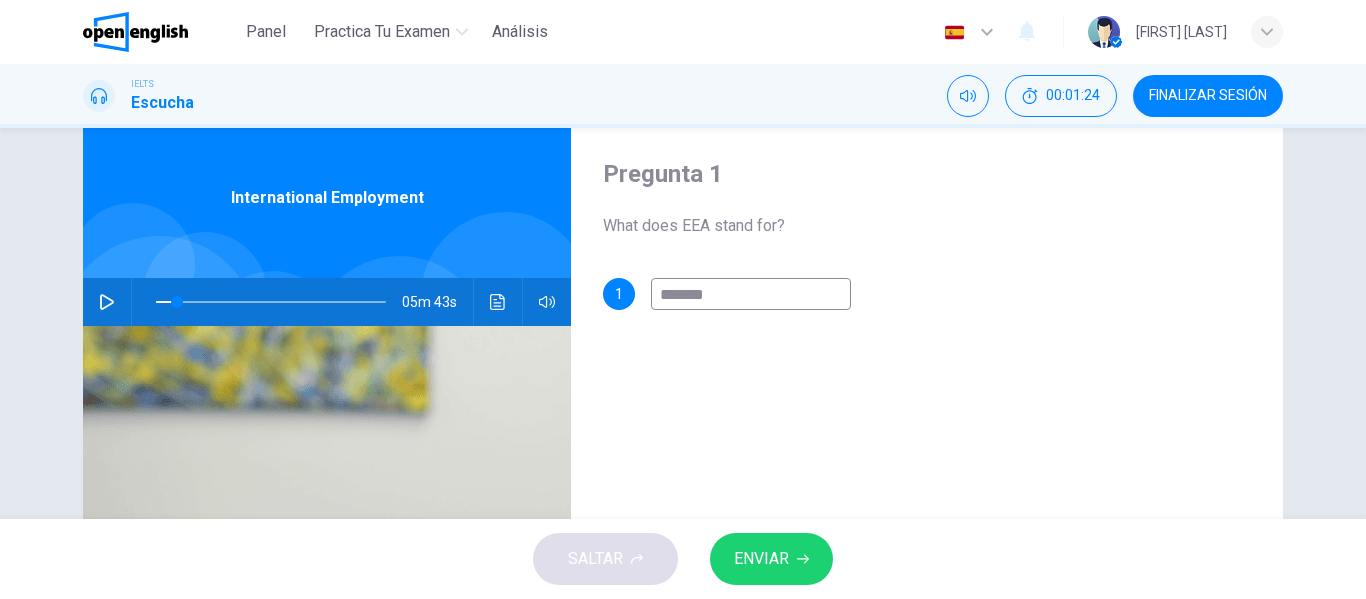 type on "*" 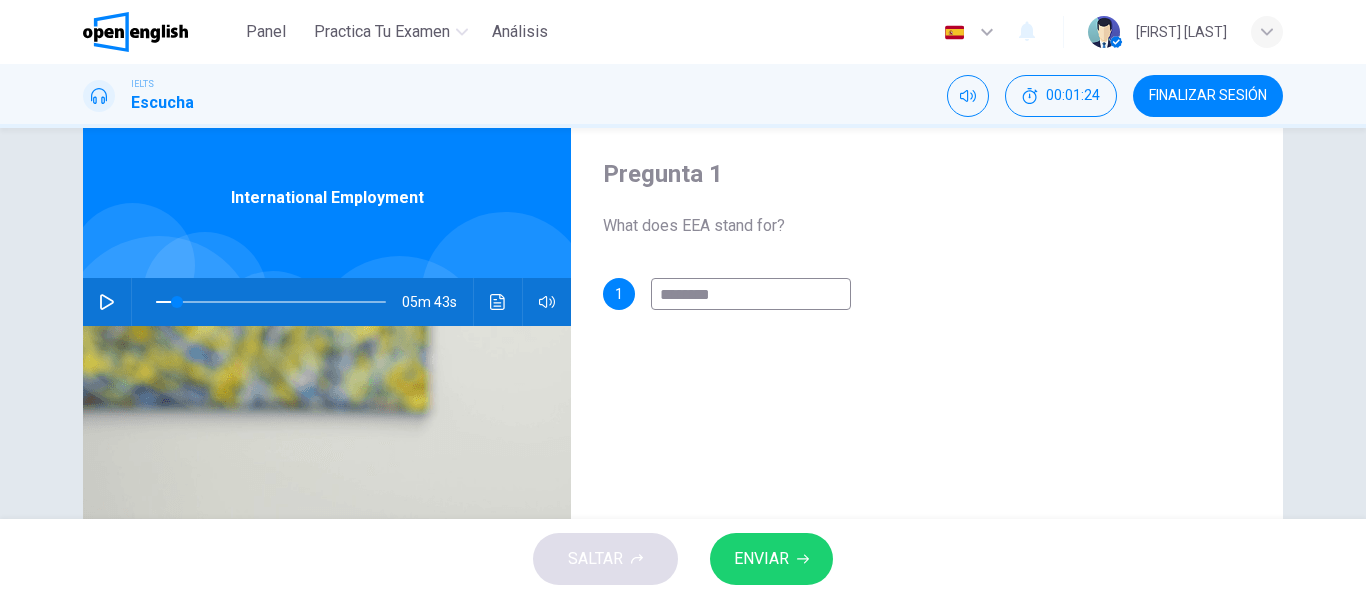type on "*********" 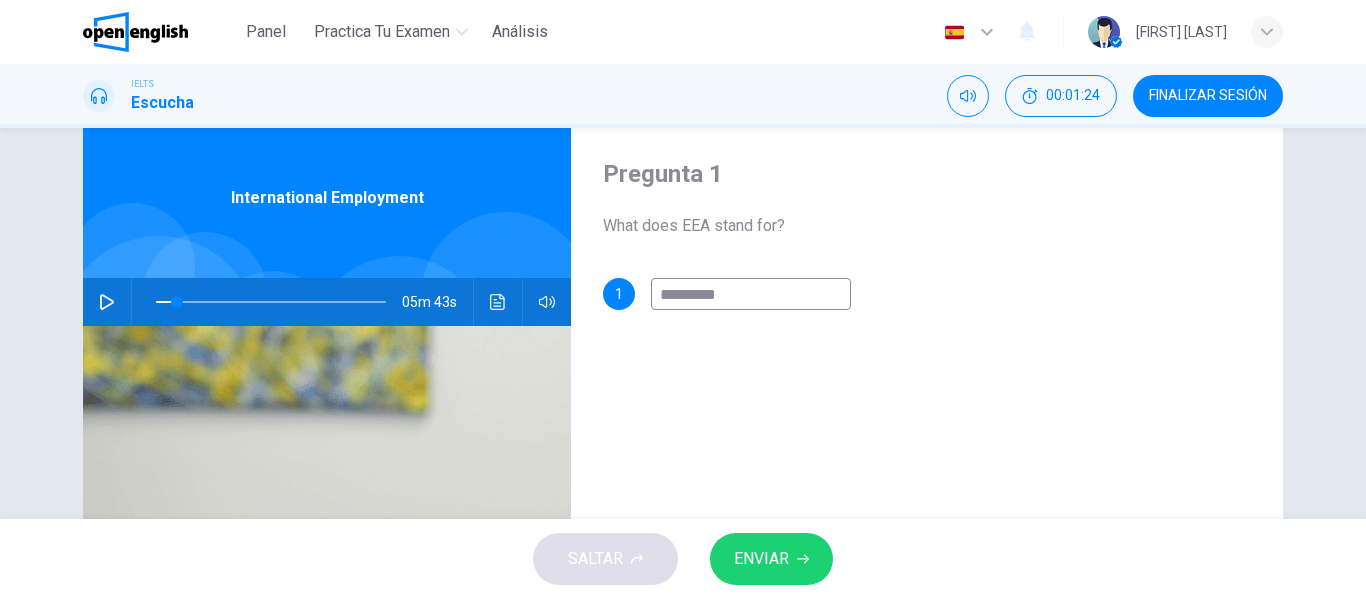type on "*" 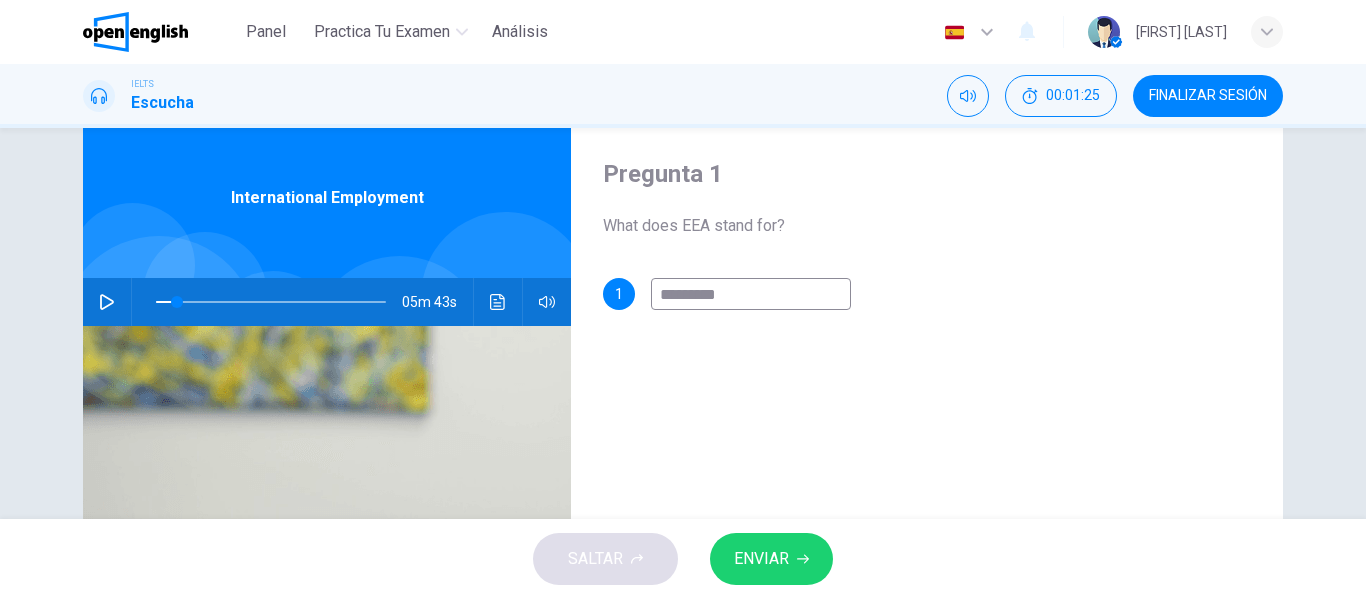 type on "**********" 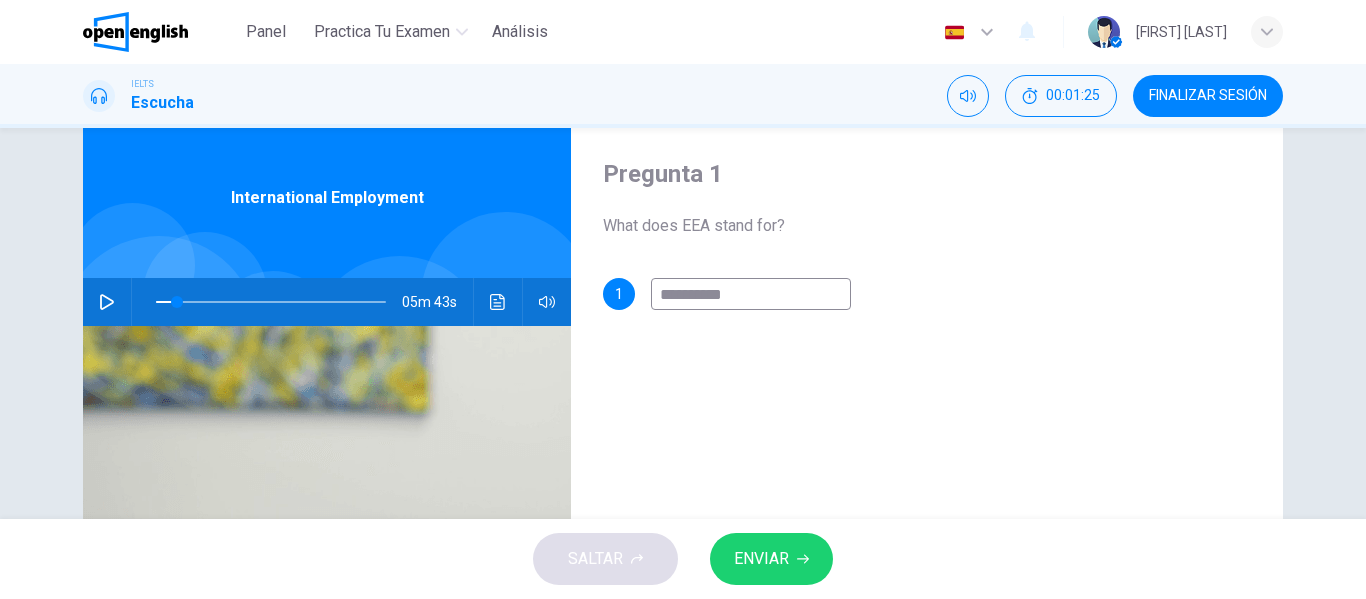 type on "*" 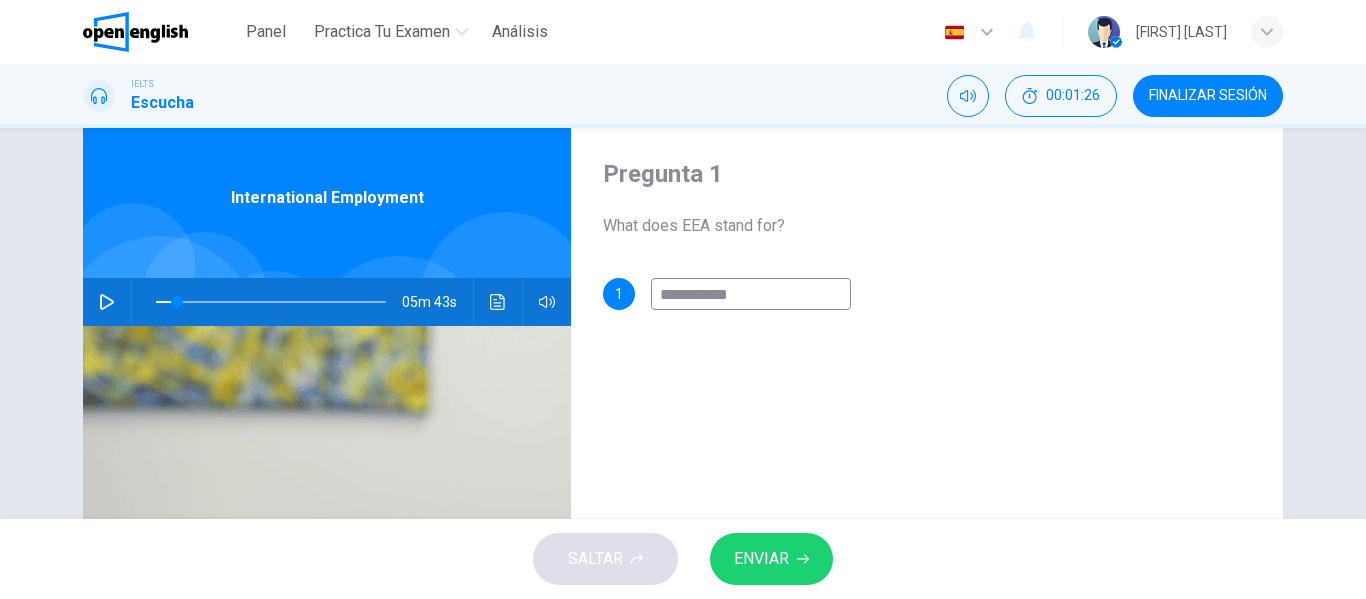 type on "*" 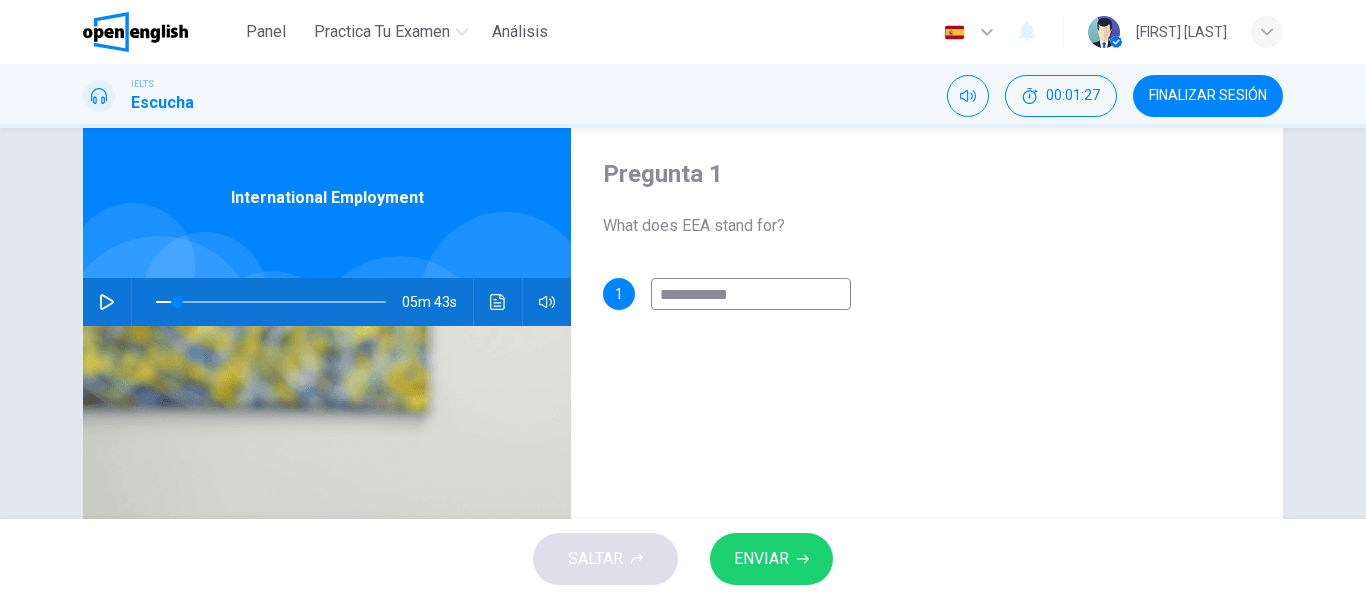 type on "**********" 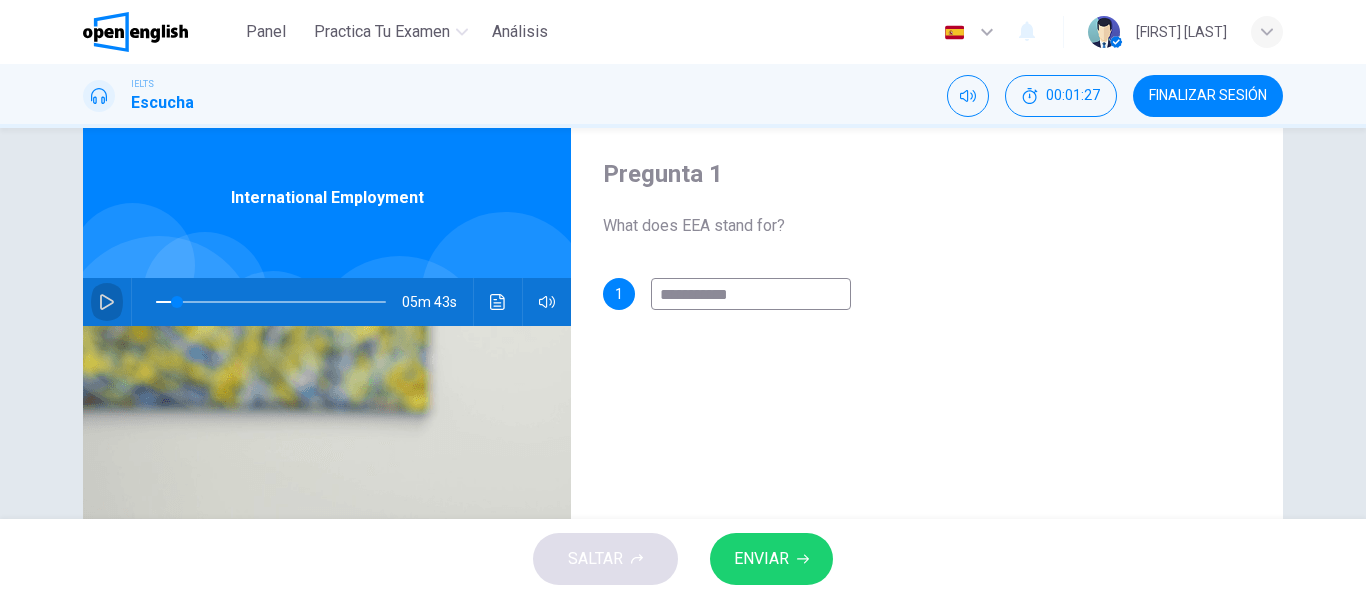 click 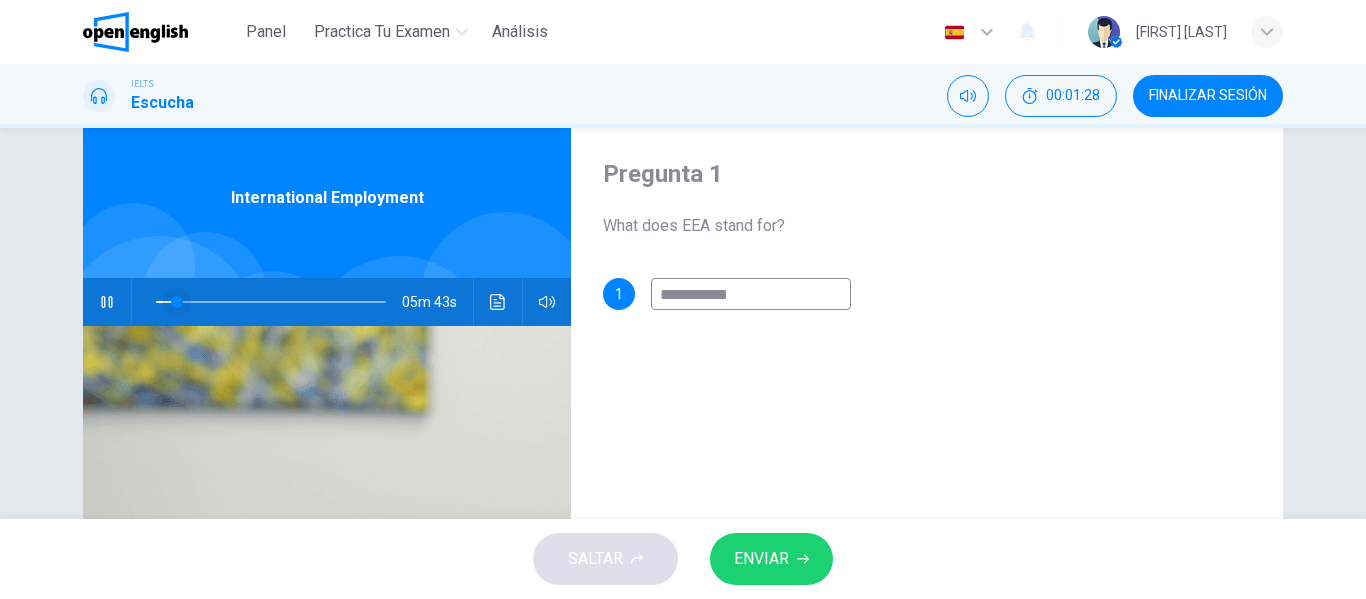 click at bounding box center (177, 302) 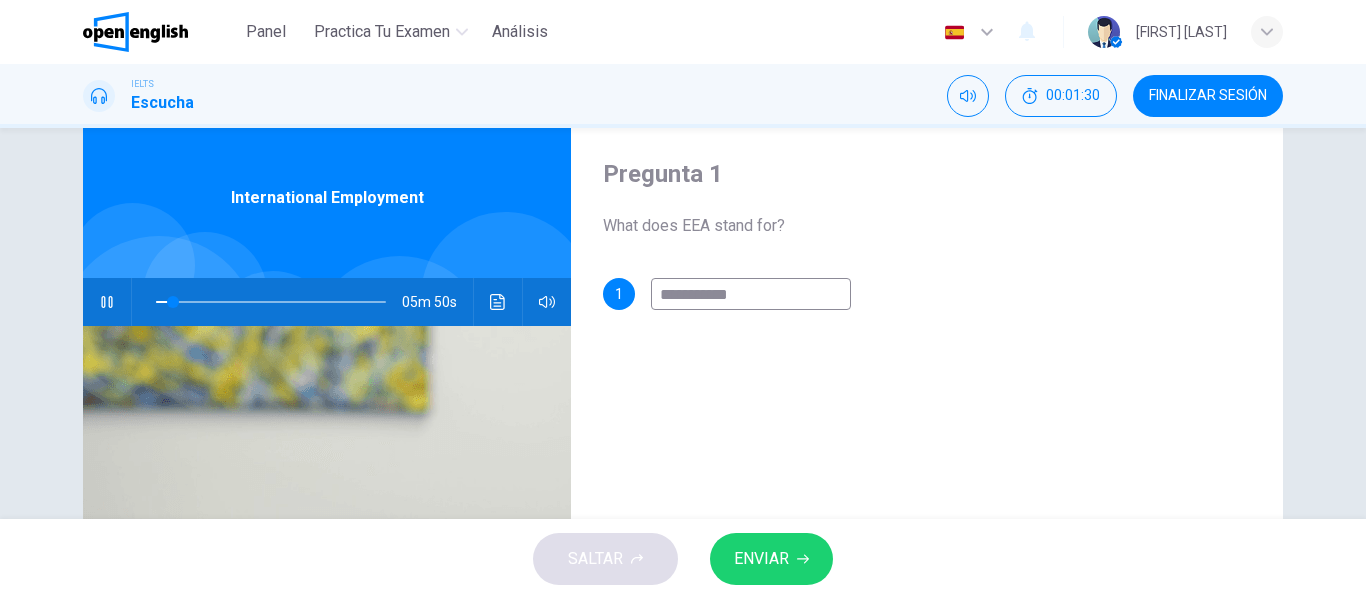 click on "**********" at bounding box center (751, 294) 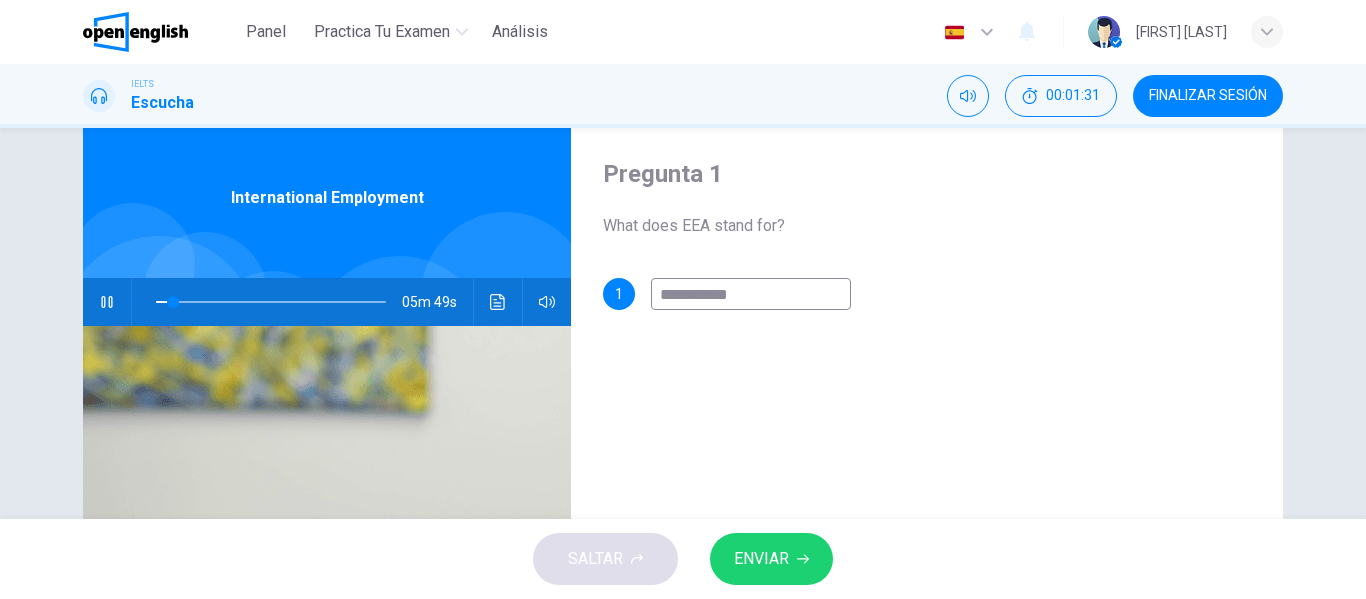 type on "**********" 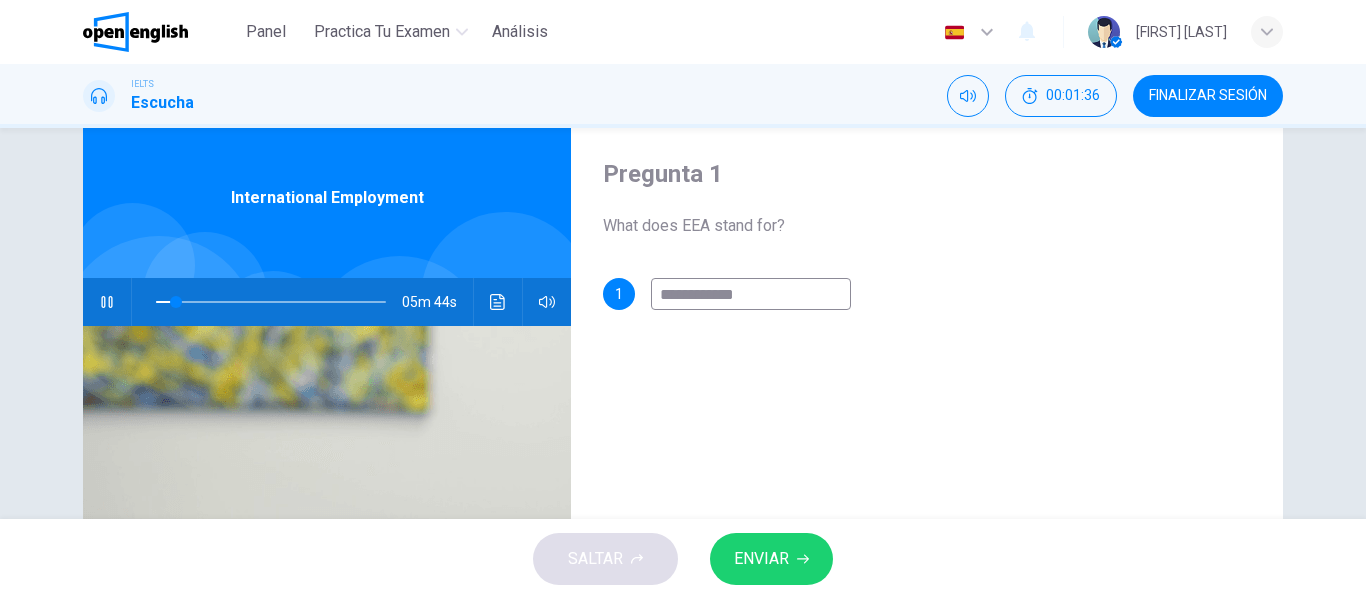 type on "*" 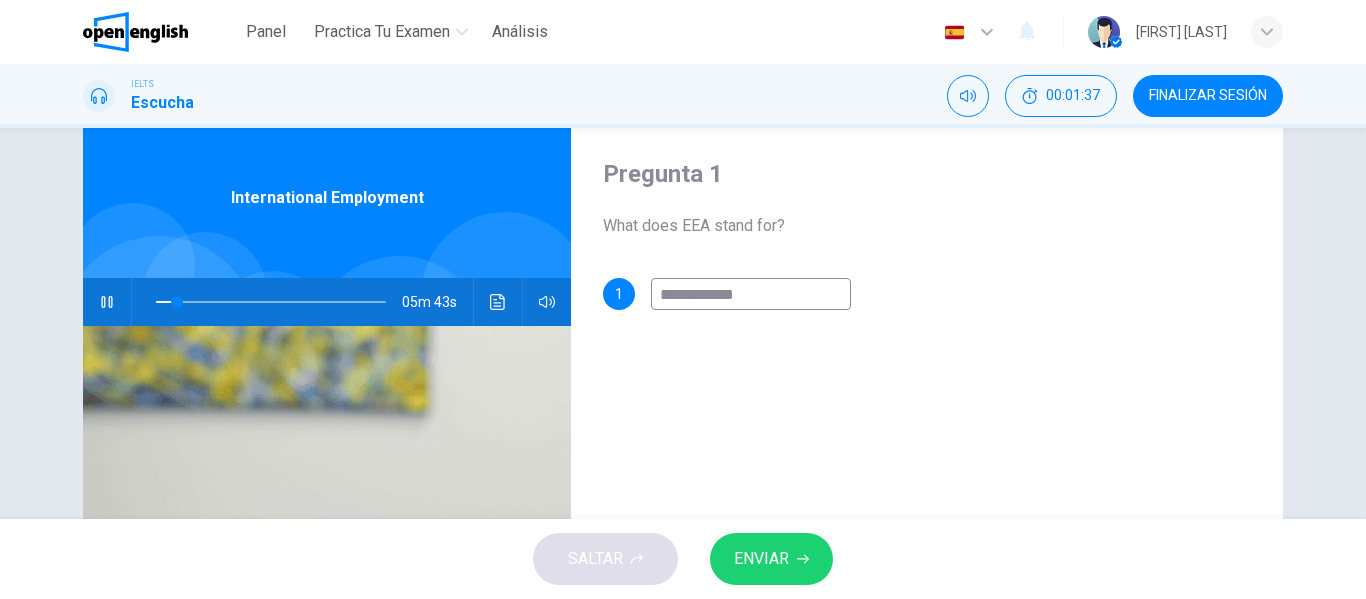 type on "**********" 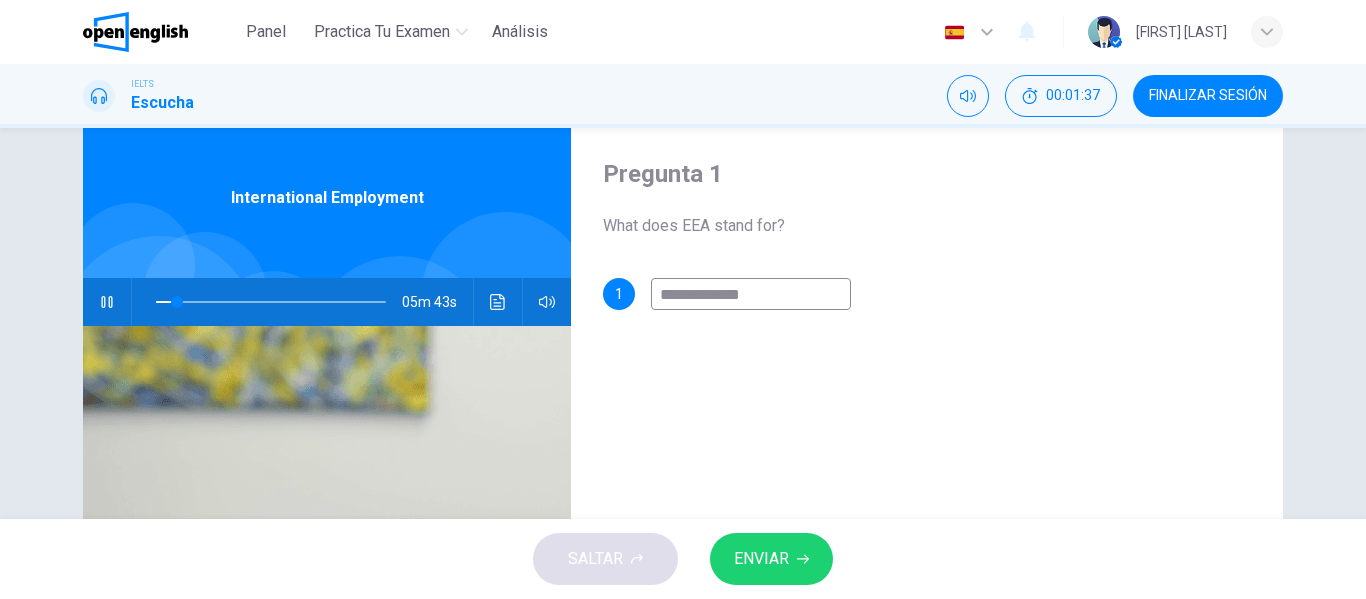 type on "*" 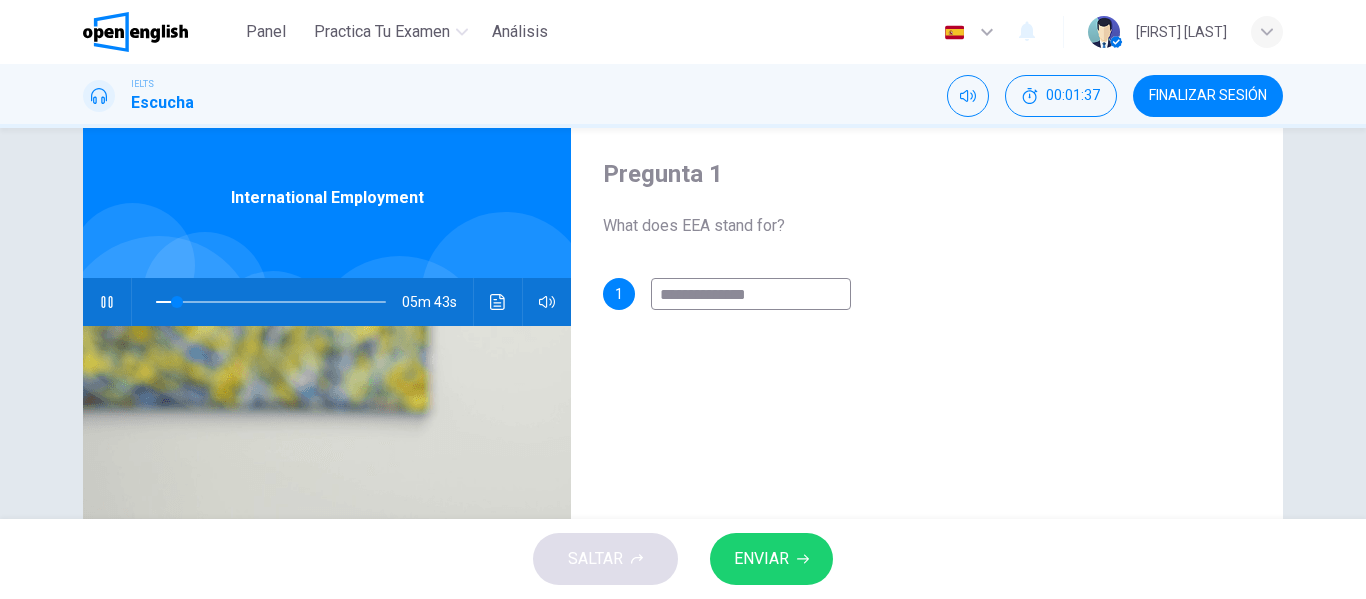 type on "*" 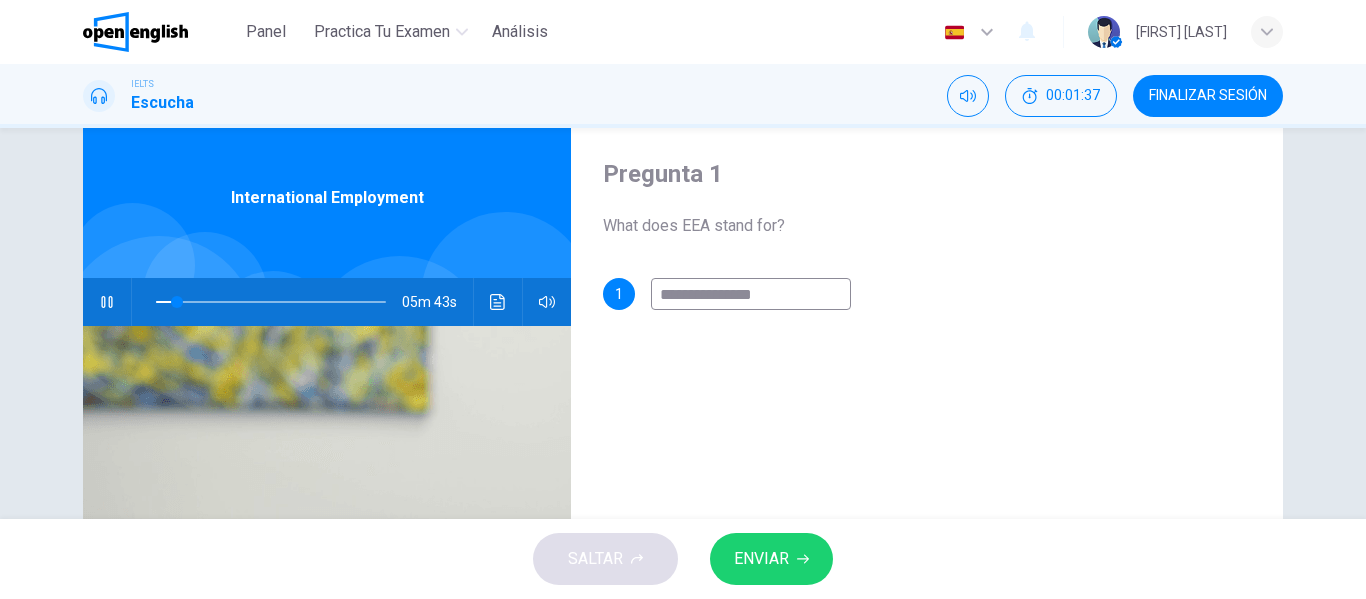 type on "*" 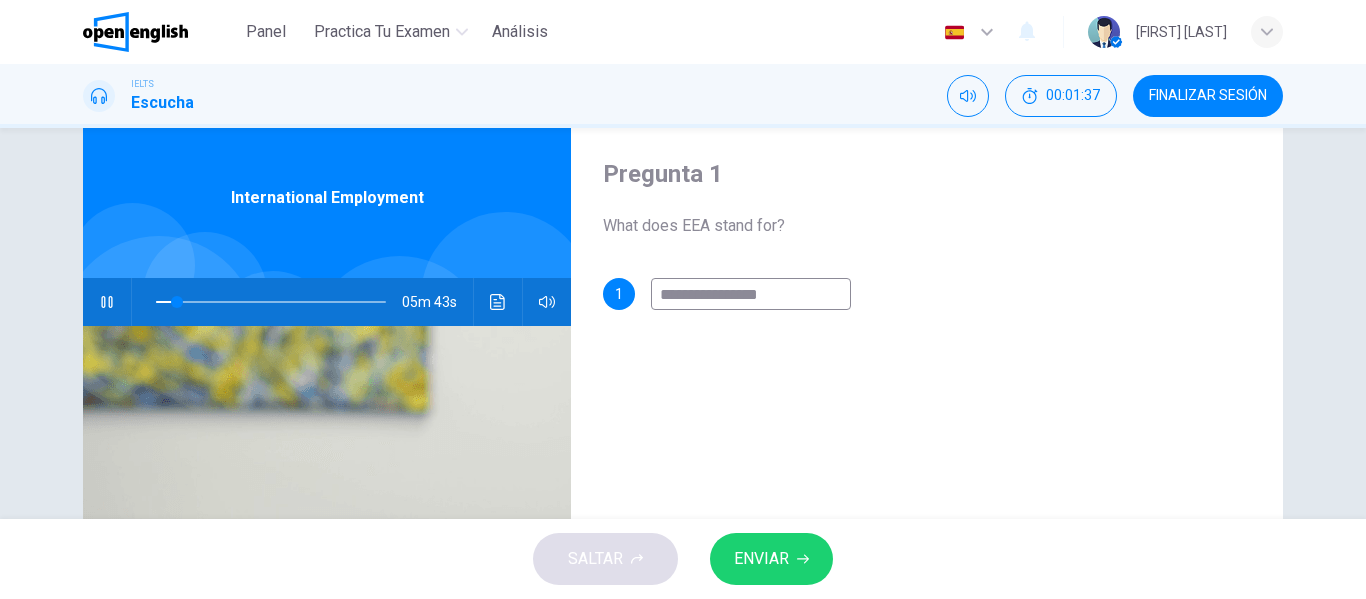 type on "*" 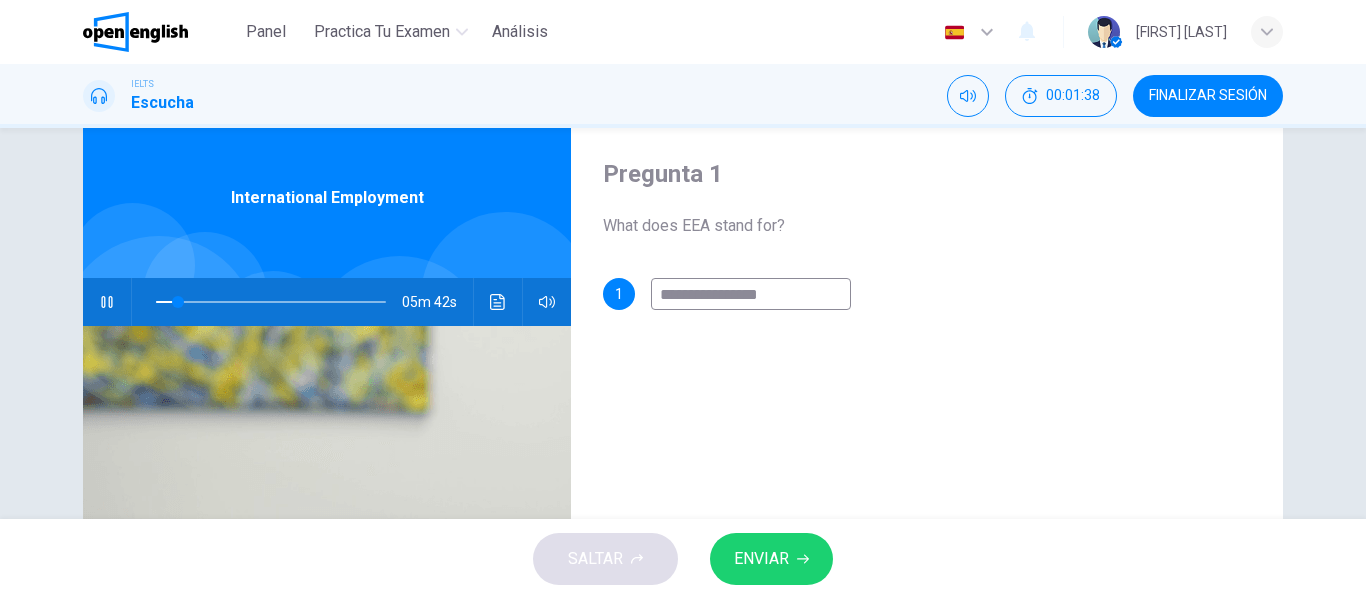 type on "**********" 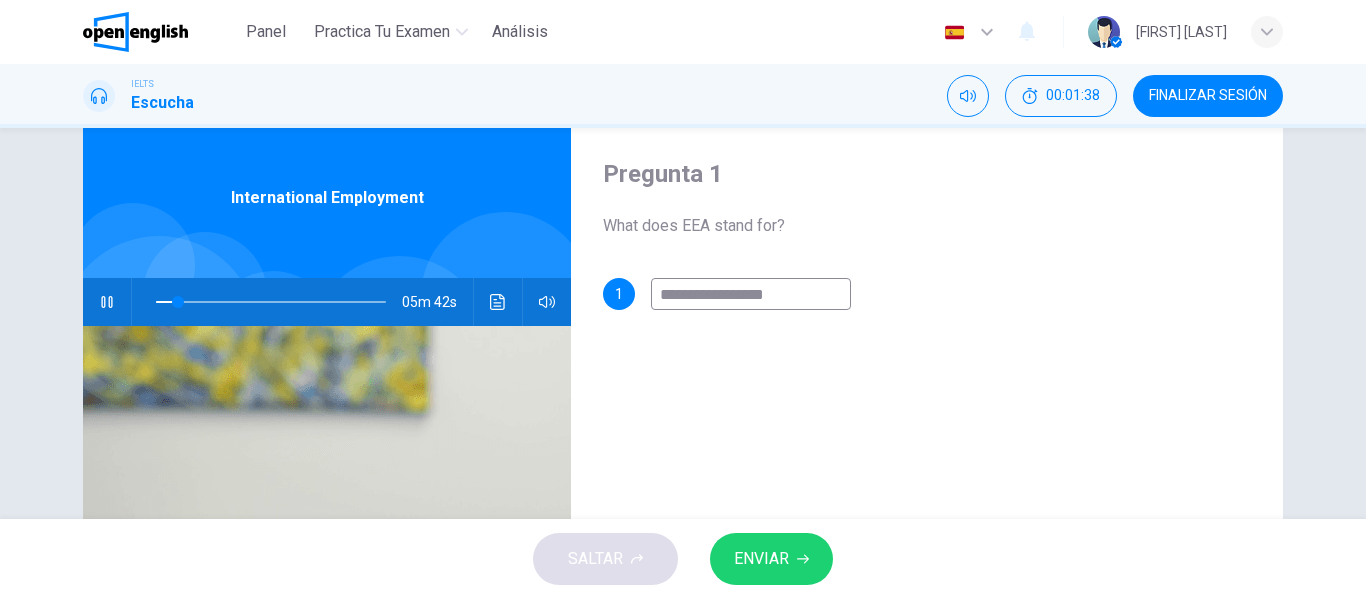 type on "**" 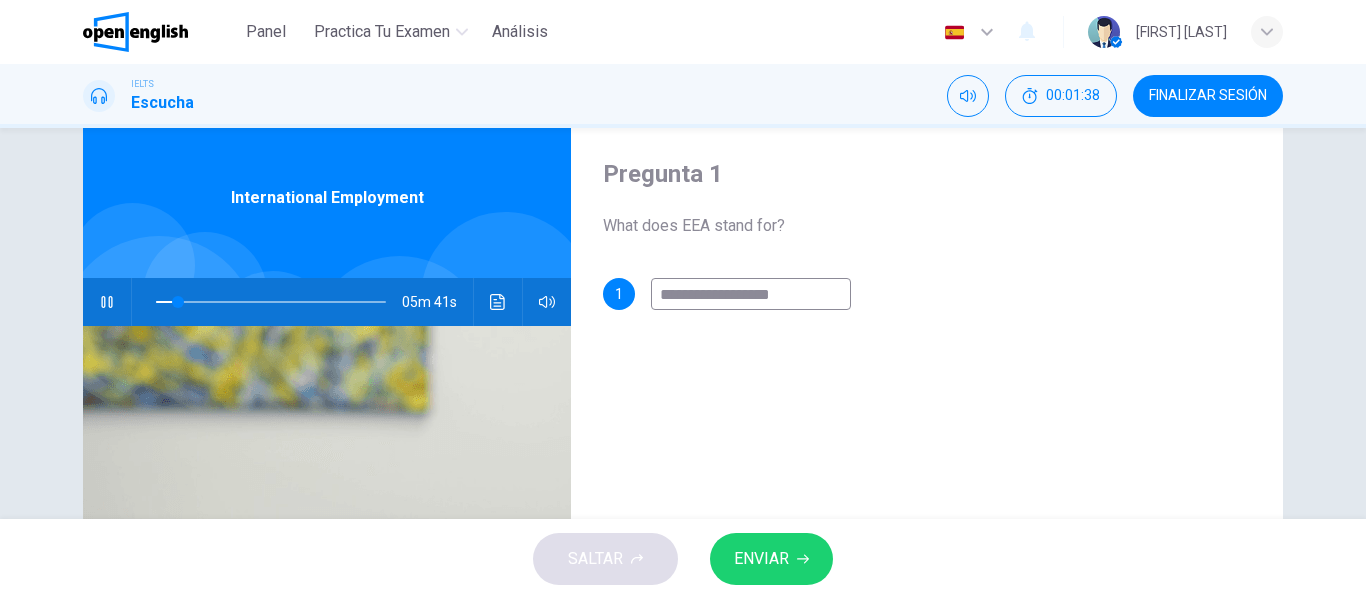 type on "**********" 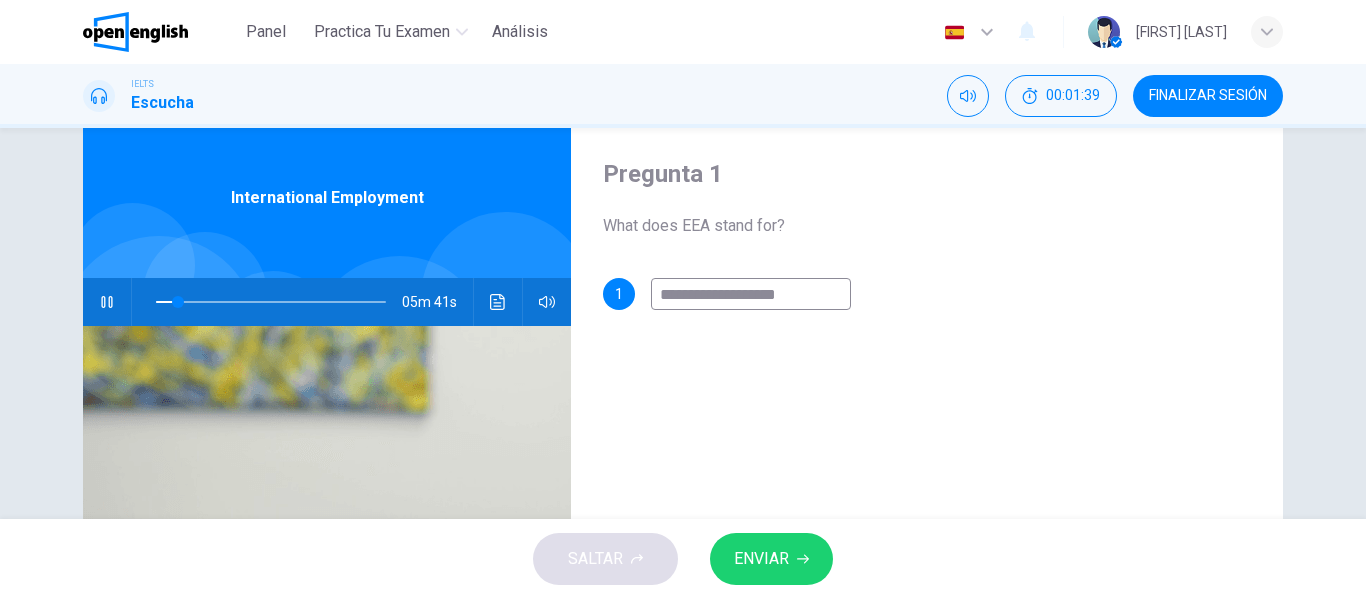 type on "**********" 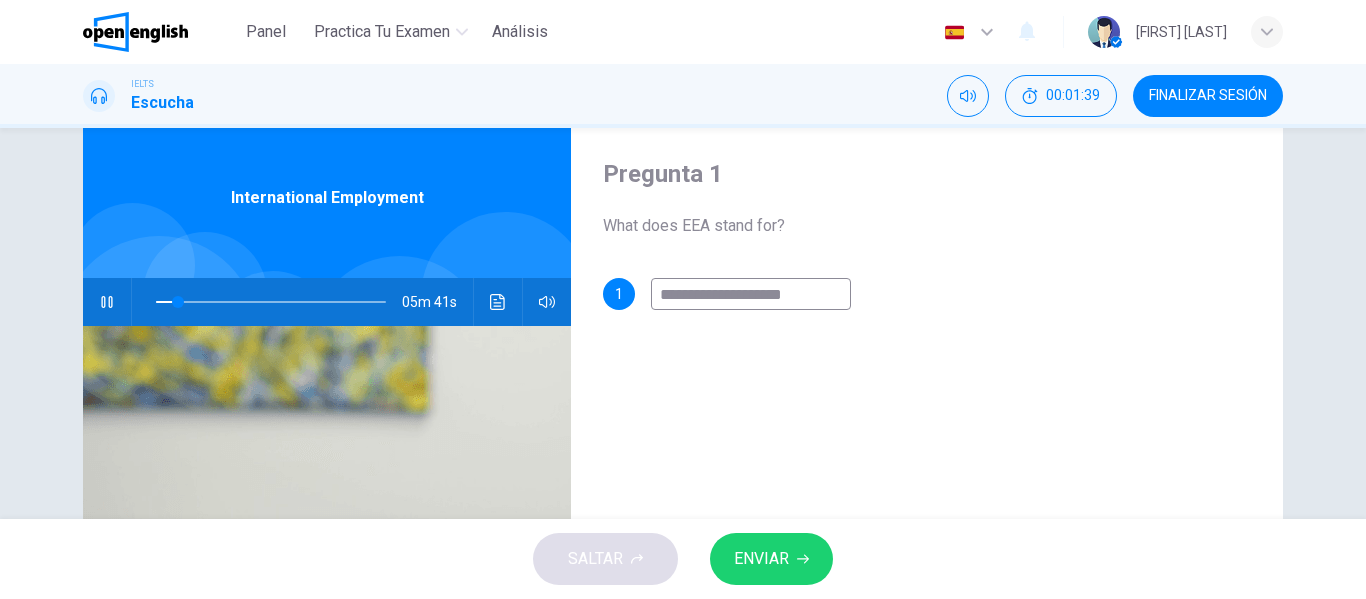 type on "**" 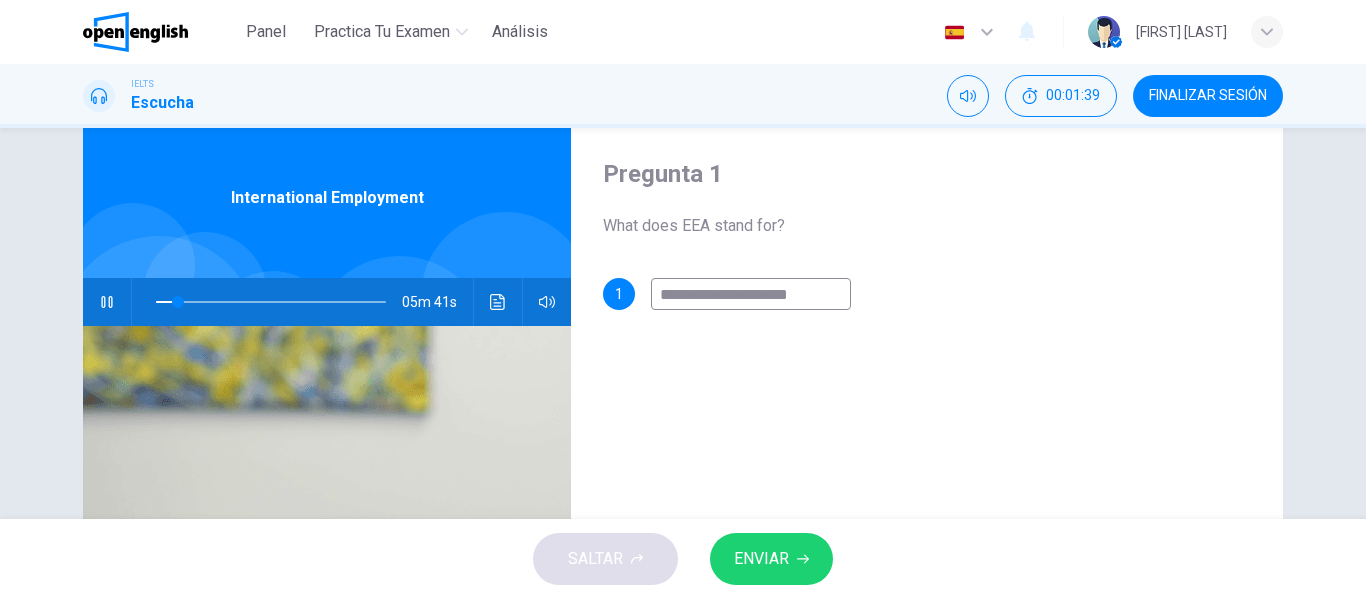type on "**" 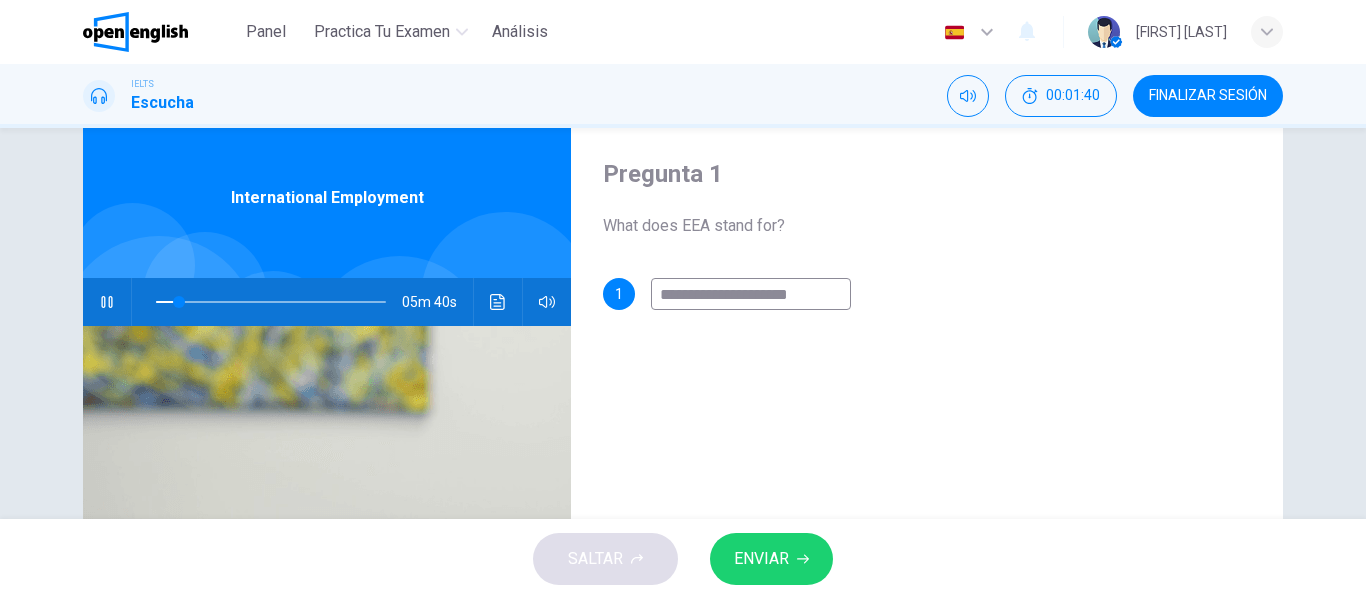 type on "**********" 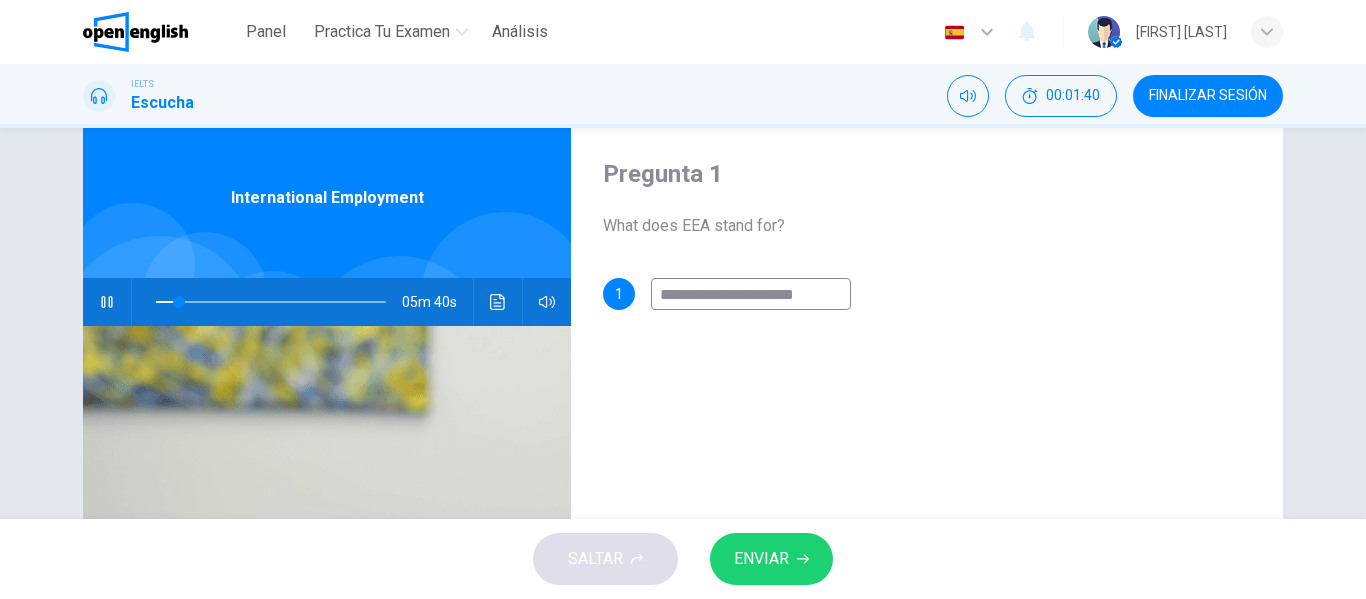 type on "**********" 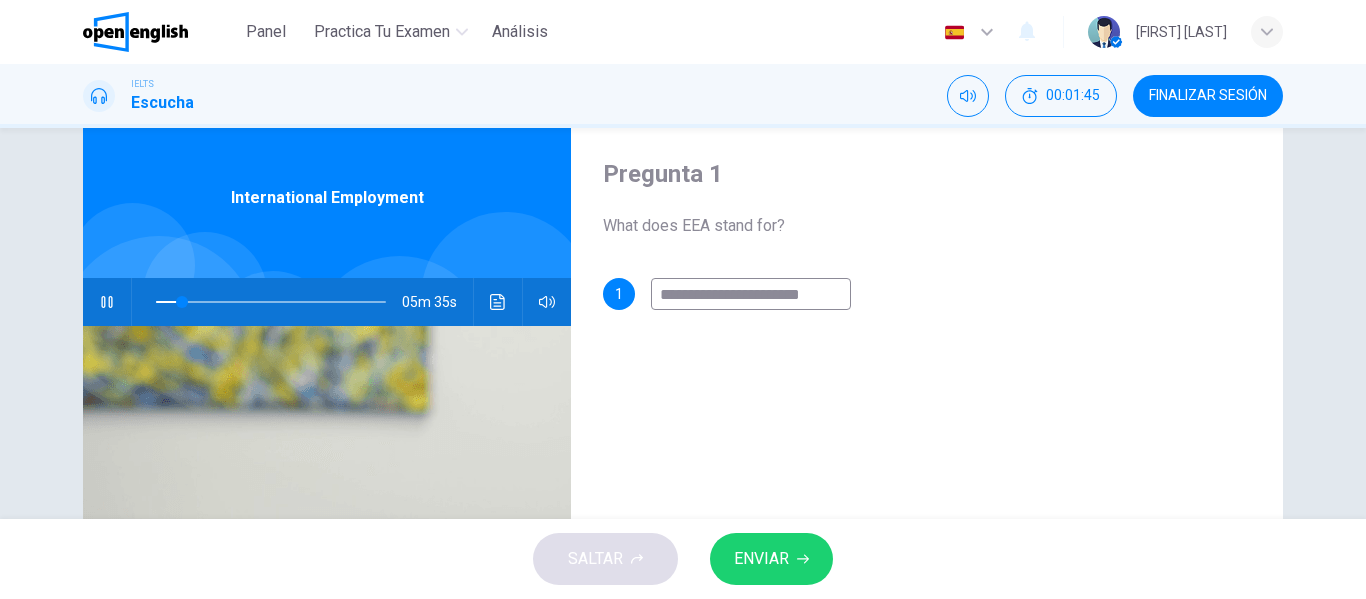 type on "**" 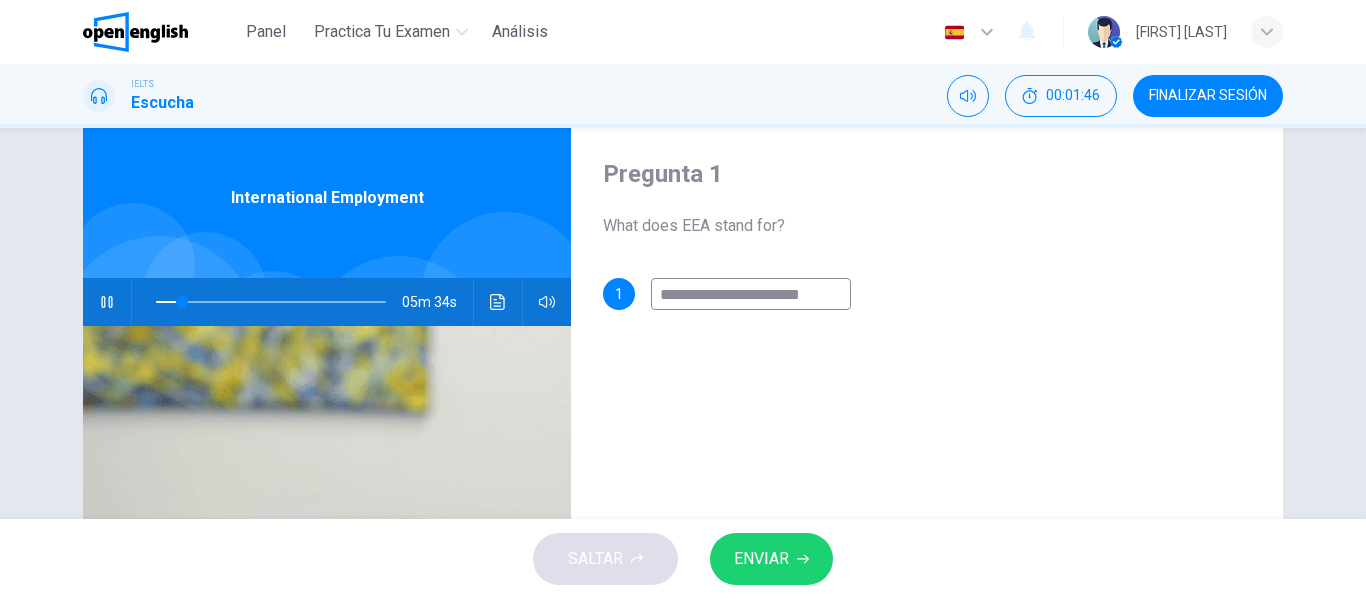 type on "**********" 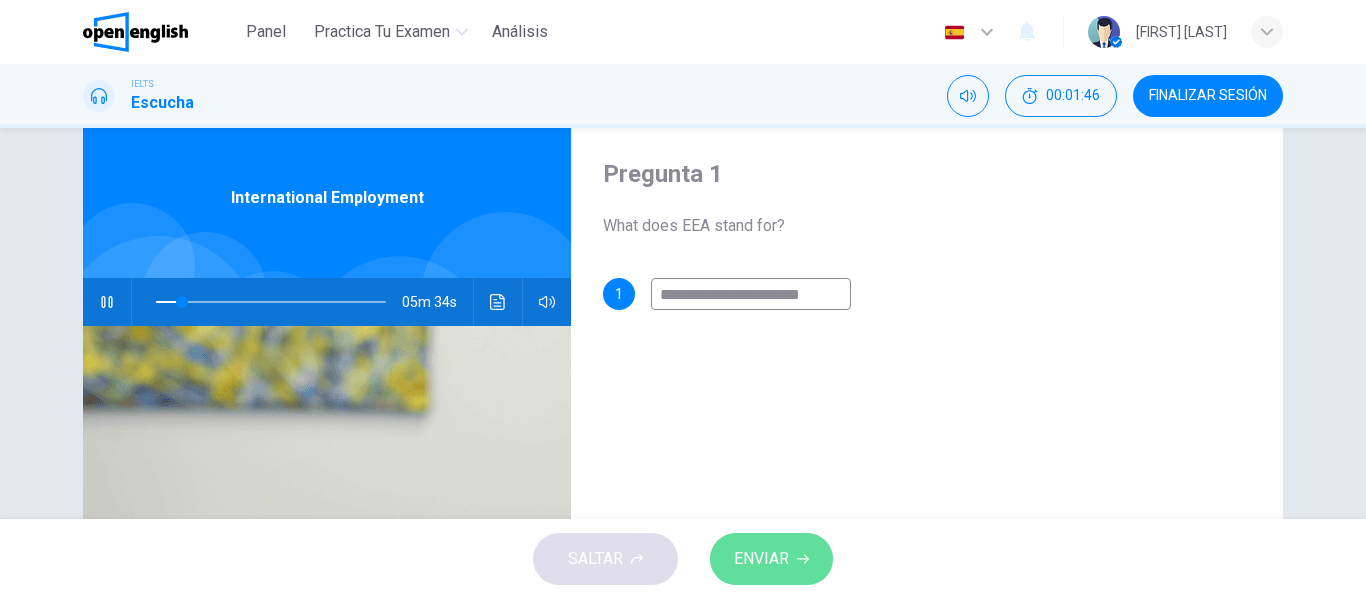 click on "ENVIAR" at bounding box center [761, 559] 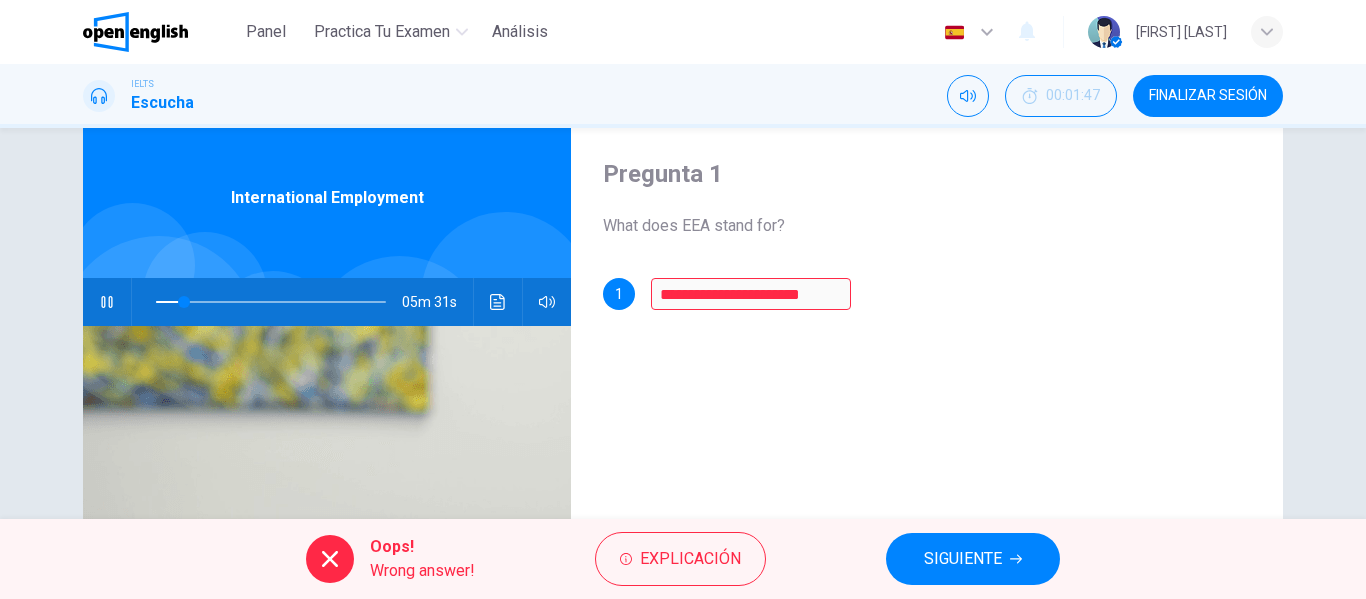 click 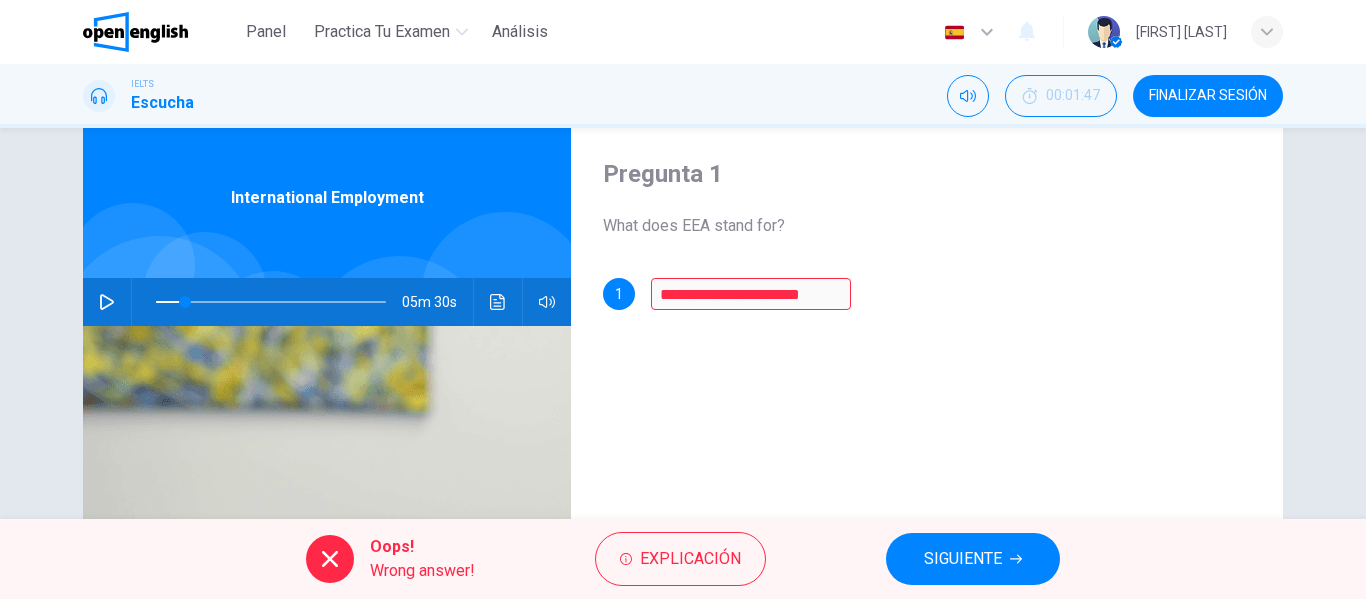 click on "**********" at bounding box center (927, 465) 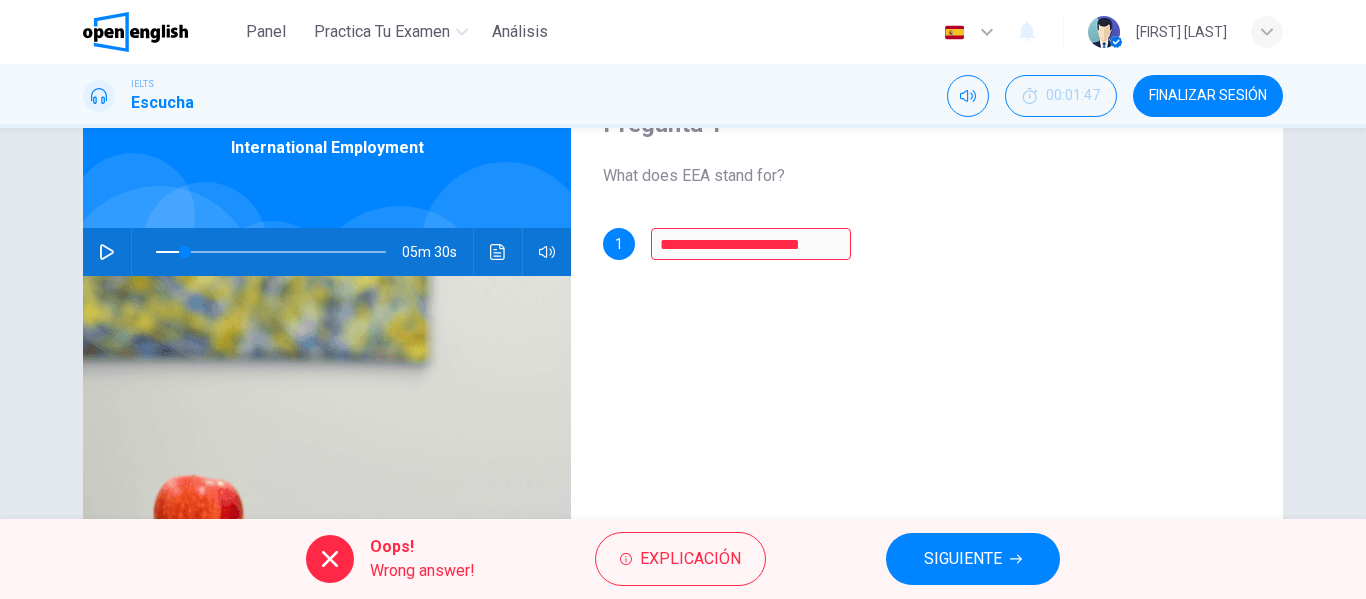 scroll, scrollTop: 0, scrollLeft: 0, axis: both 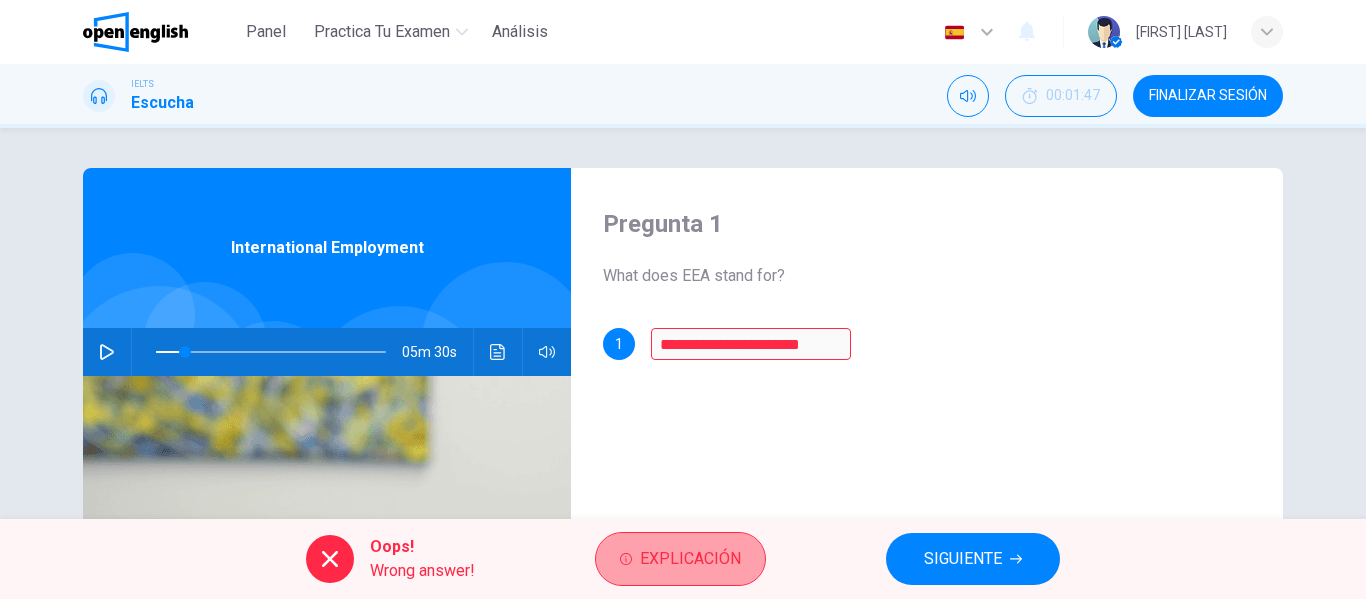 click on "Explicación" at bounding box center [680, 559] 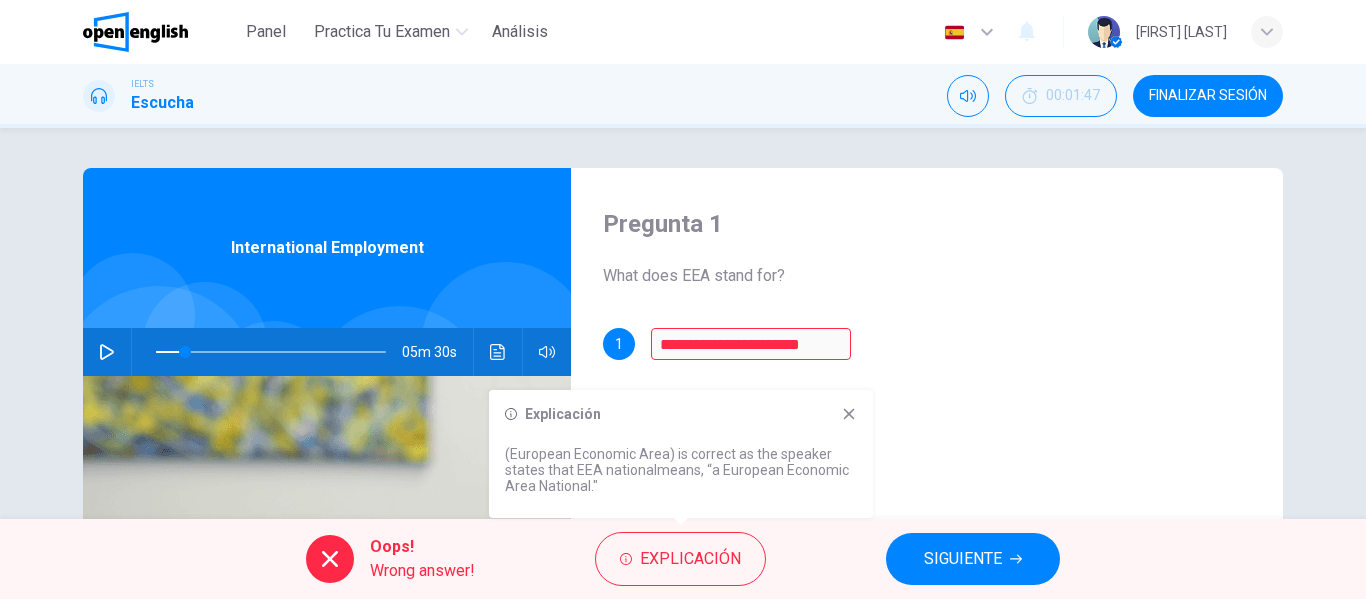 click 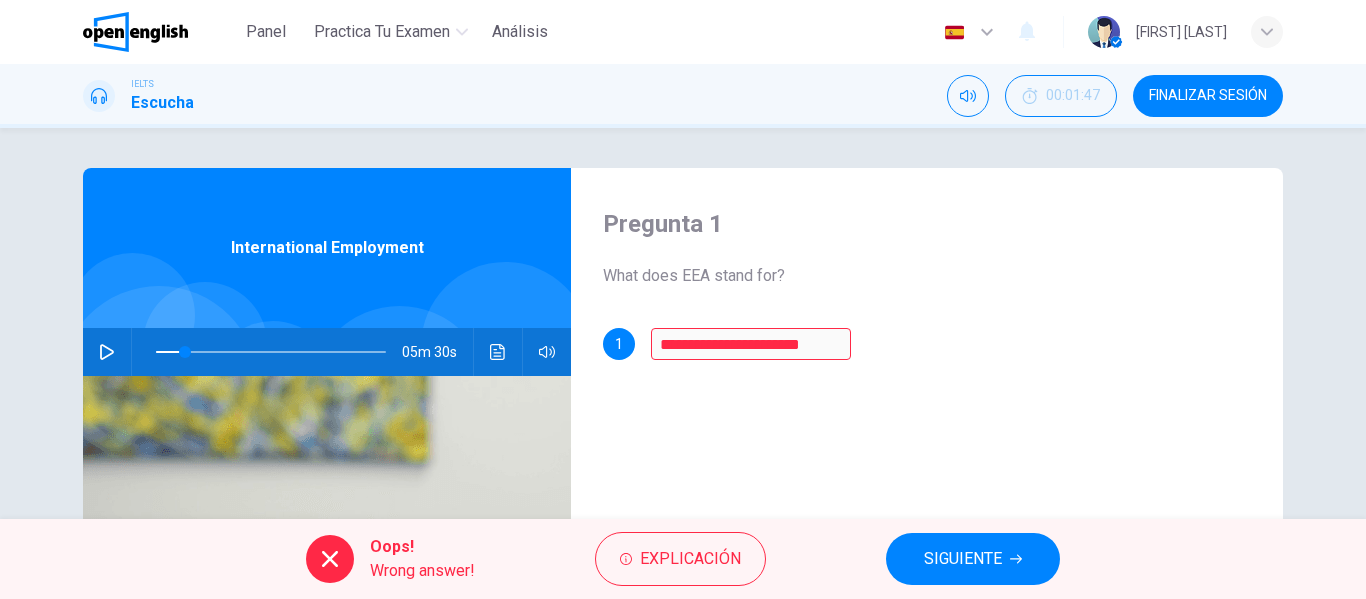 click on "What does EEA stand for?" at bounding box center [927, 276] 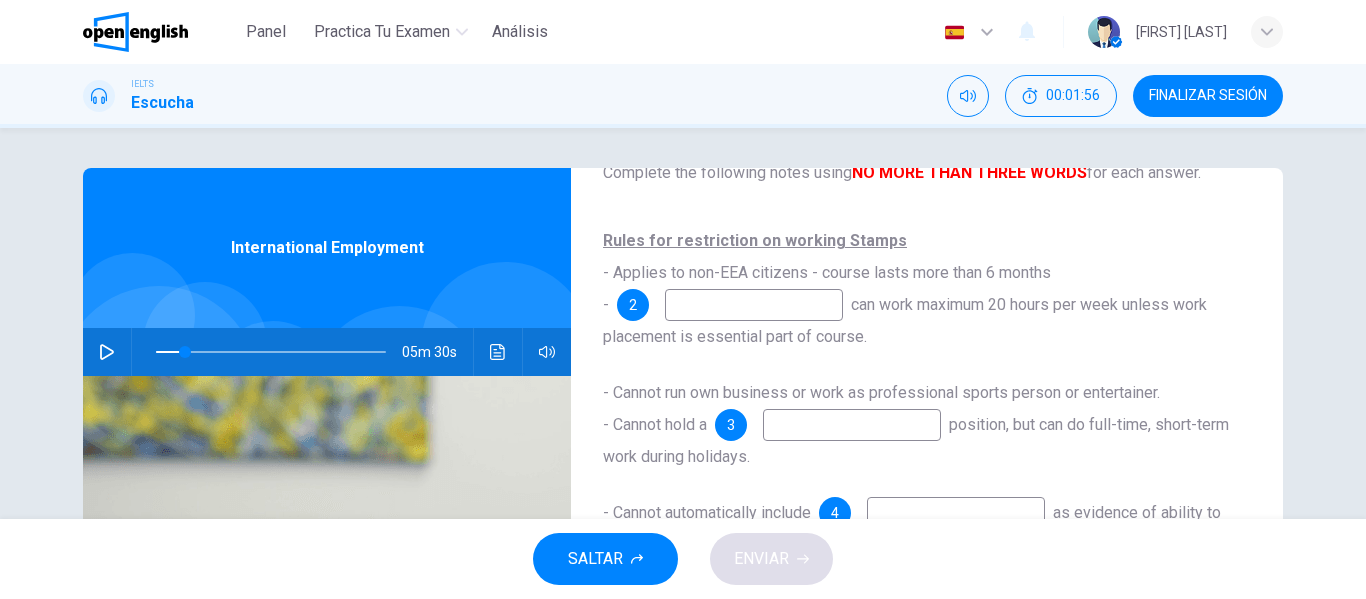 scroll, scrollTop: 118, scrollLeft: 0, axis: vertical 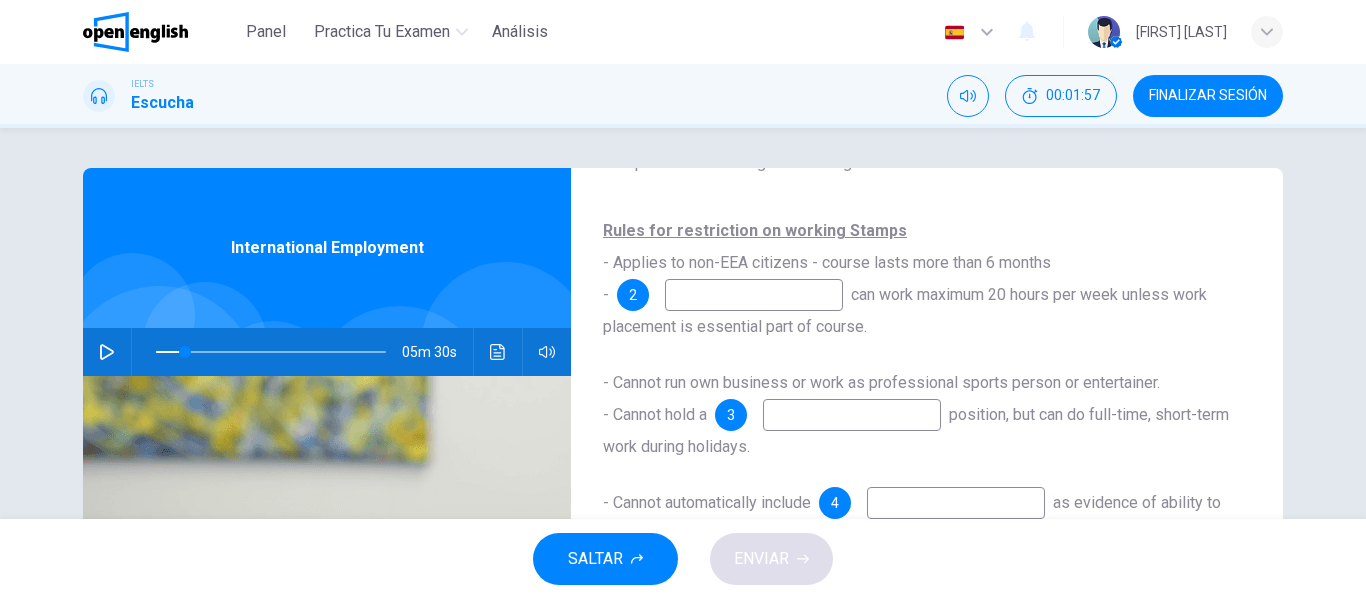 drag, startPoint x: 1281, startPoint y: 368, endPoint x: 1281, endPoint y: 383, distance: 15 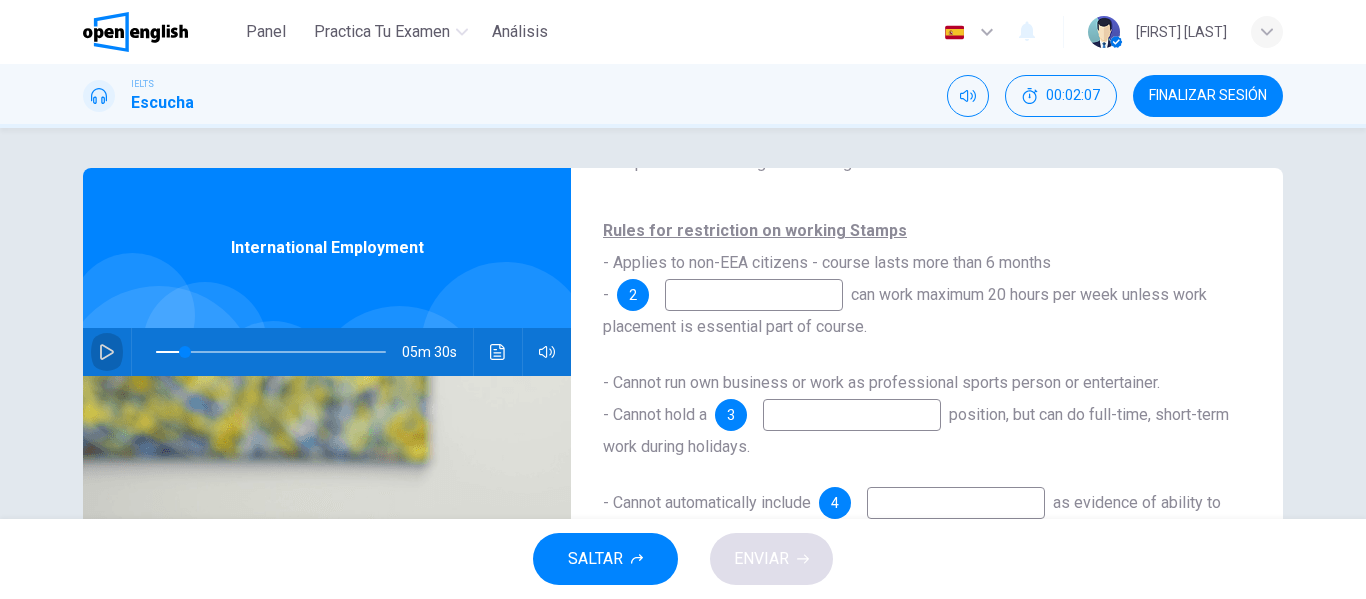 click 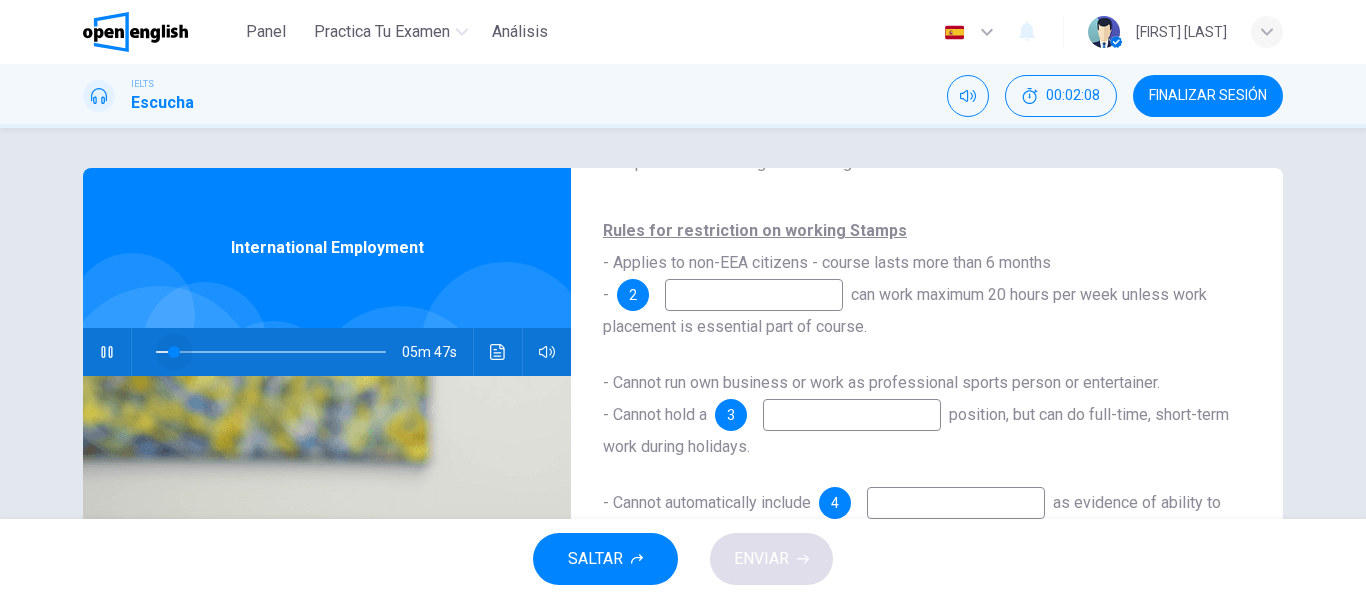 click at bounding box center (174, 352) 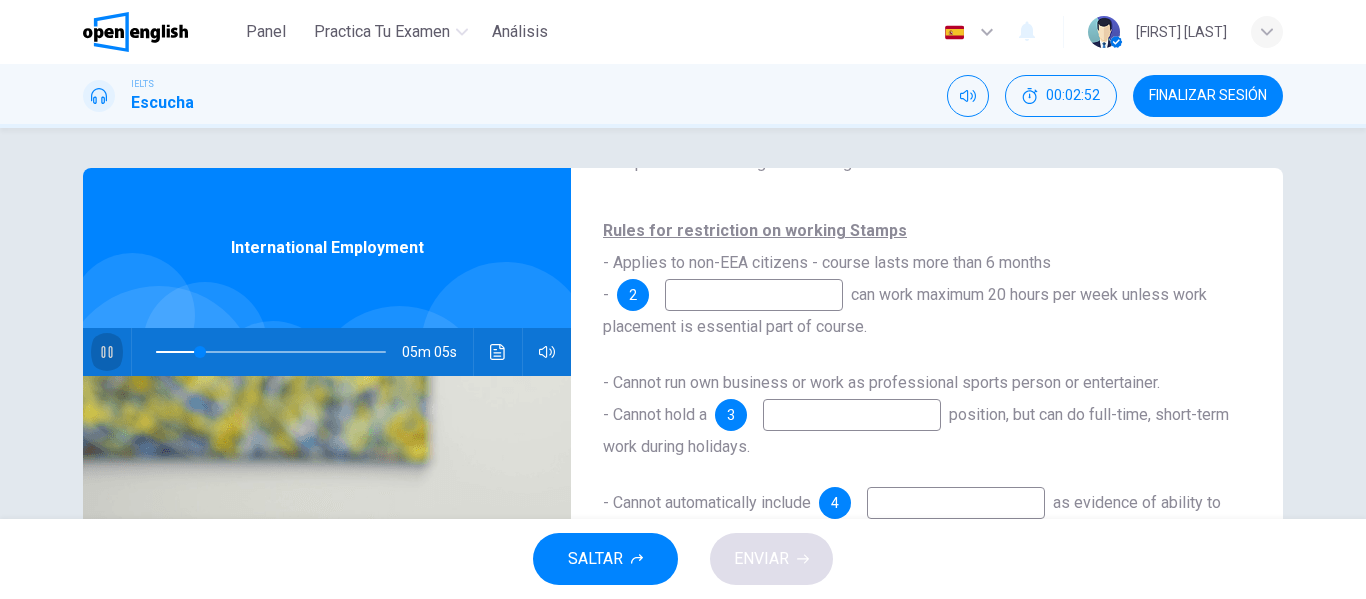 click 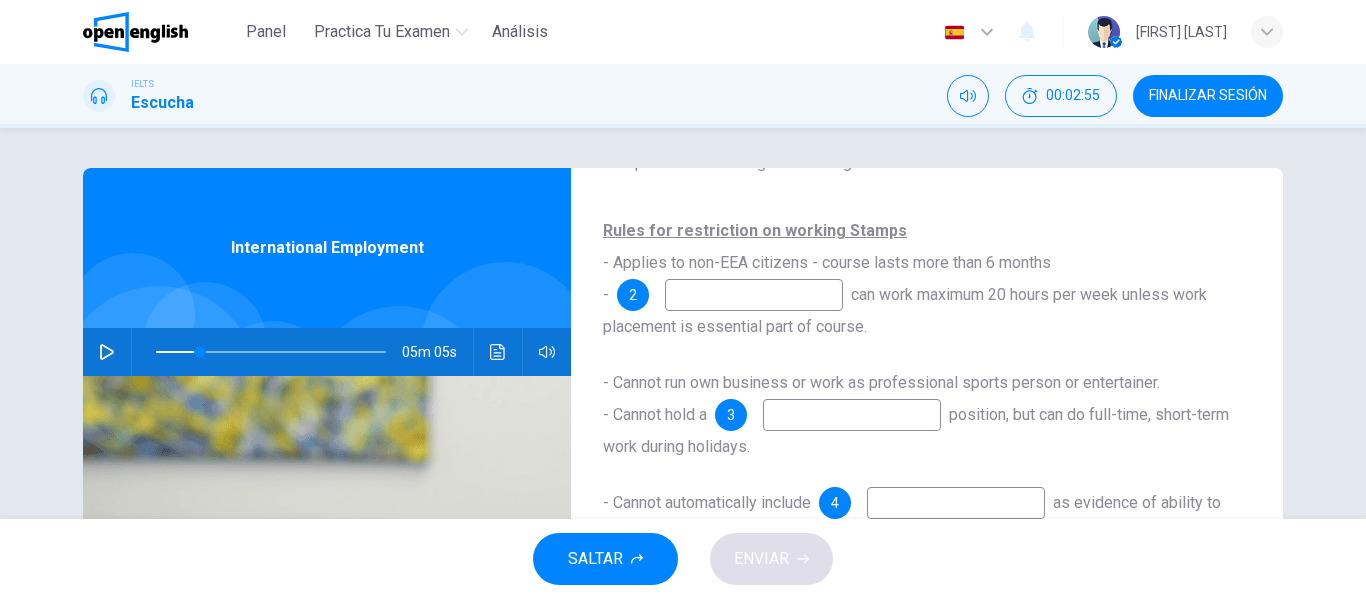 click 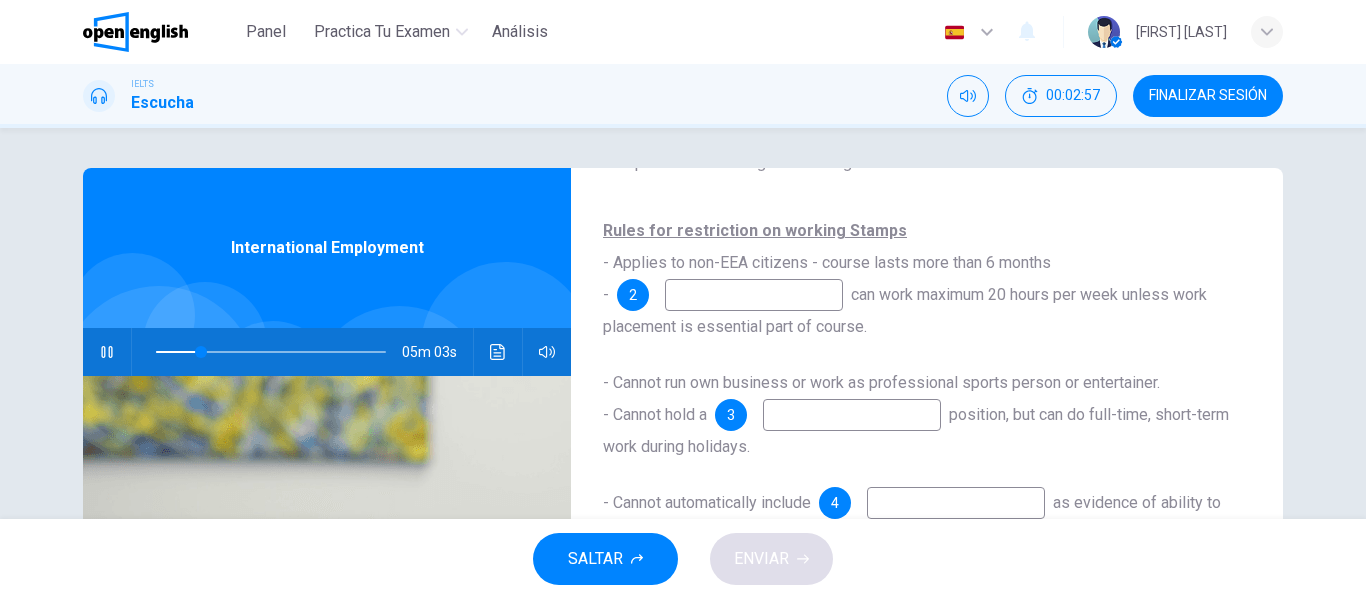 click at bounding box center (754, 295) 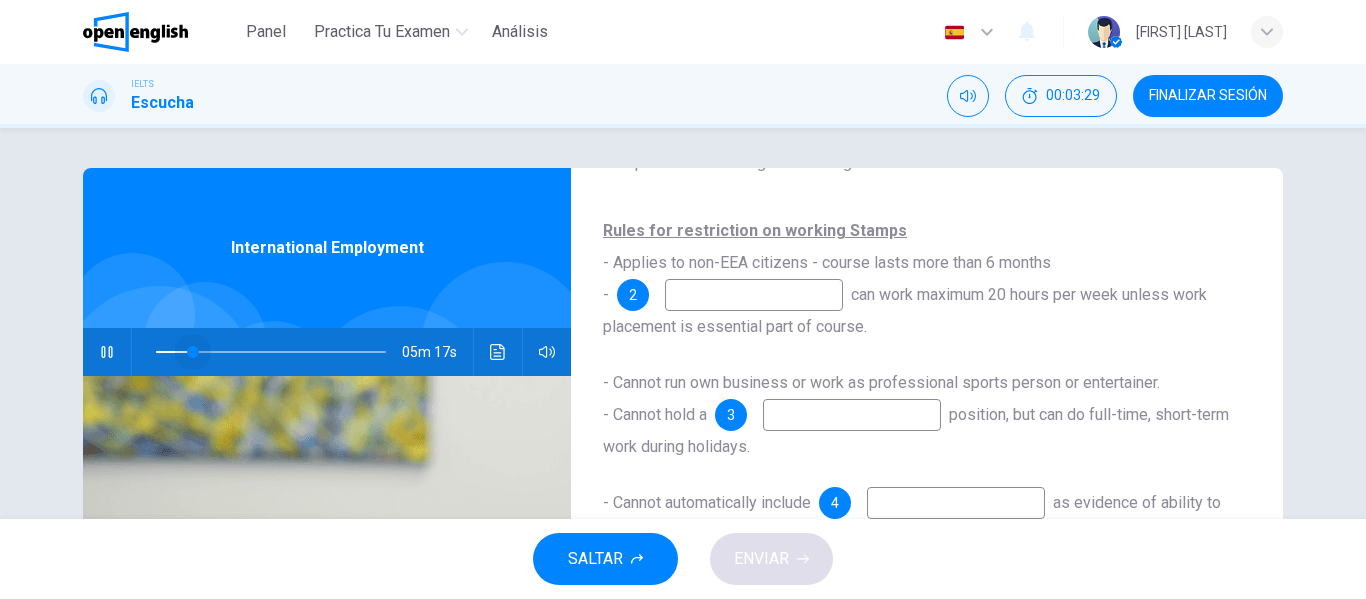 click at bounding box center [271, 352] 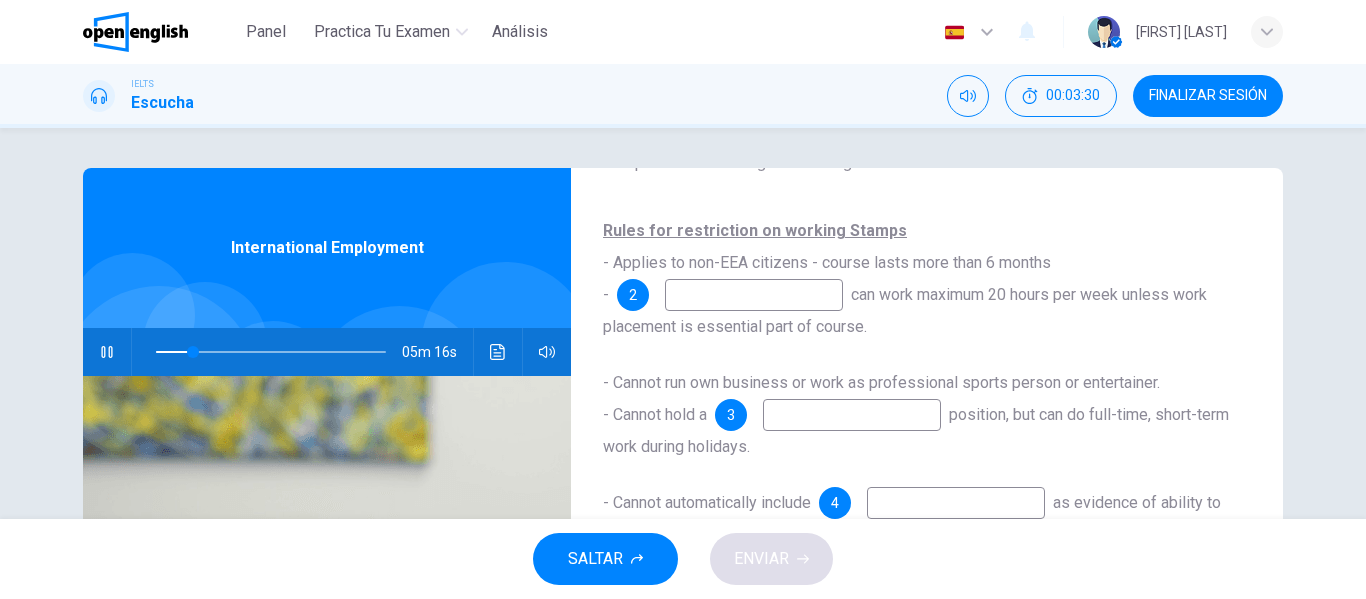 click 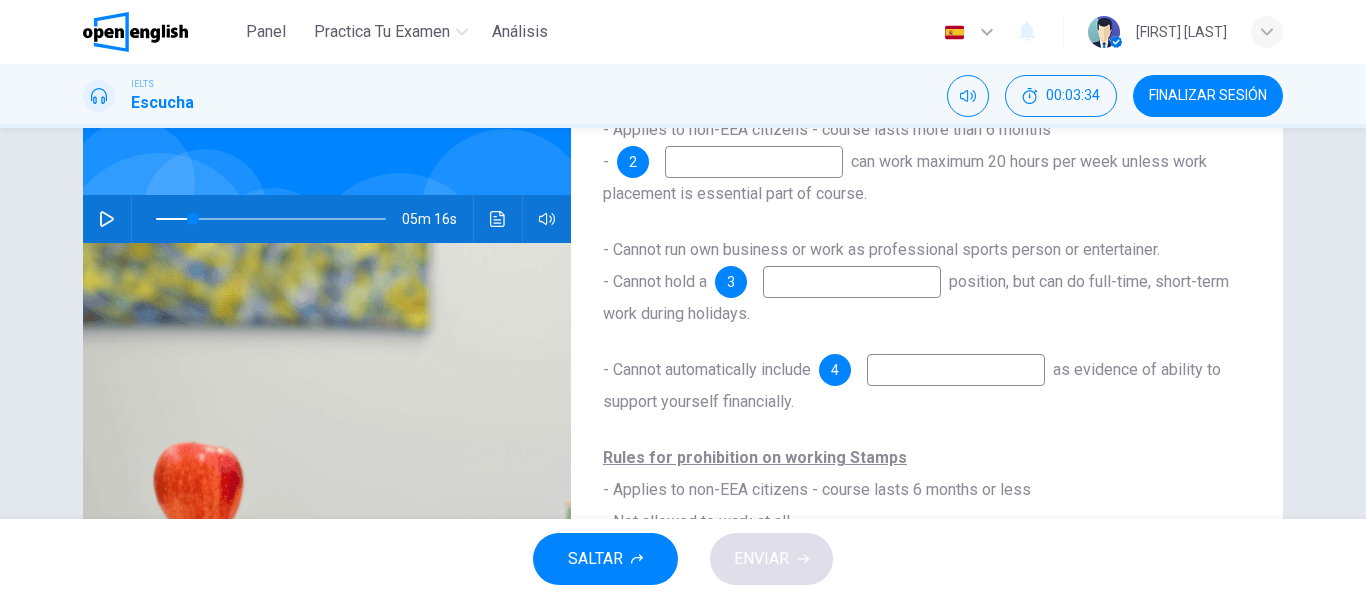 scroll, scrollTop: 0, scrollLeft: 0, axis: both 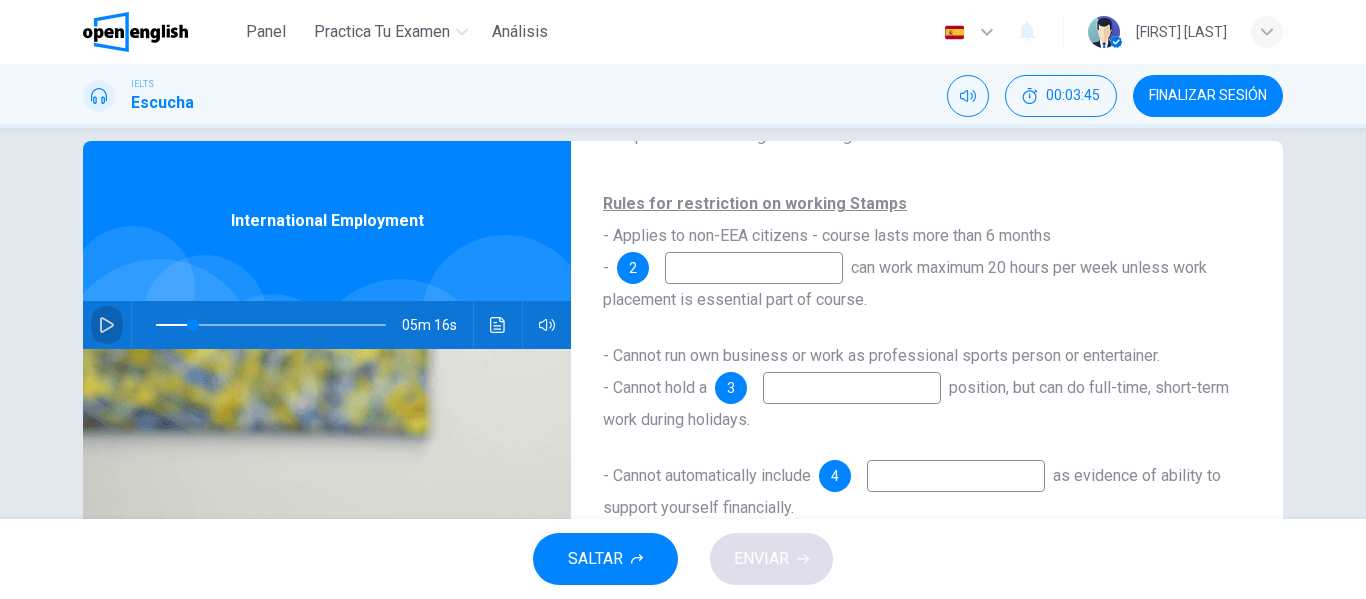 click 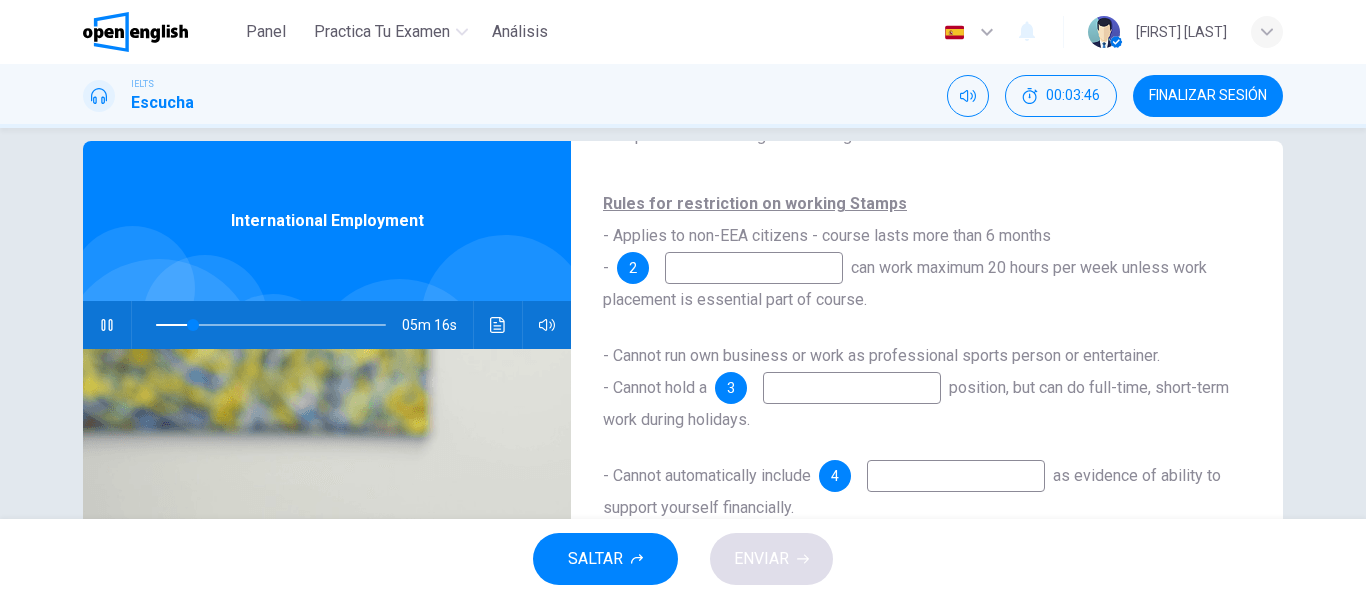 click at bounding box center [754, 268] 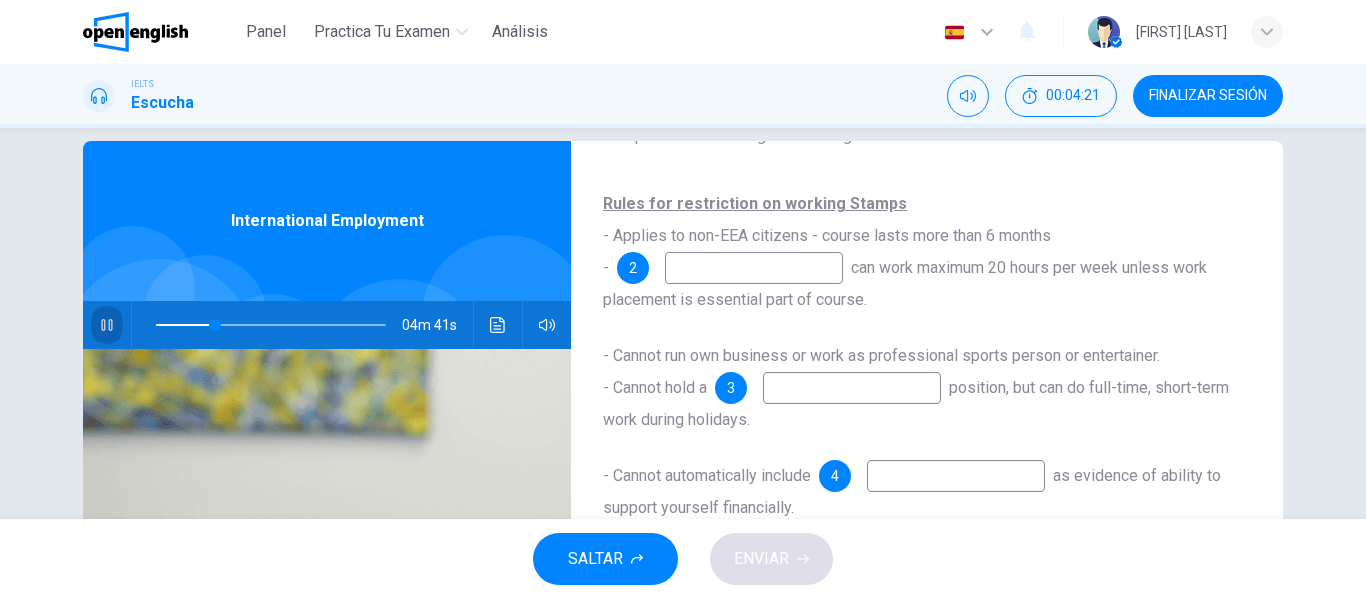 click at bounding box center [107, 325] 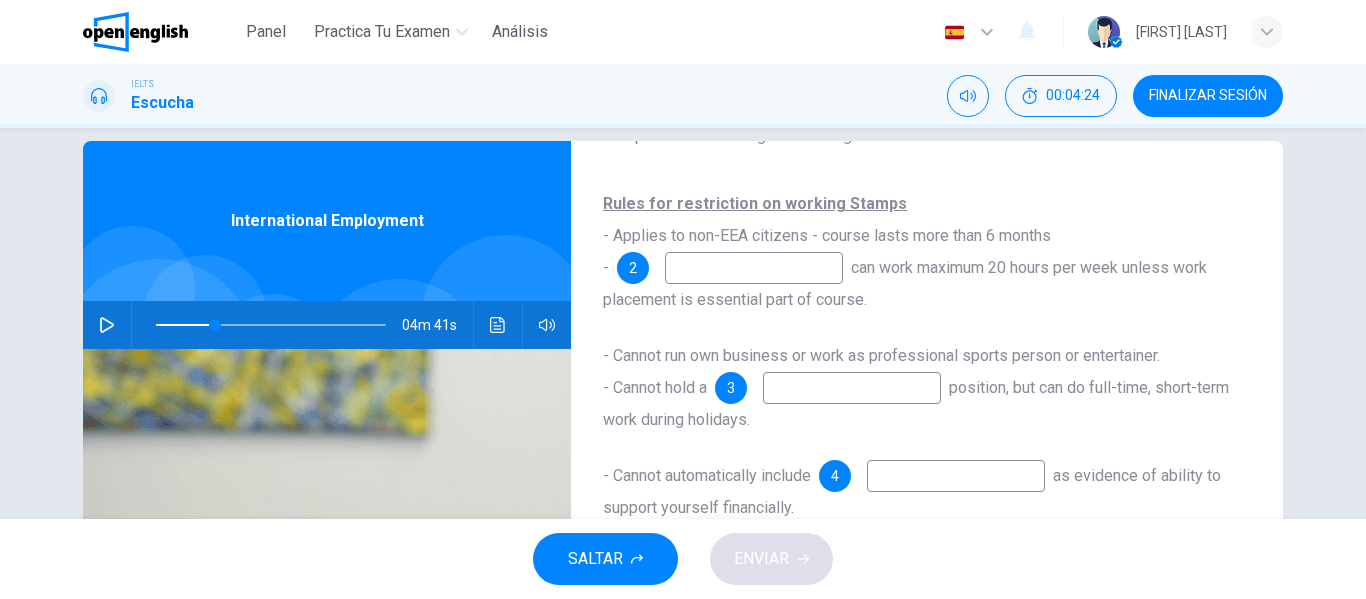 click at bounding box center [754, 268] 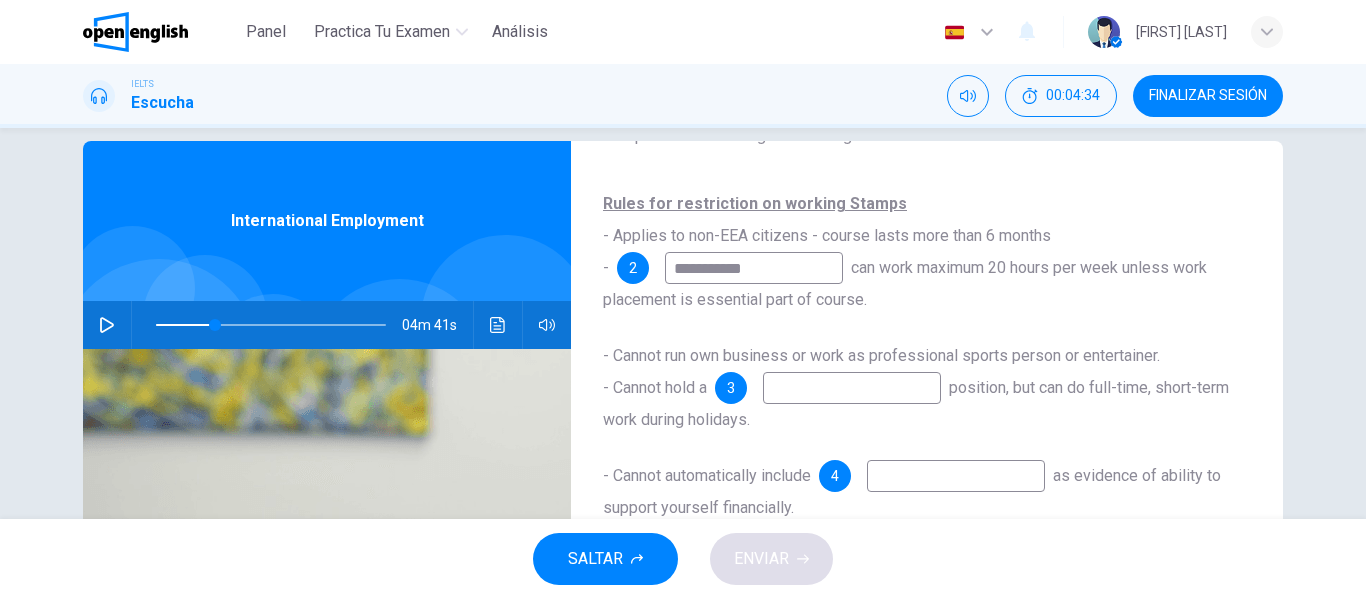 type on "**********" 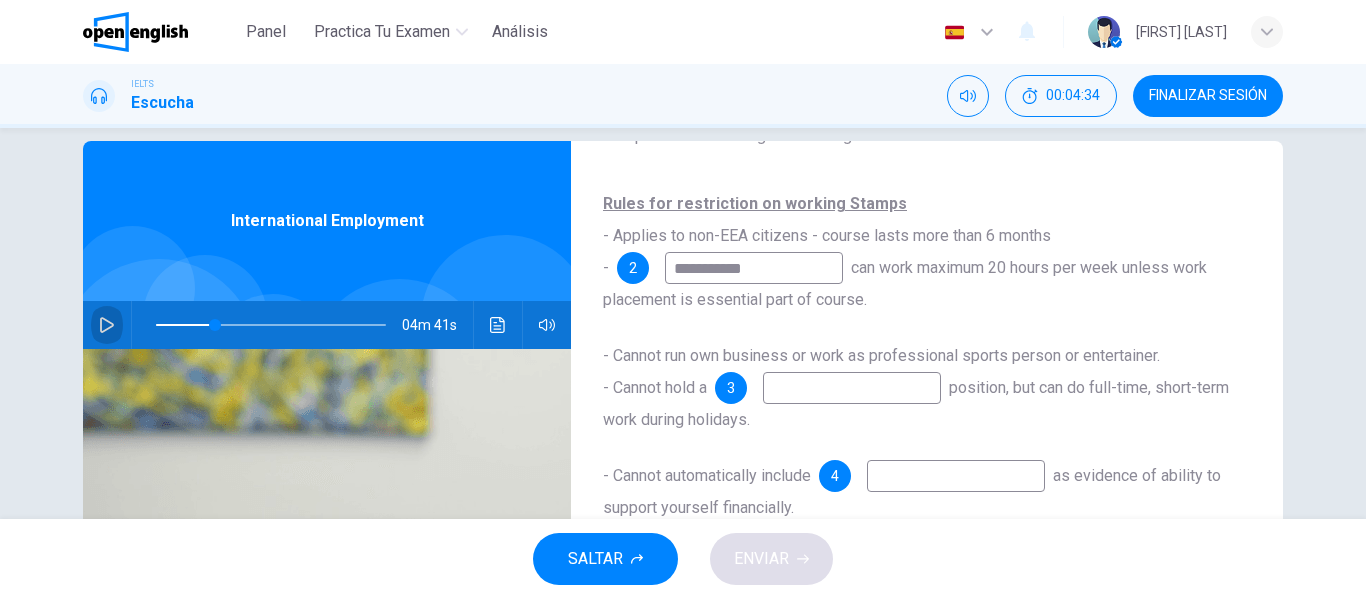 click 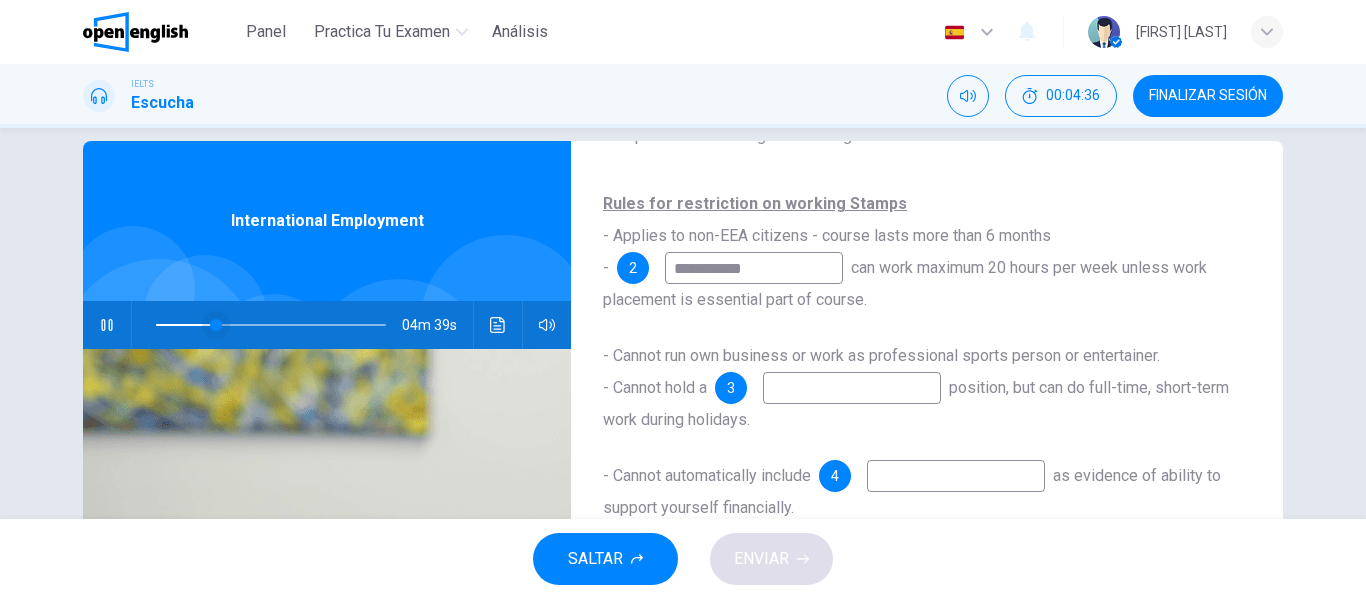 click at bounding box center [216, 325] 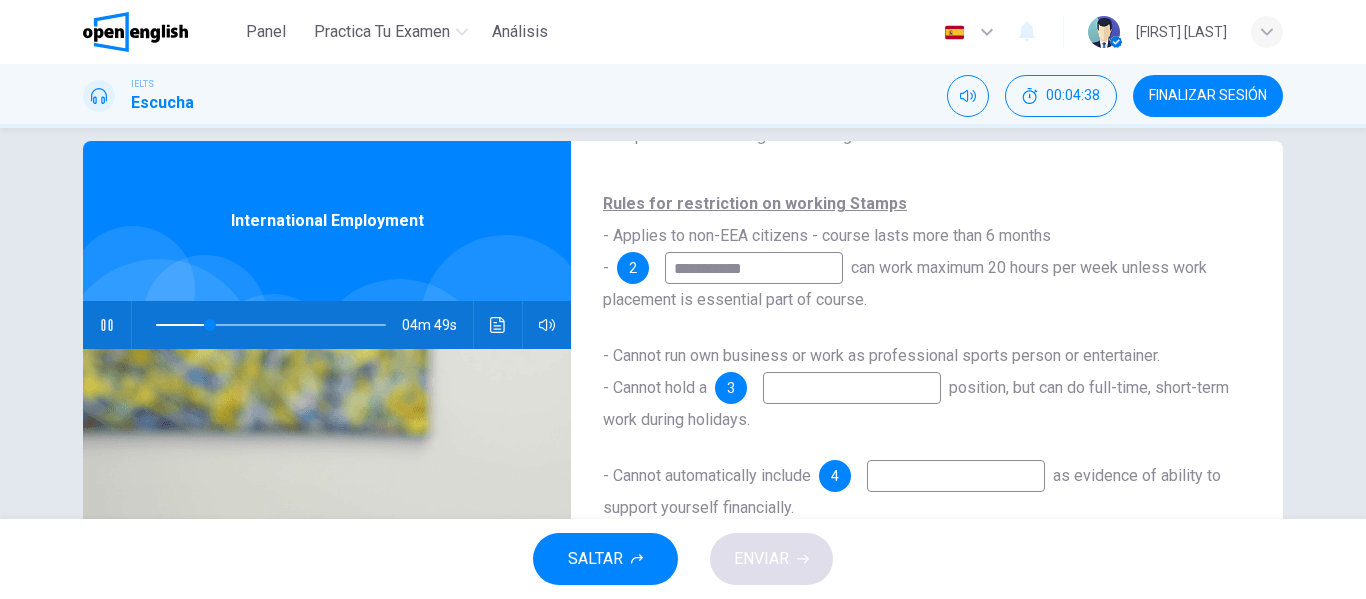click on "**********" at bounding box center [754, 268] 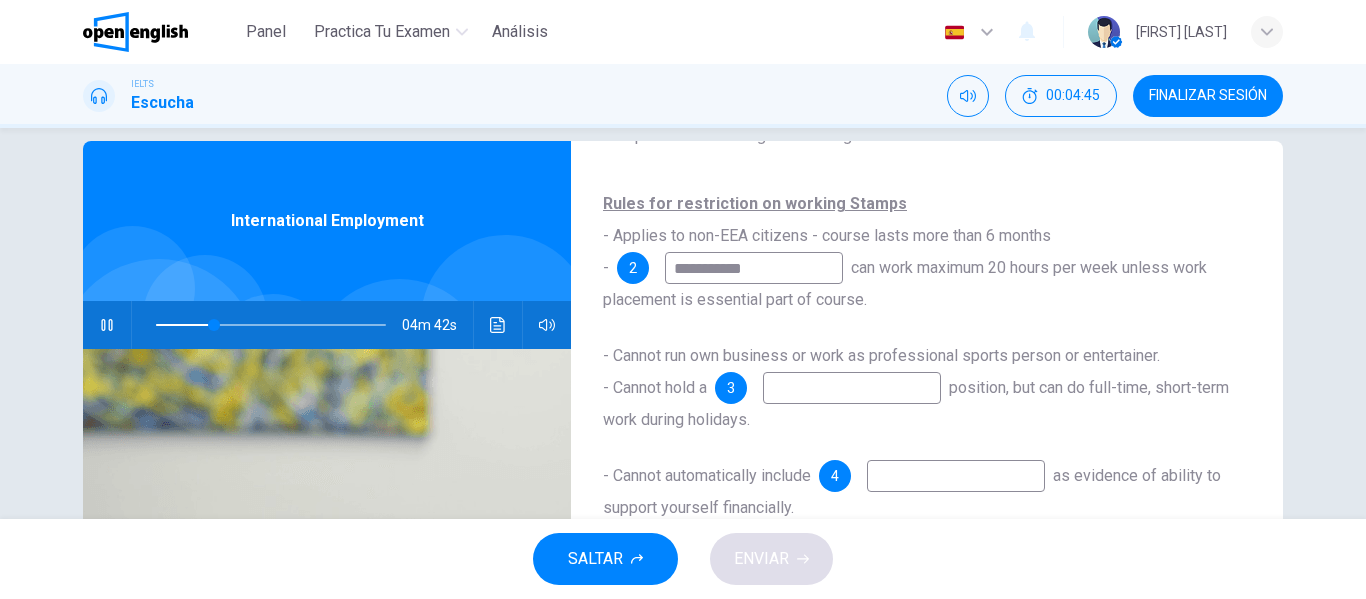 type on "**" 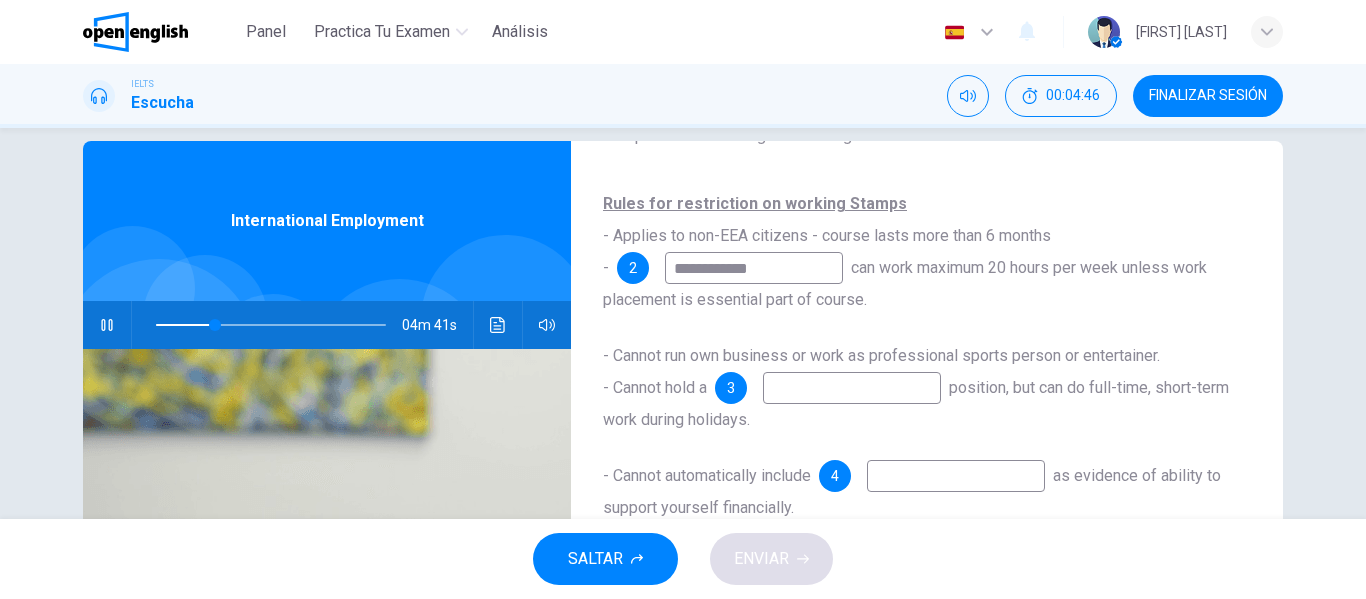 type on "**********" 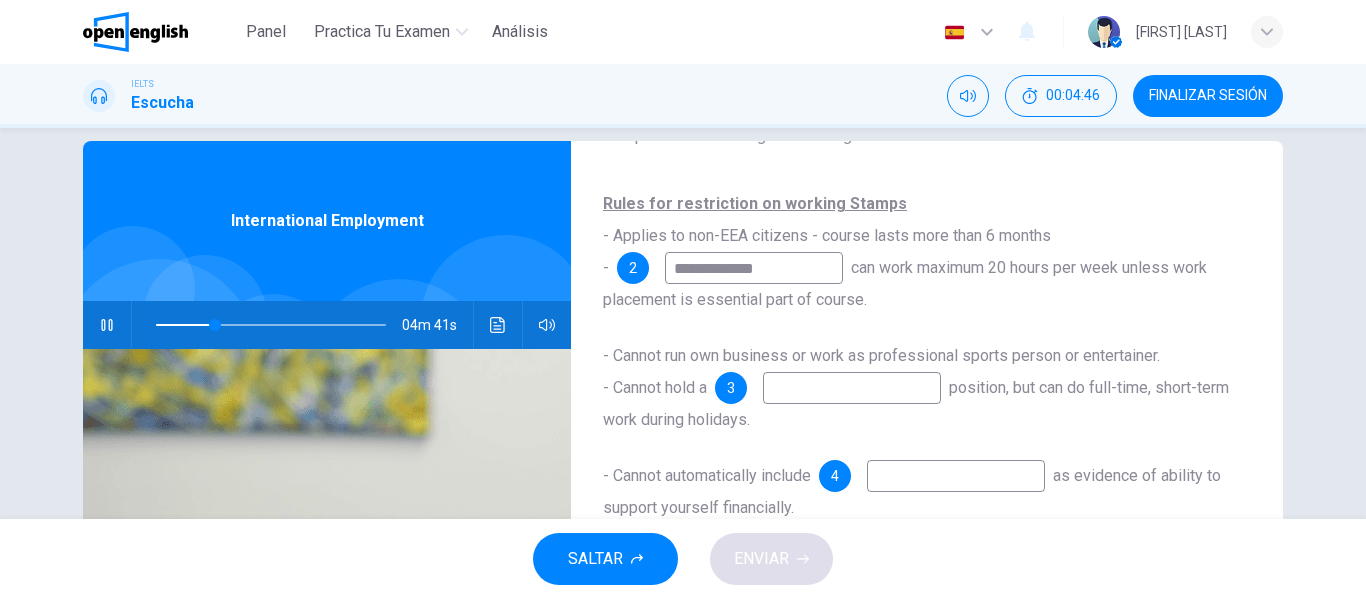 type on "**" 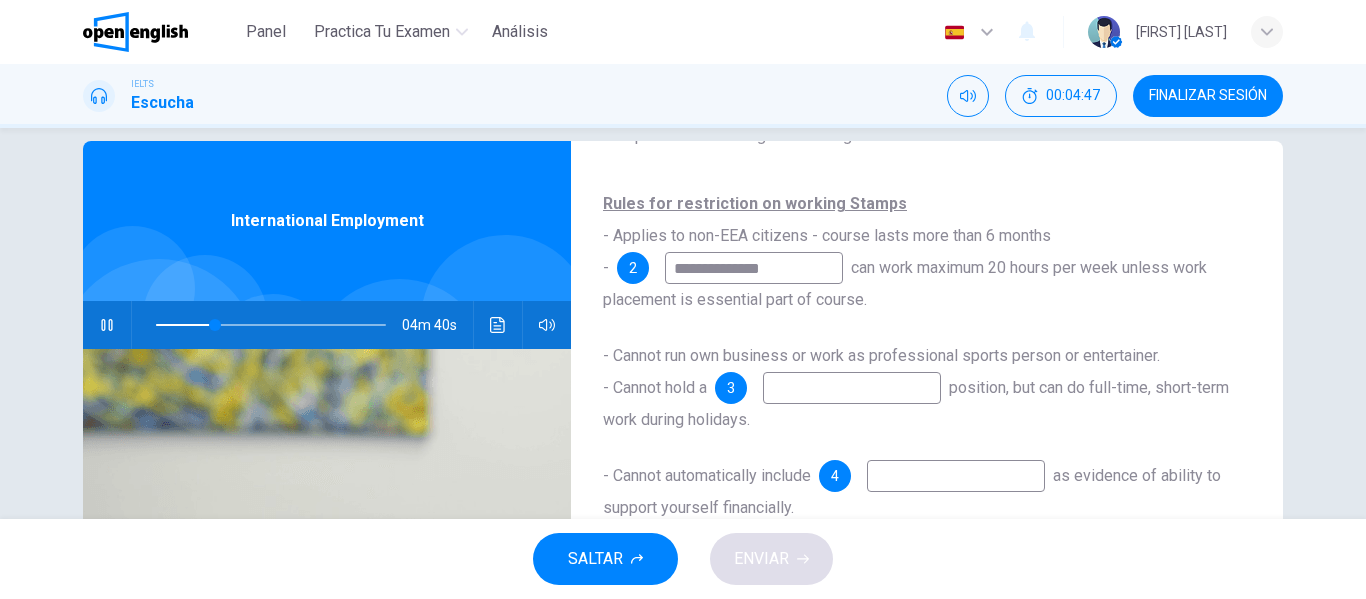 type on "**********" 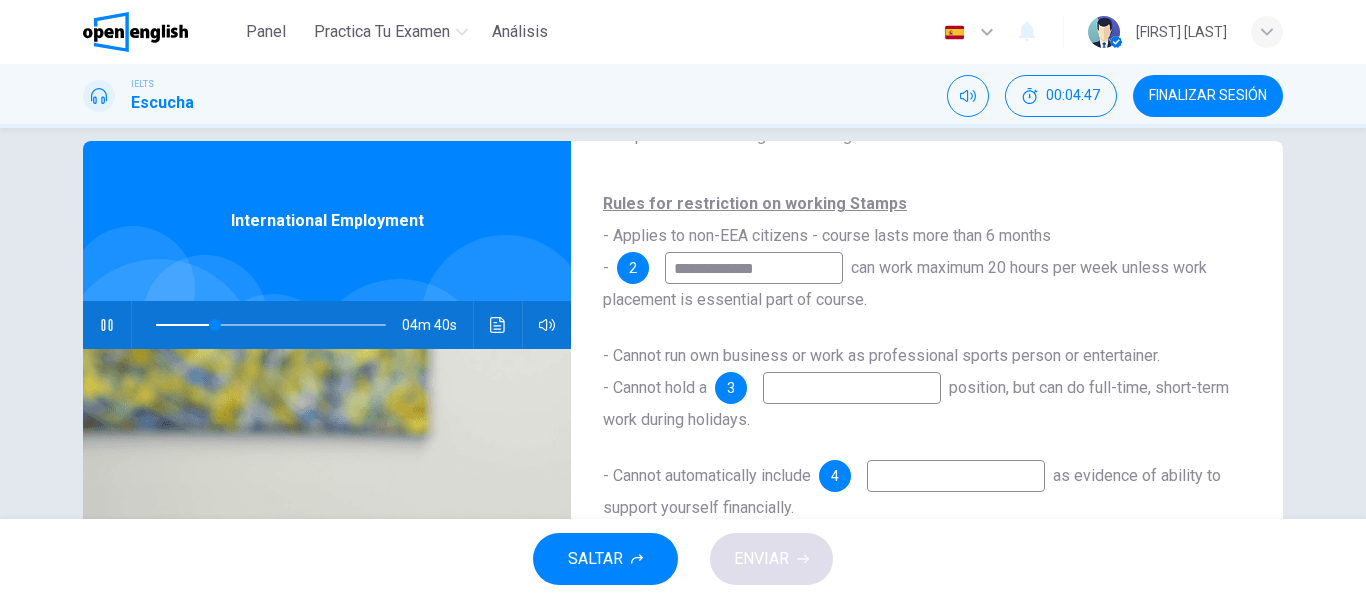 type on "**" 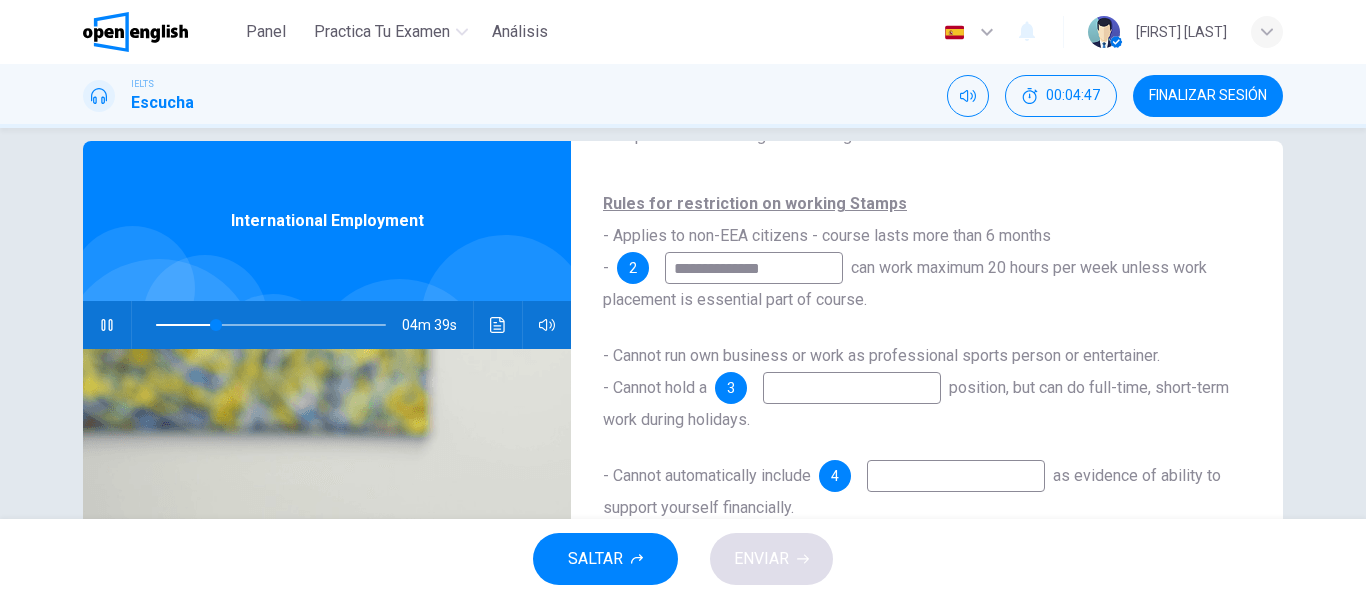 type on "**********" 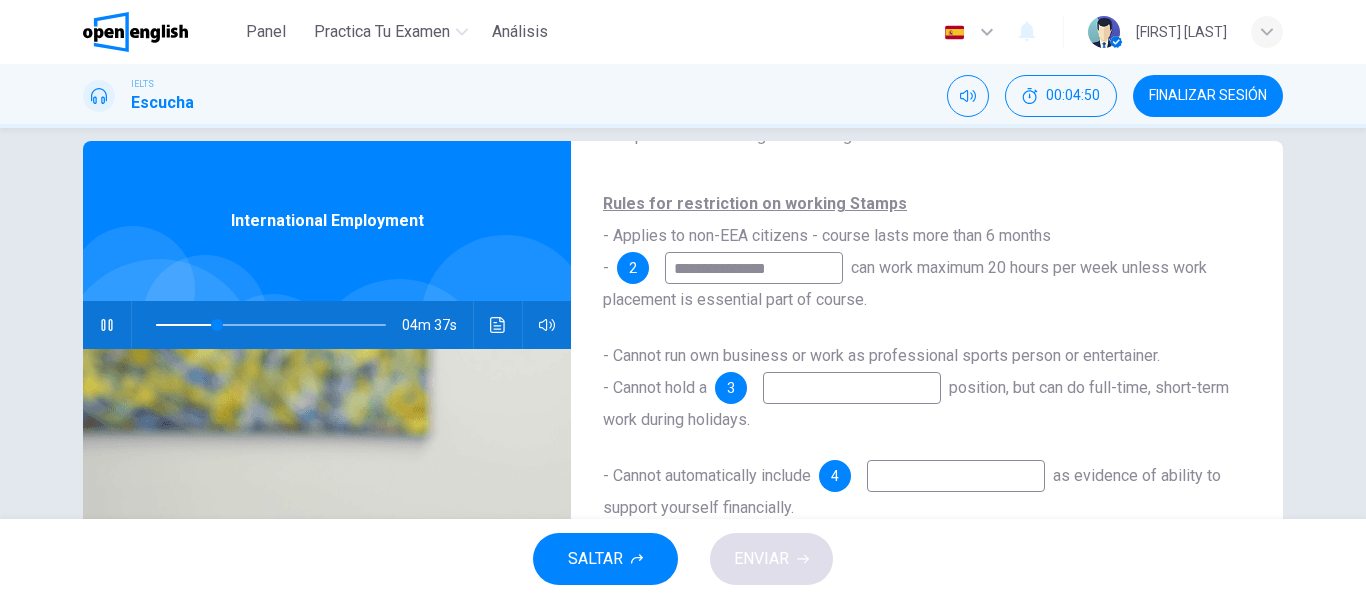 type on "**" 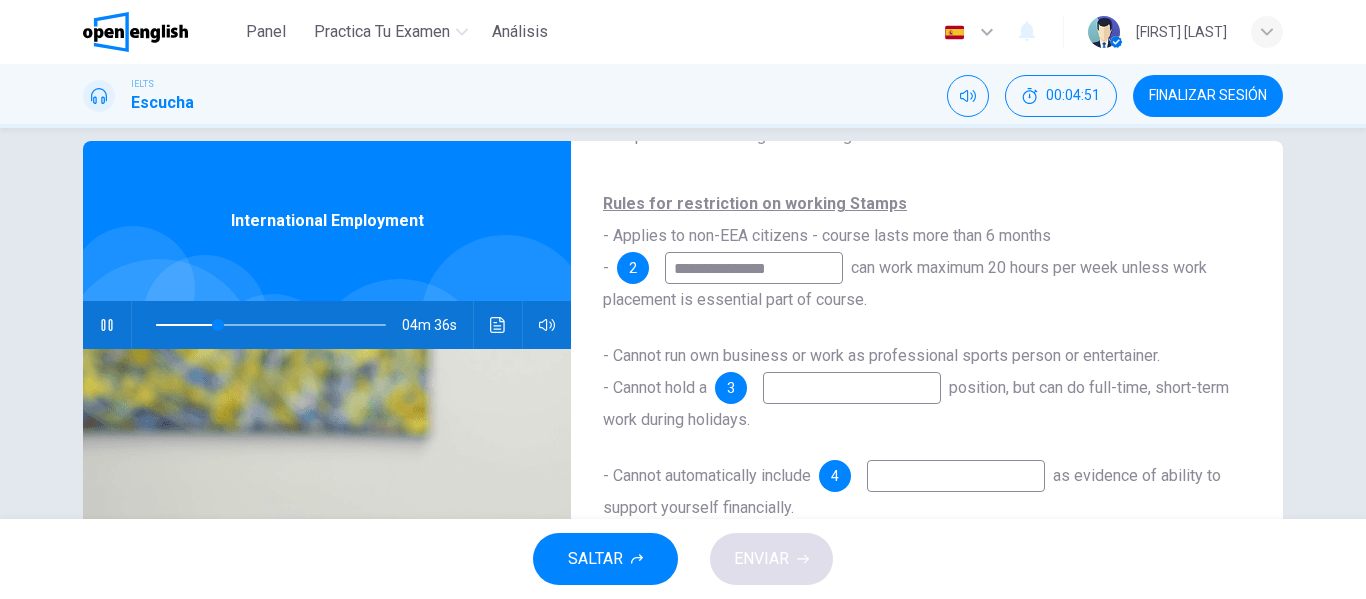 type on "**********" 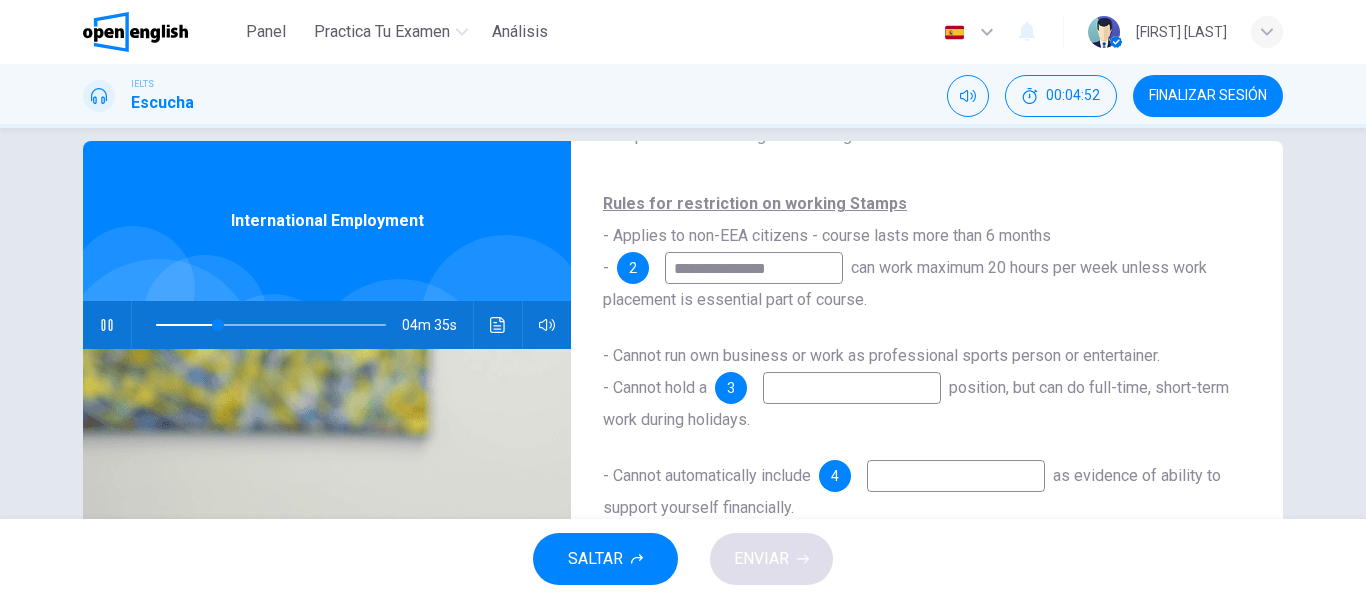 click at bounding box center (852, 388) 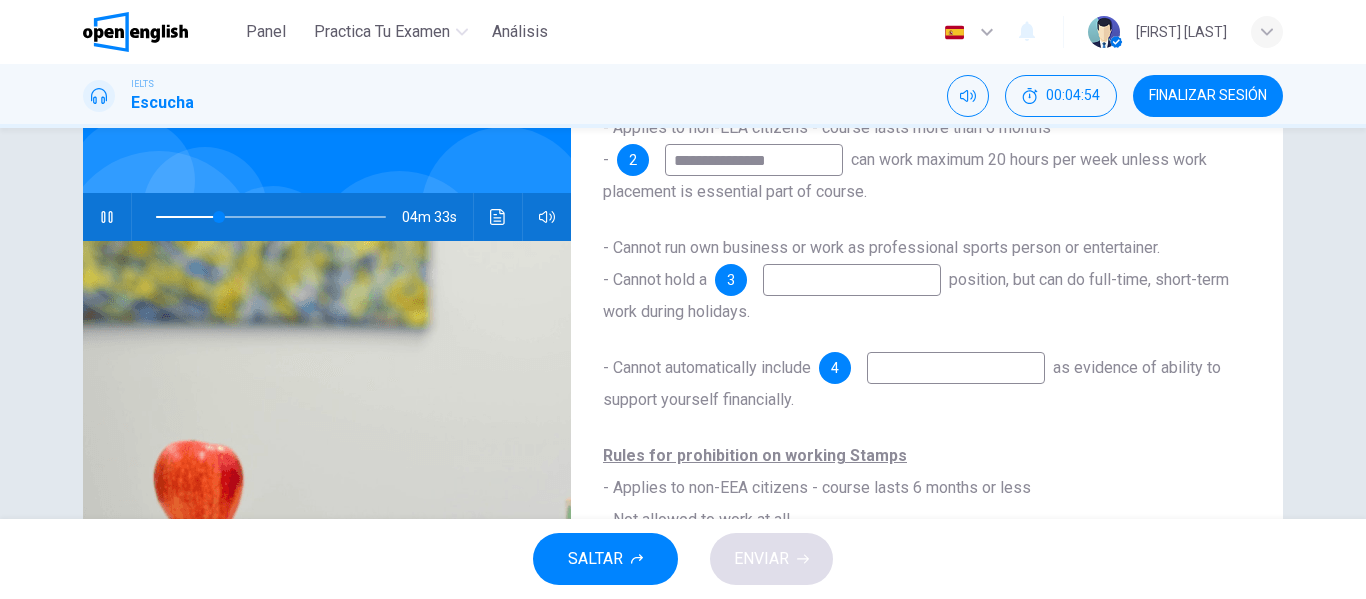 scroll, scrollTop: 154, scrollLeft: 0, axis: vertical 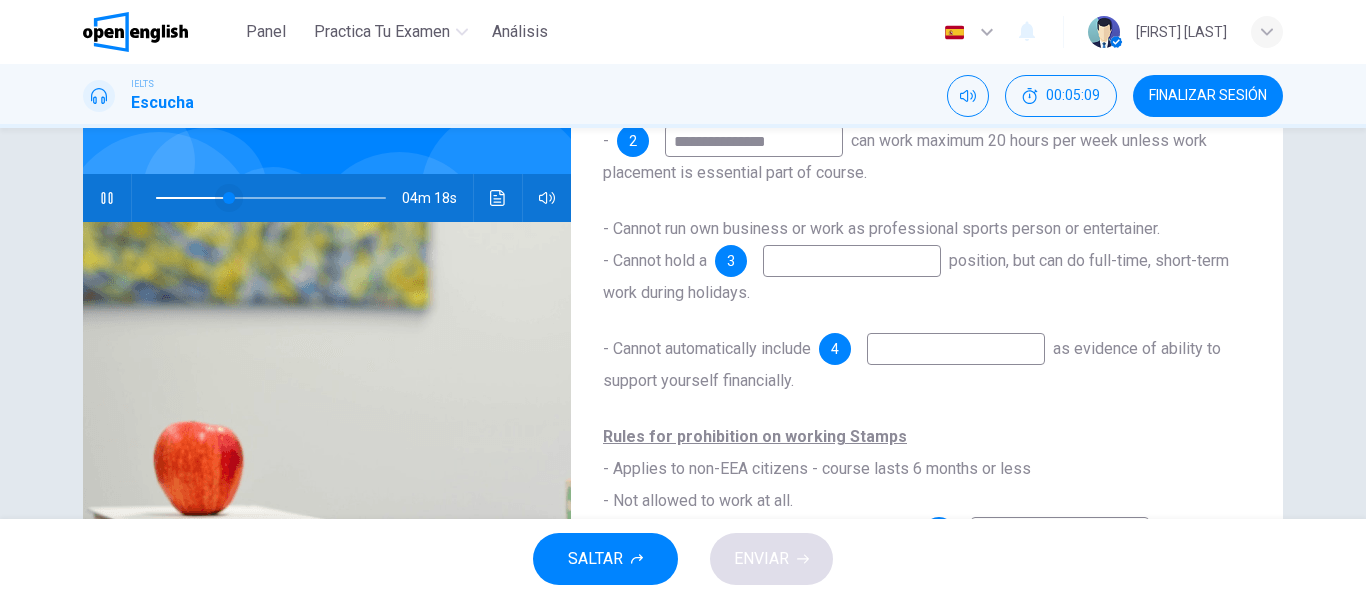 click at bounding box center (229, 198) 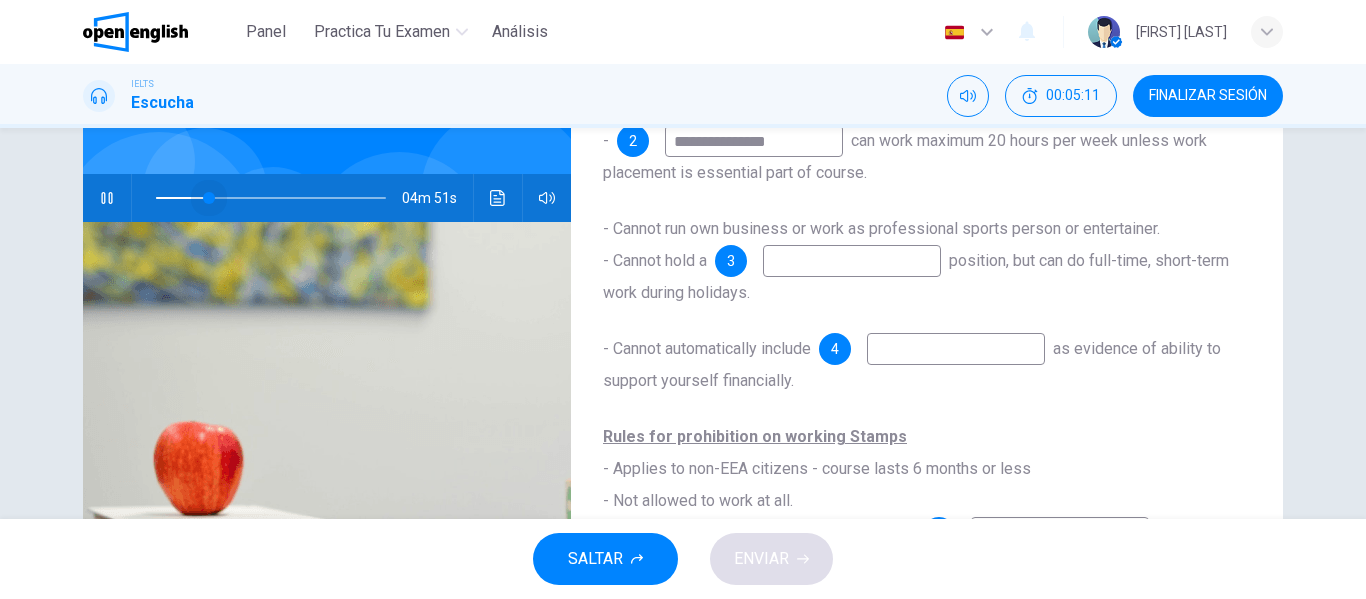click at bounding box center (209, 198) 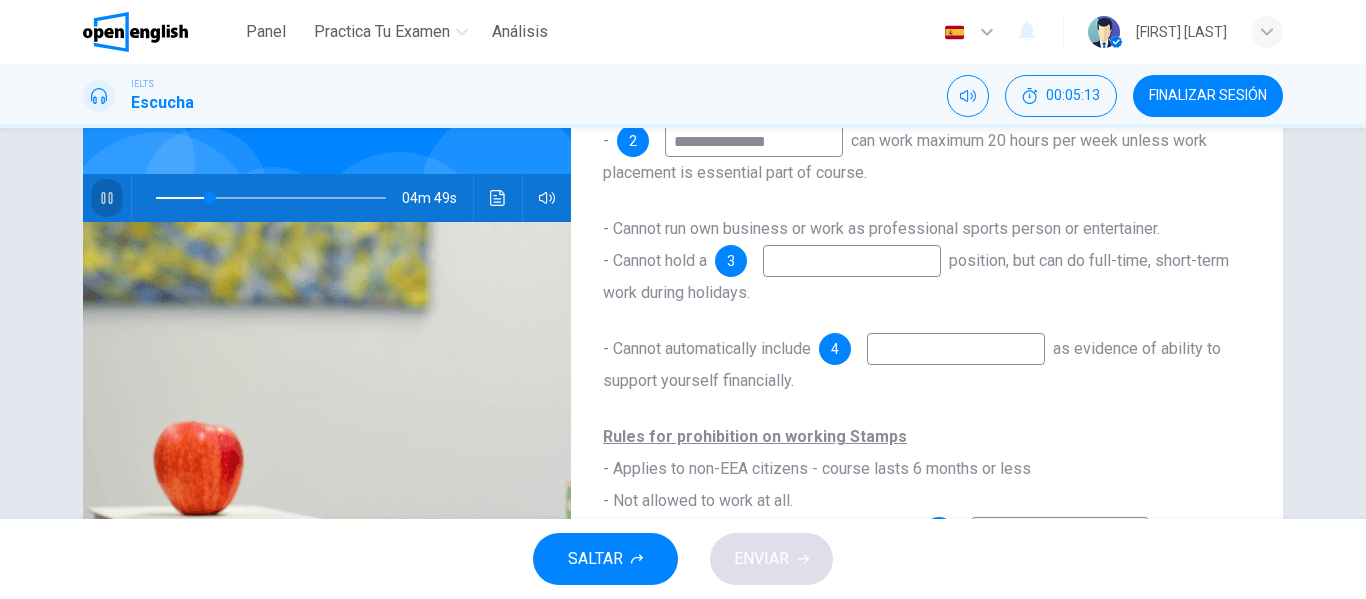 click 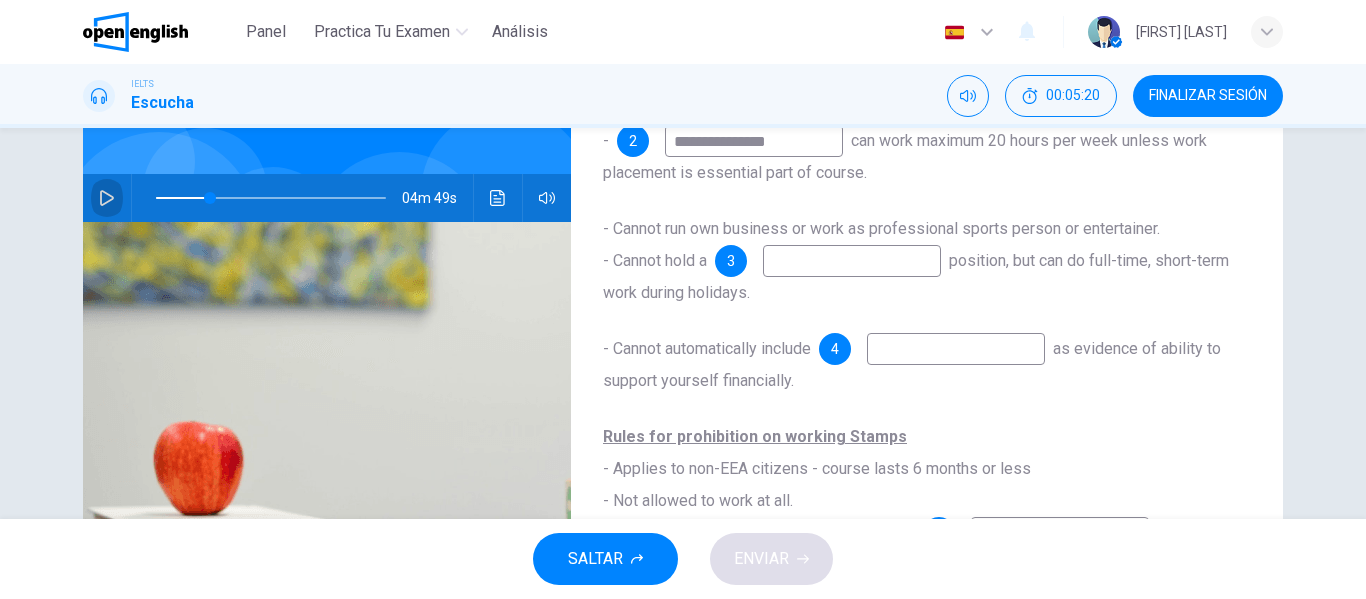 click 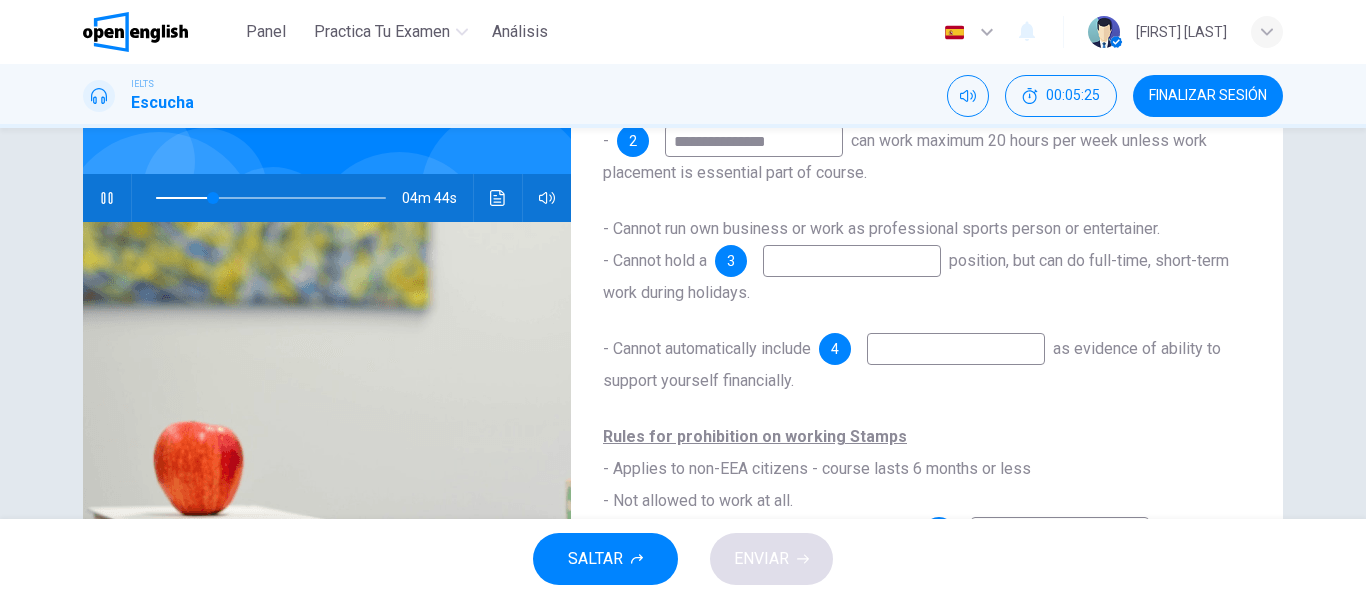 click at bounding box center (852, 261) 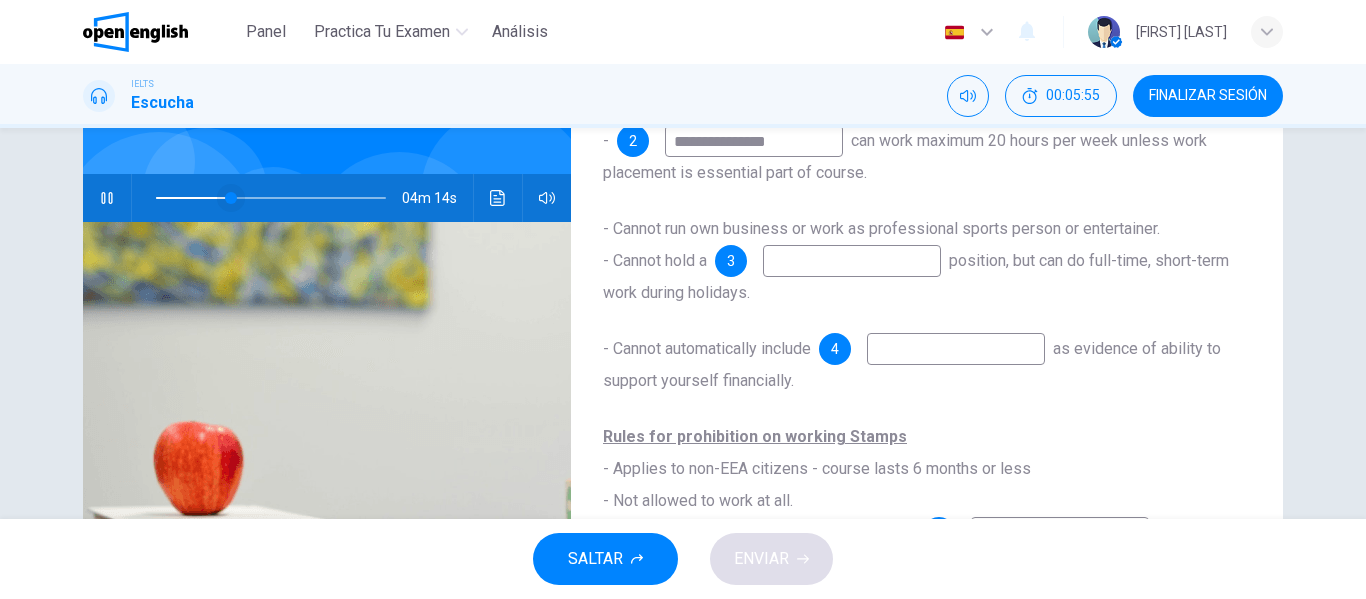 click at bounding box center [231, 198] 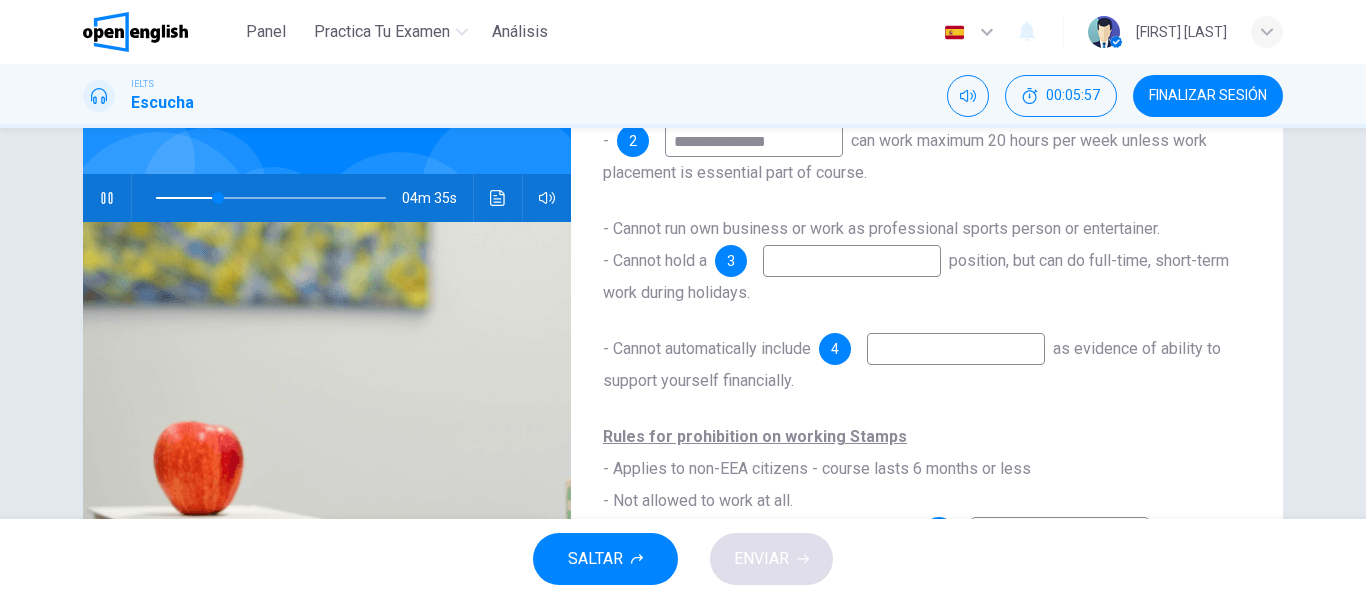 click at bounding box center [852, 261] 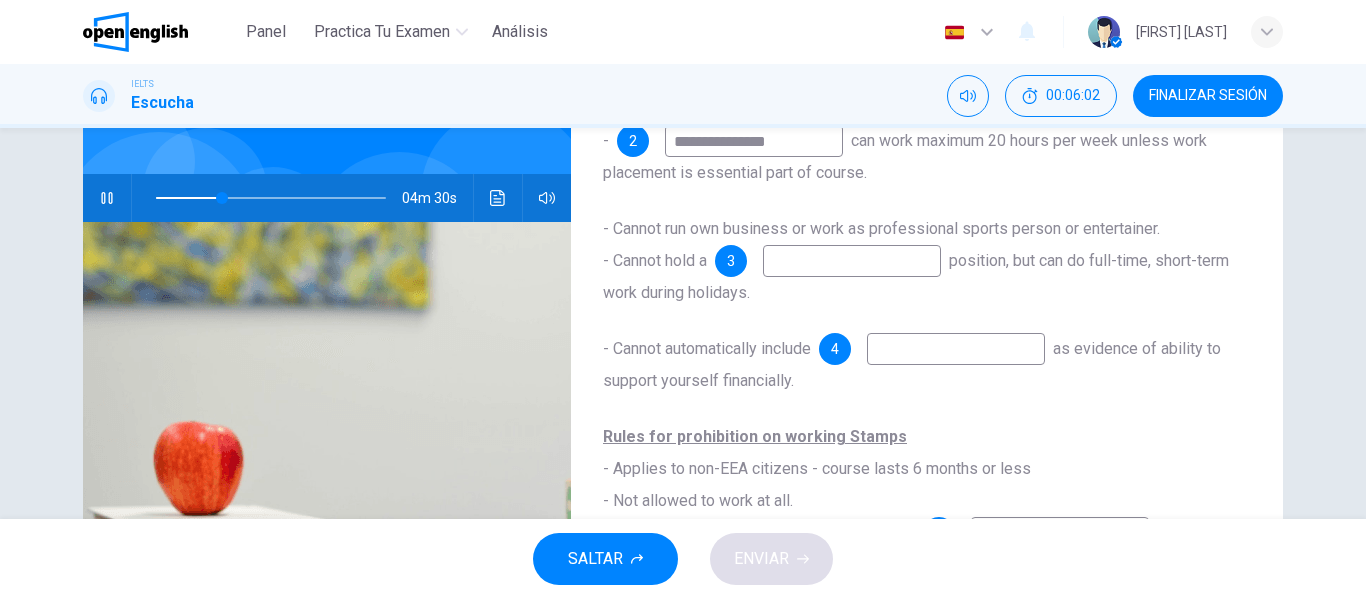 type on "**" 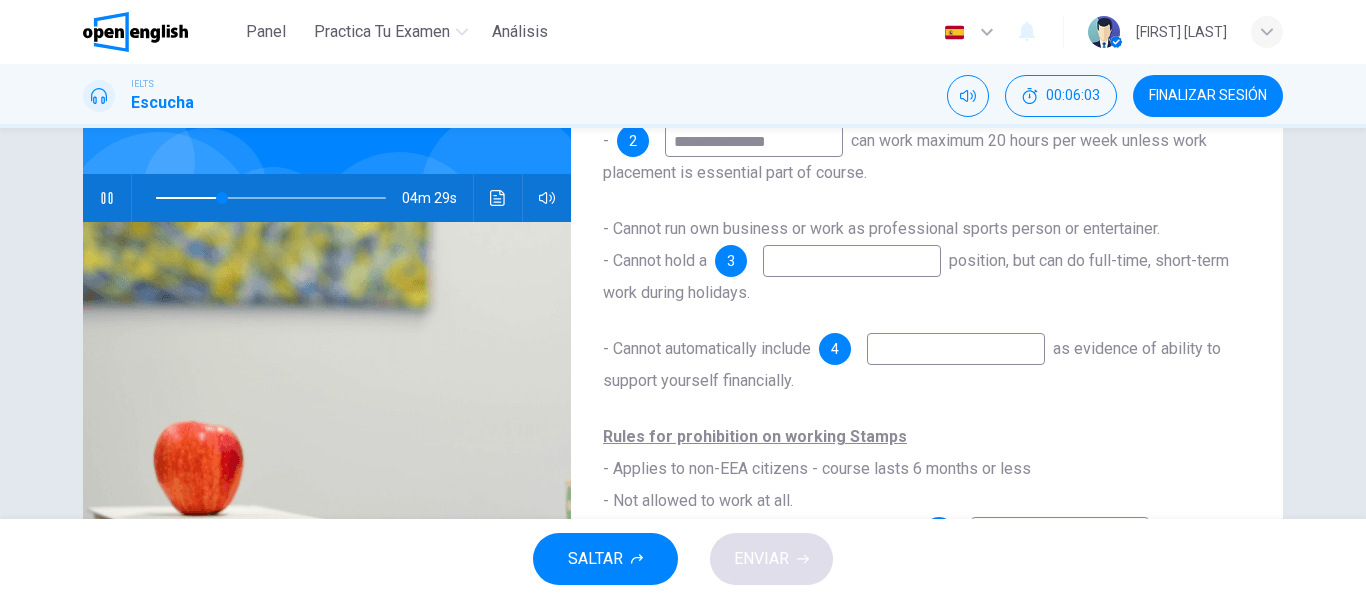 type 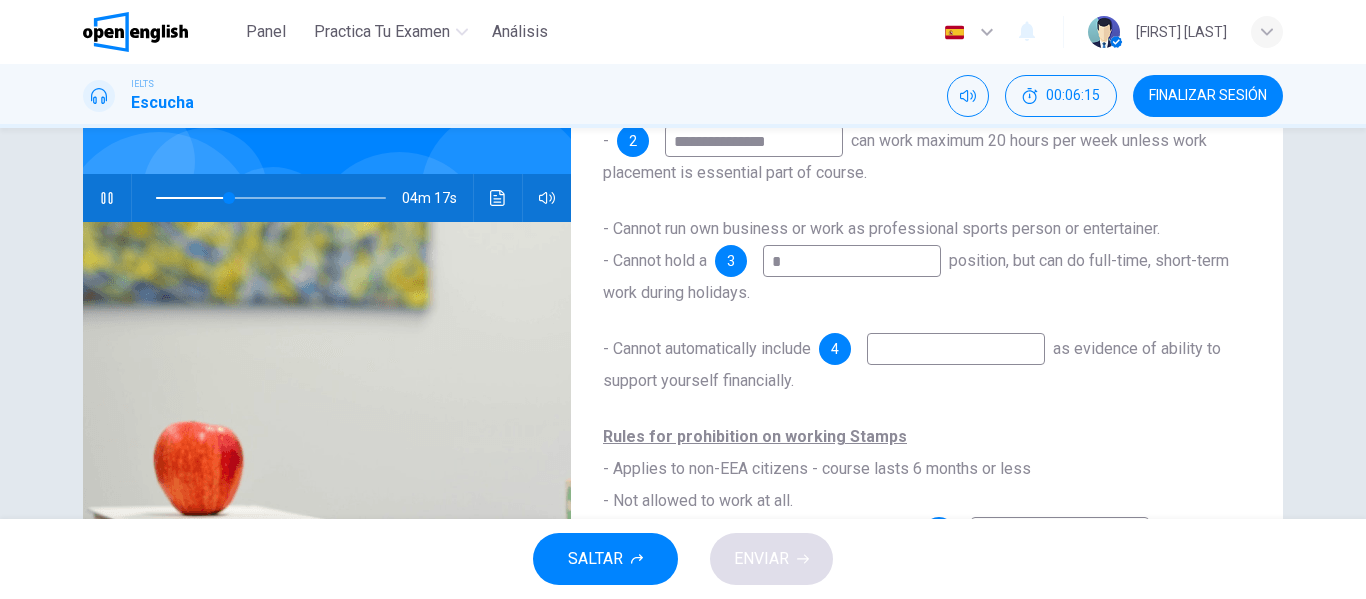 type on "**" 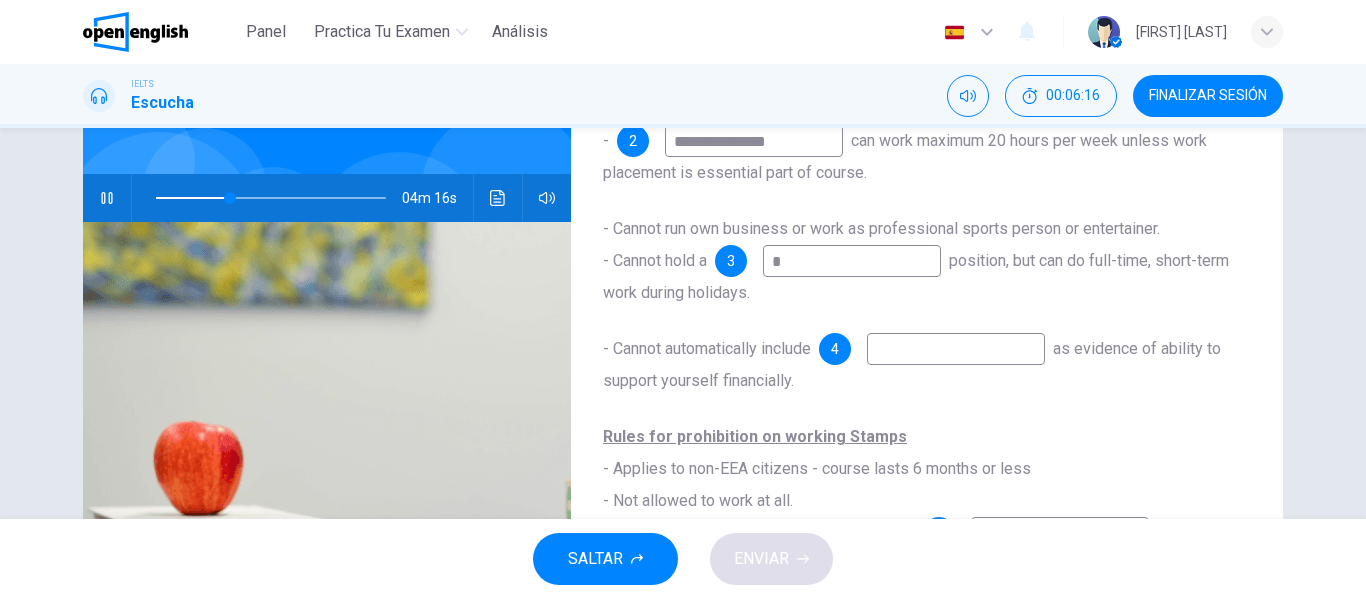 type 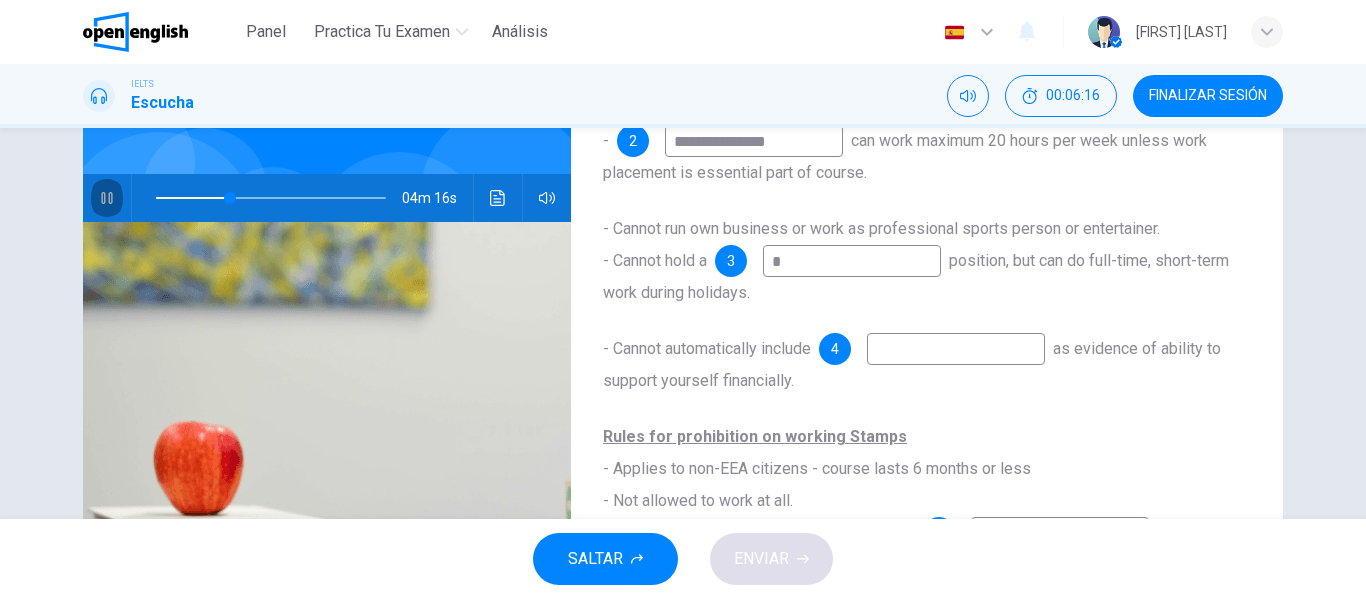 click at bounding box center (107, 198) 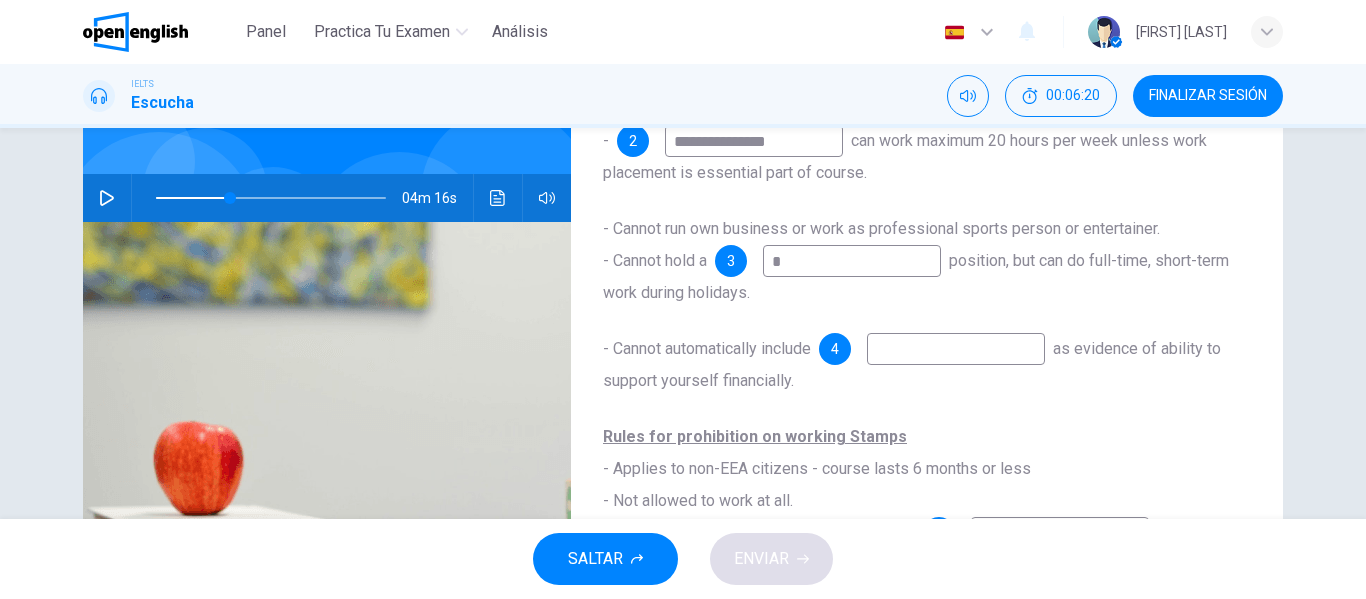click at bounding box center (852, 261) 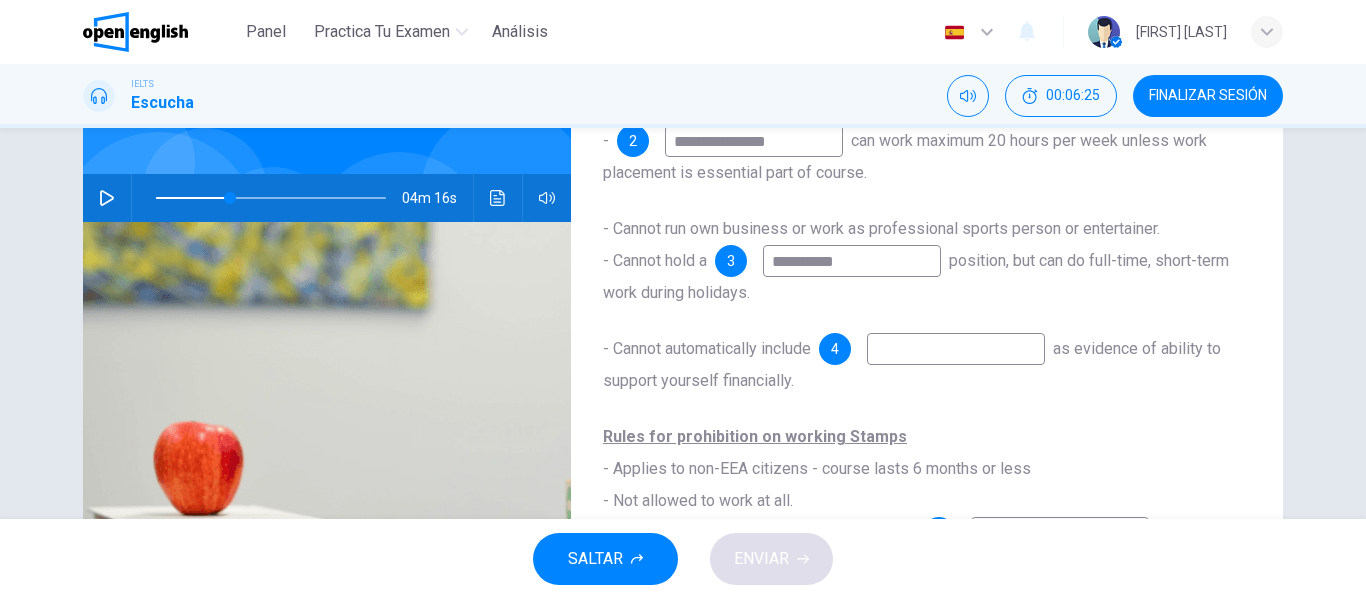 type on "*********" 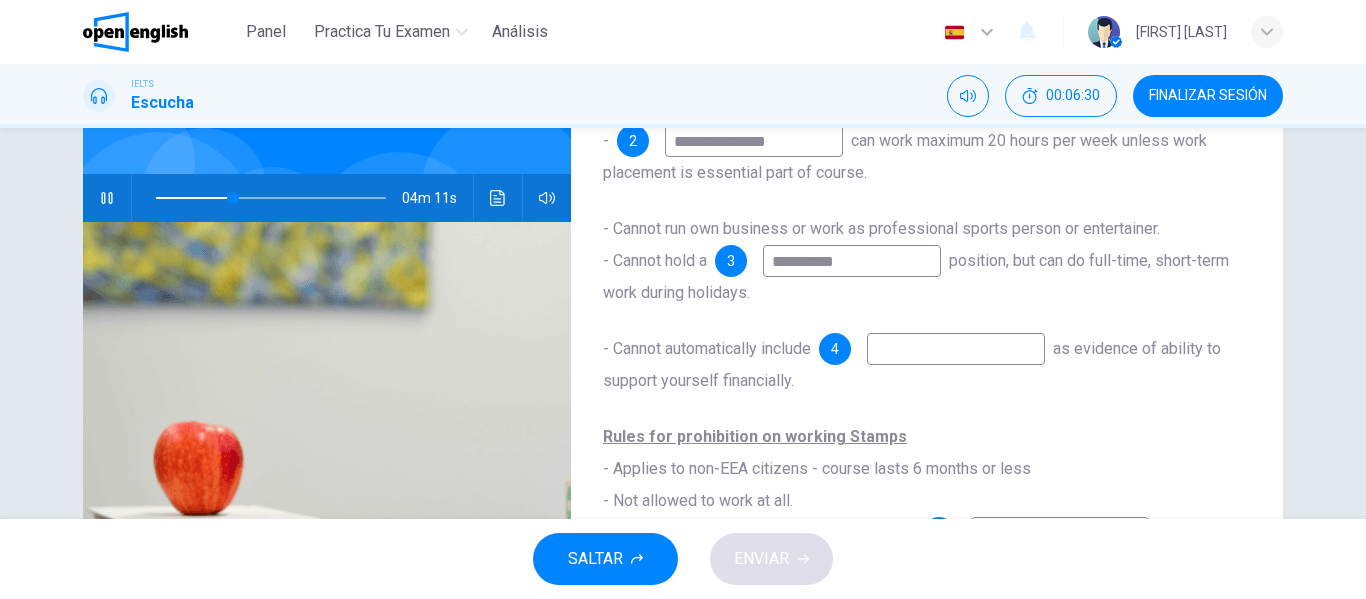 click at bounding box center [956, 349] 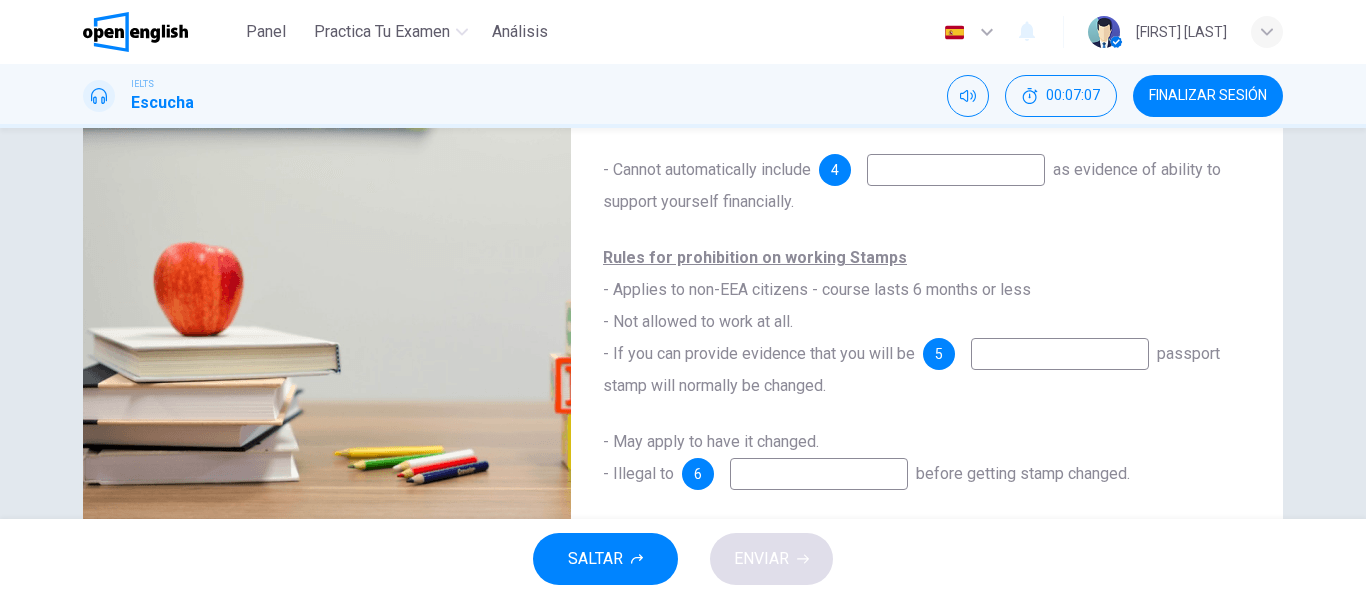 scroll, scrollTop: 335, scrollLeft: 0, axis: vertical 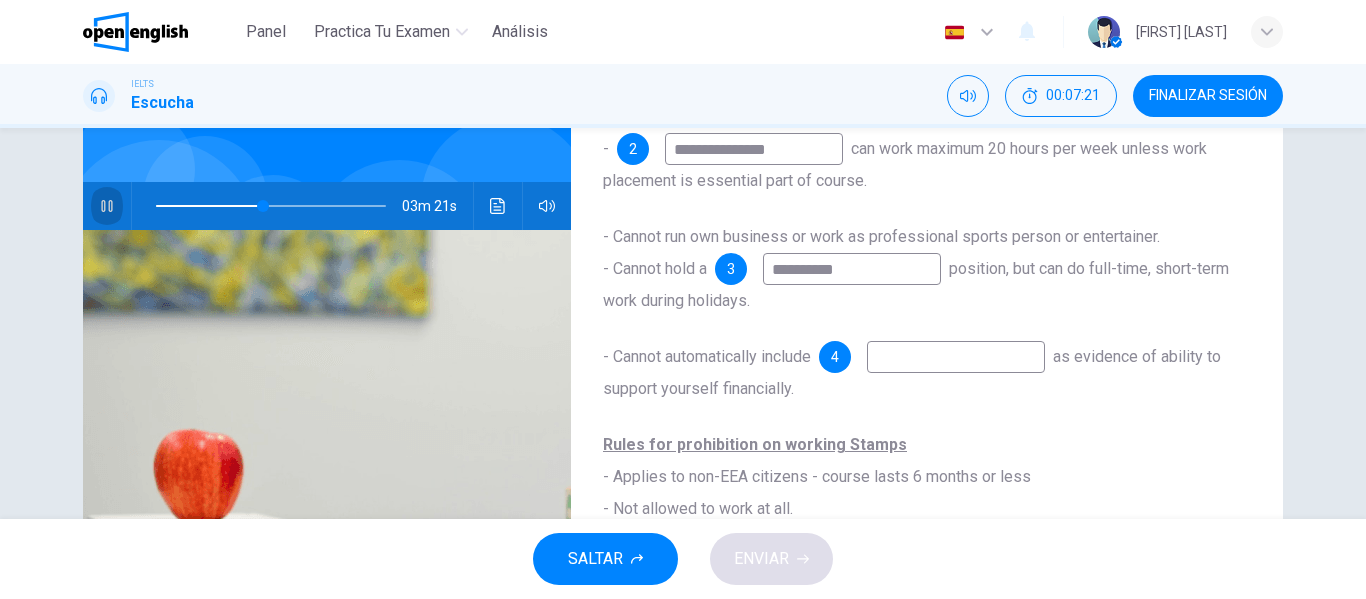 click 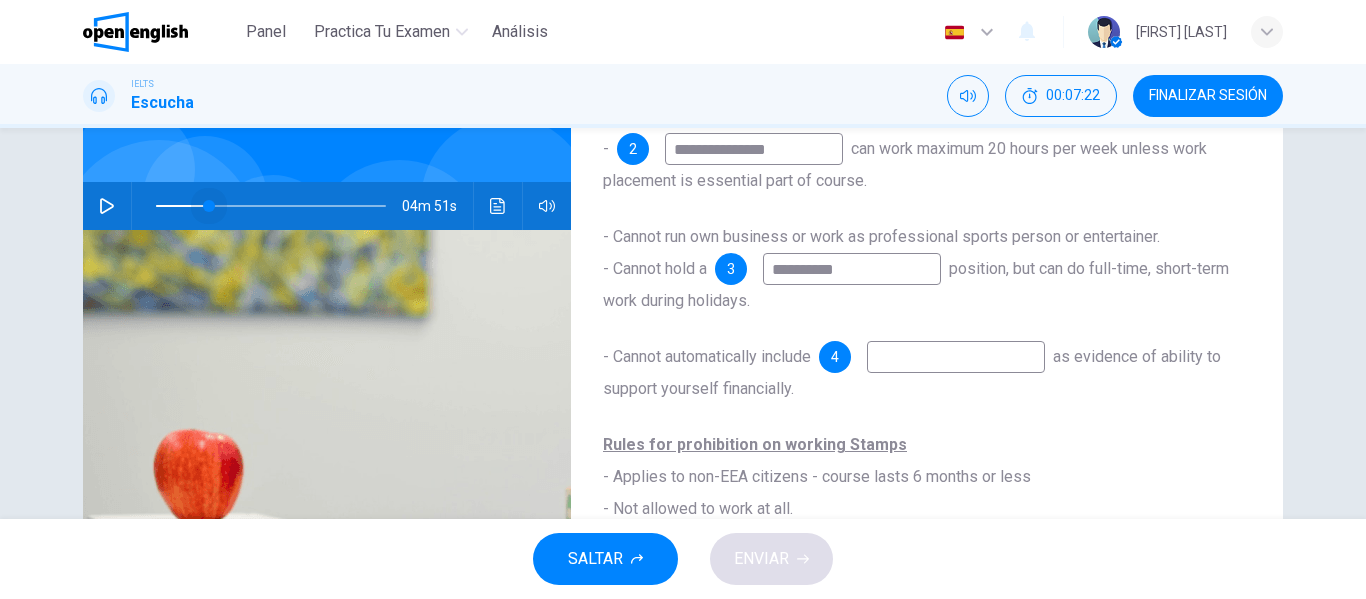 click at bounding box center (271, 206) 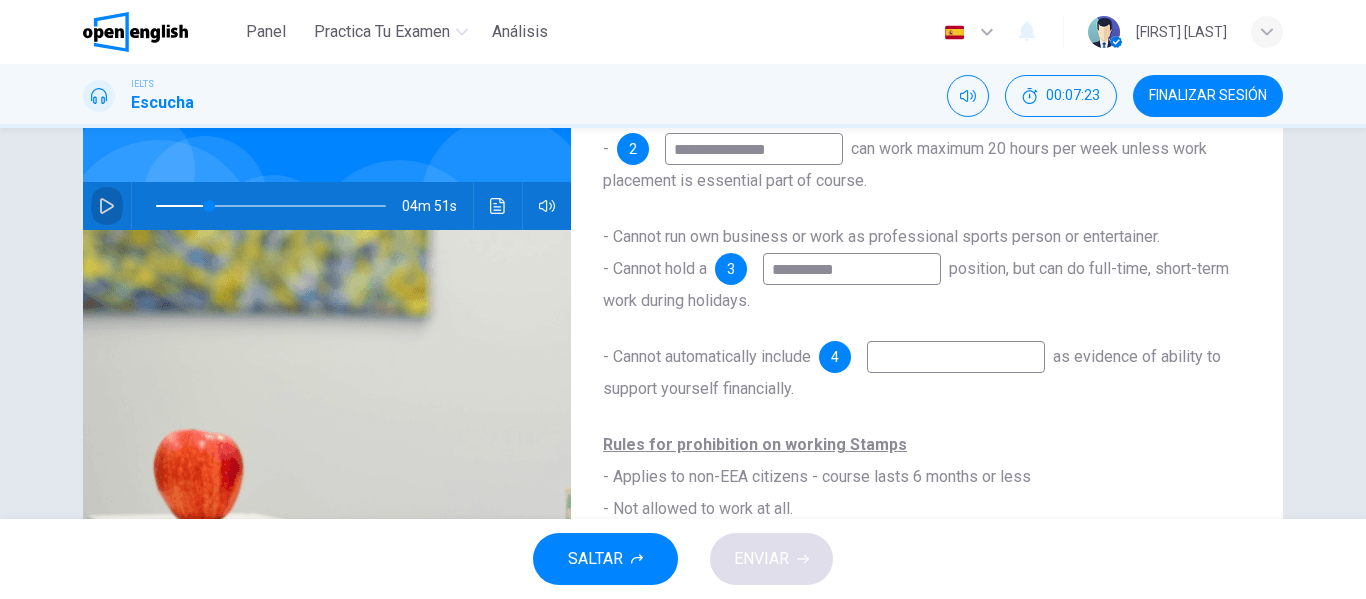 click at bounding box center [107, 206] 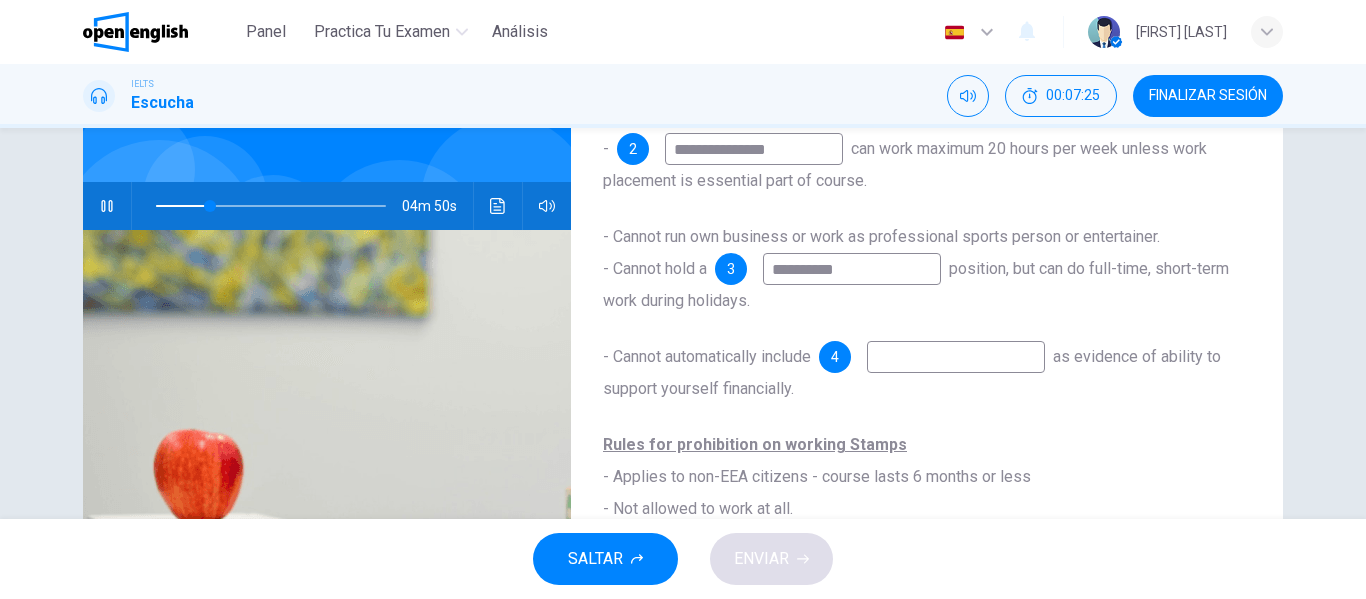 click at bounding box center [956, 357] 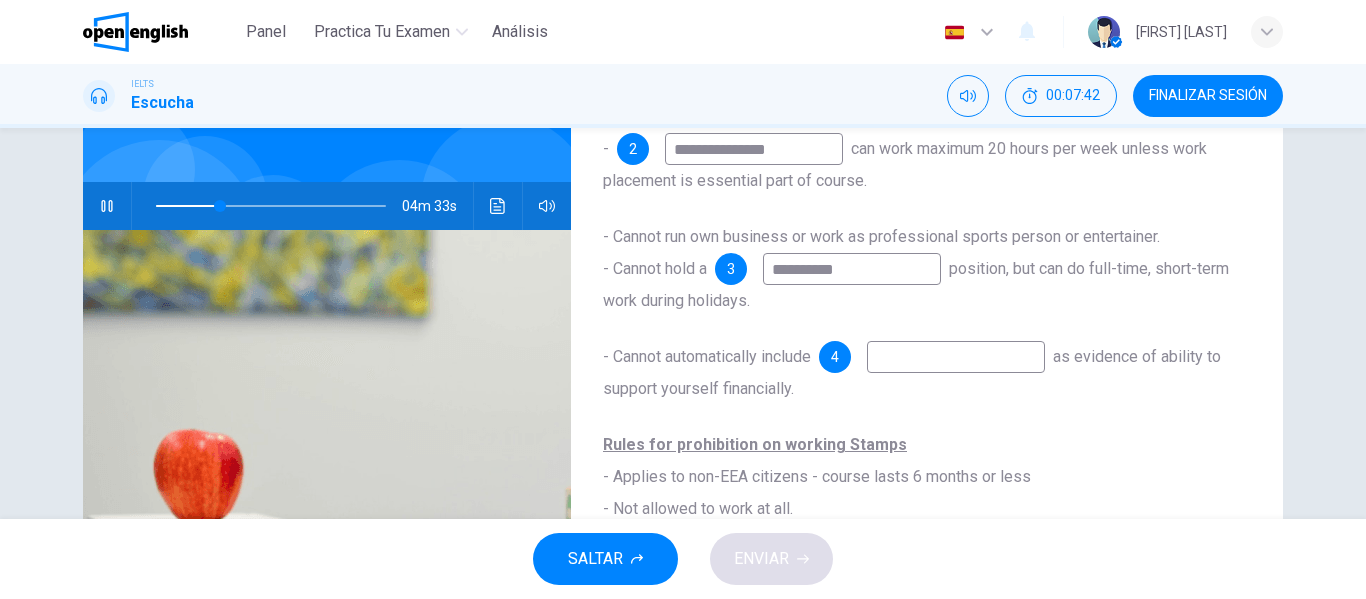 click on "*********" at bounding box center [852, 269] 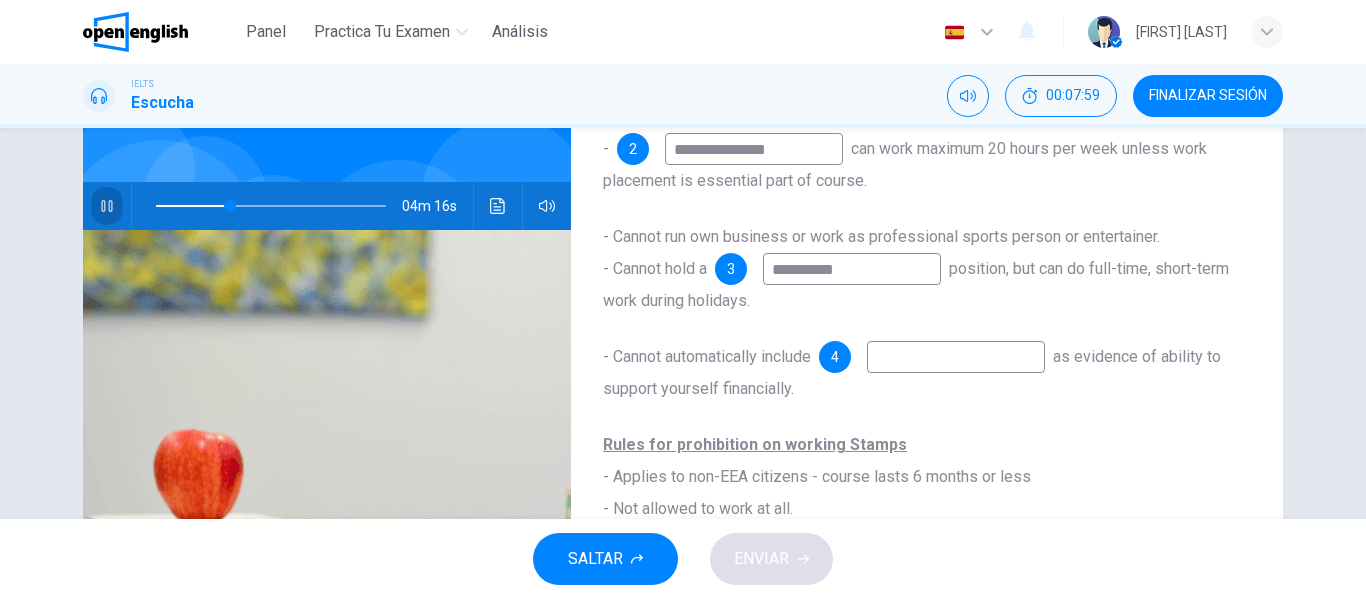 click 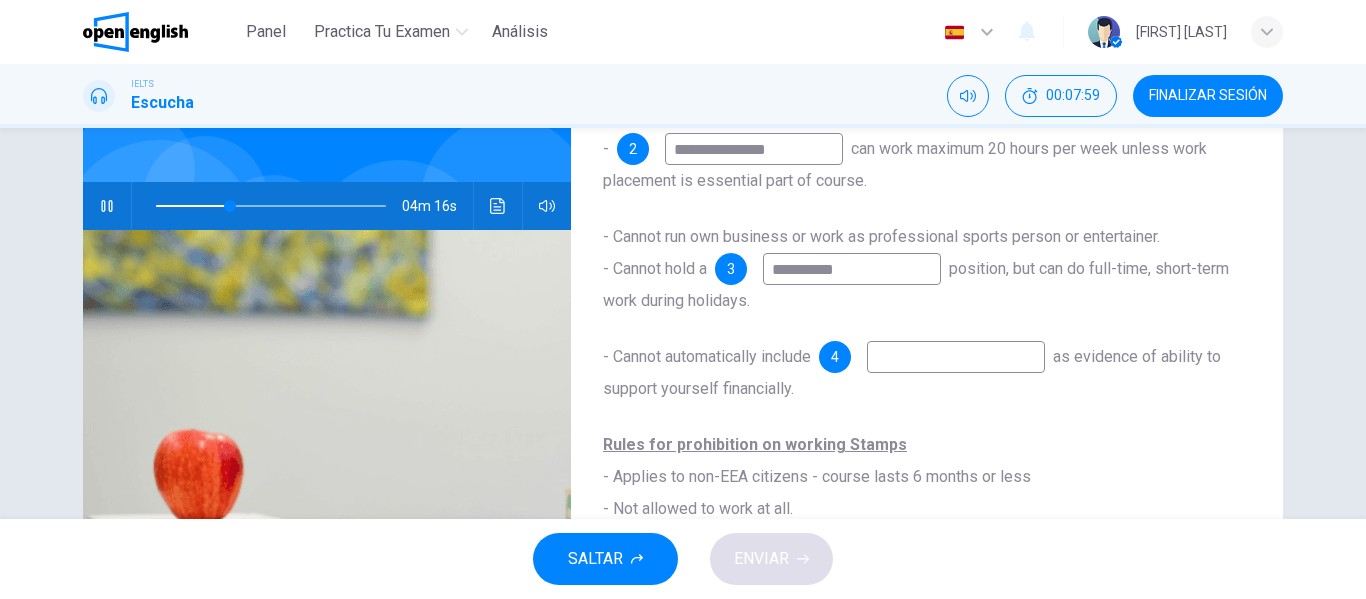 type on "**" 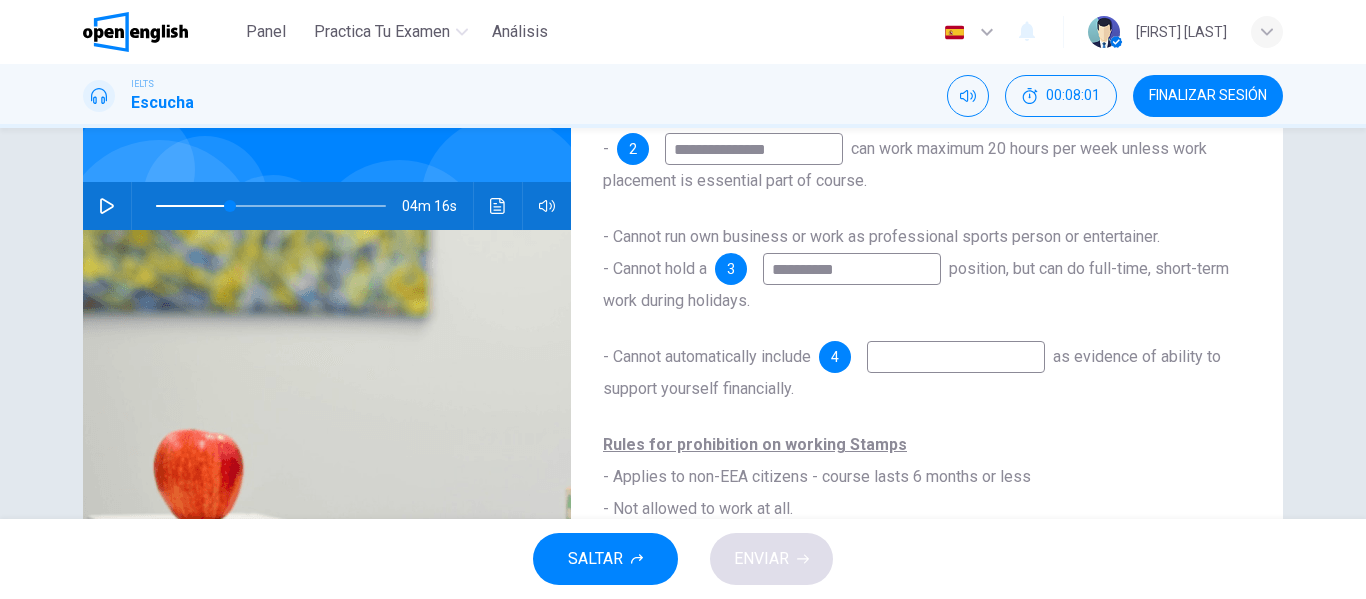 click on "*********" at bounding box center [852, 269] 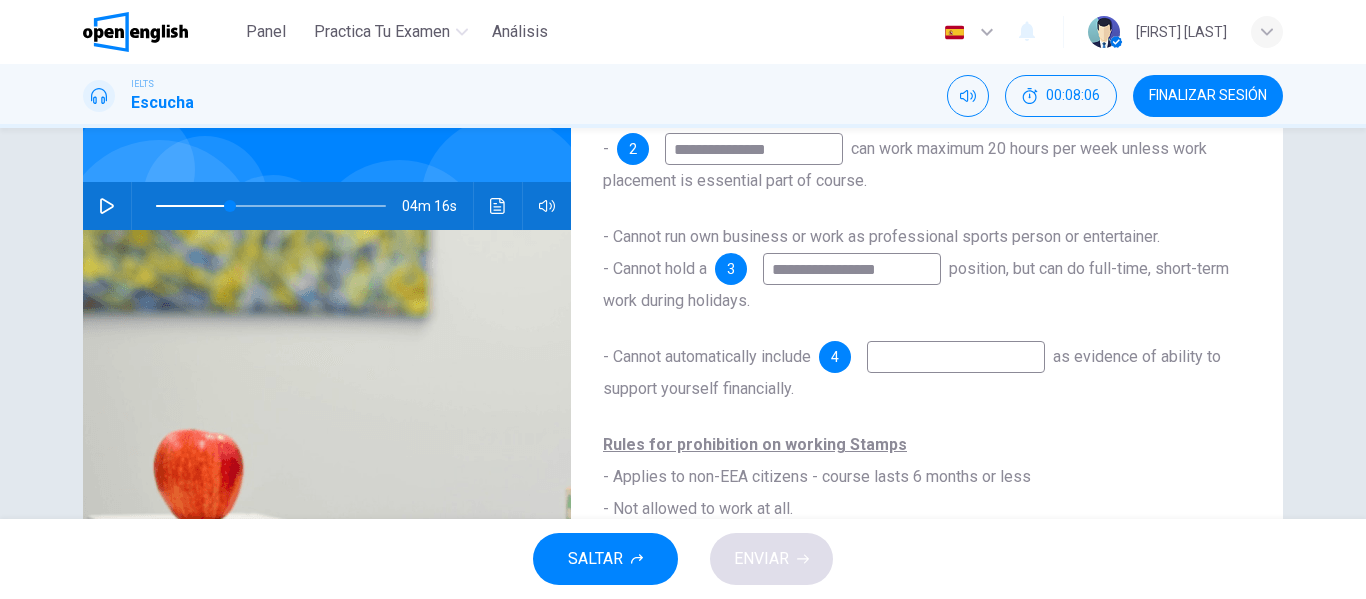 type on "**********" 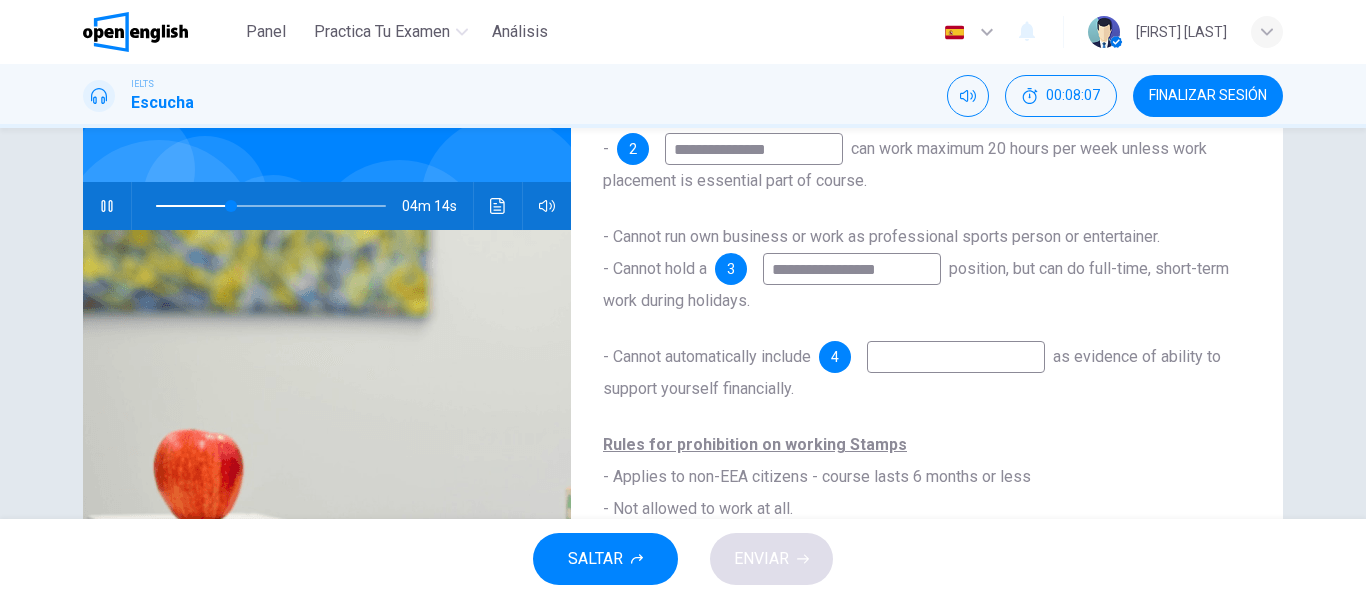 click at bounding box center (956, 357) 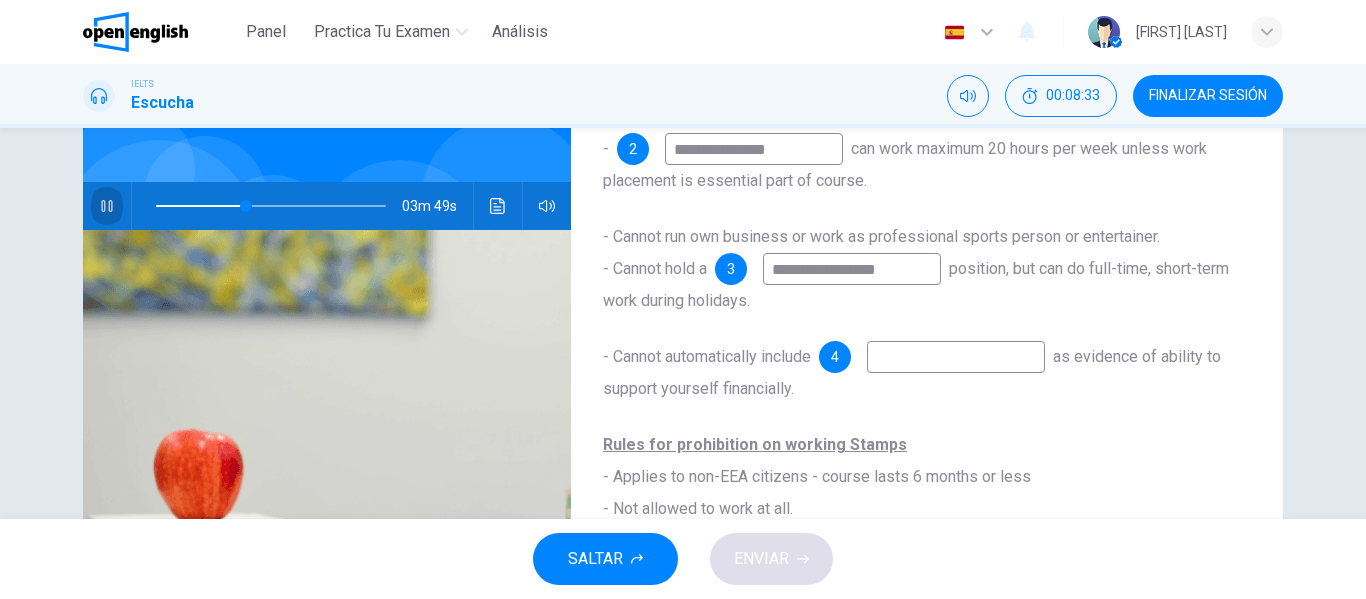 click at bounding box center (107, 206) 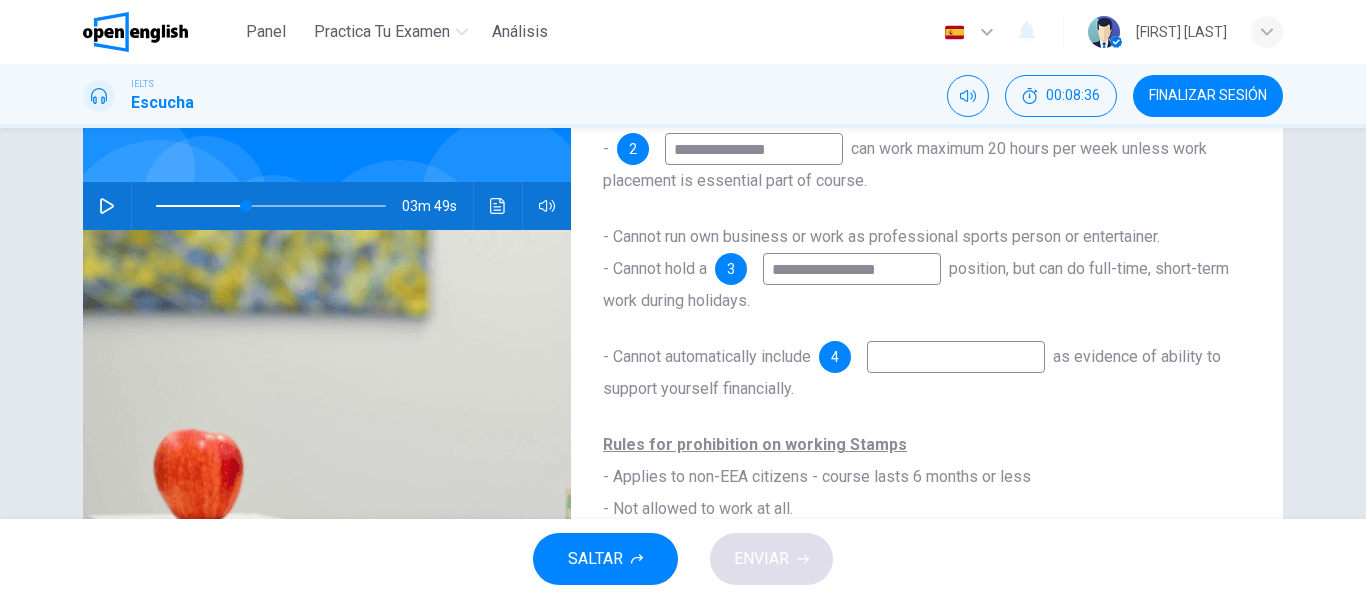 click at bounding box center (271, 206) 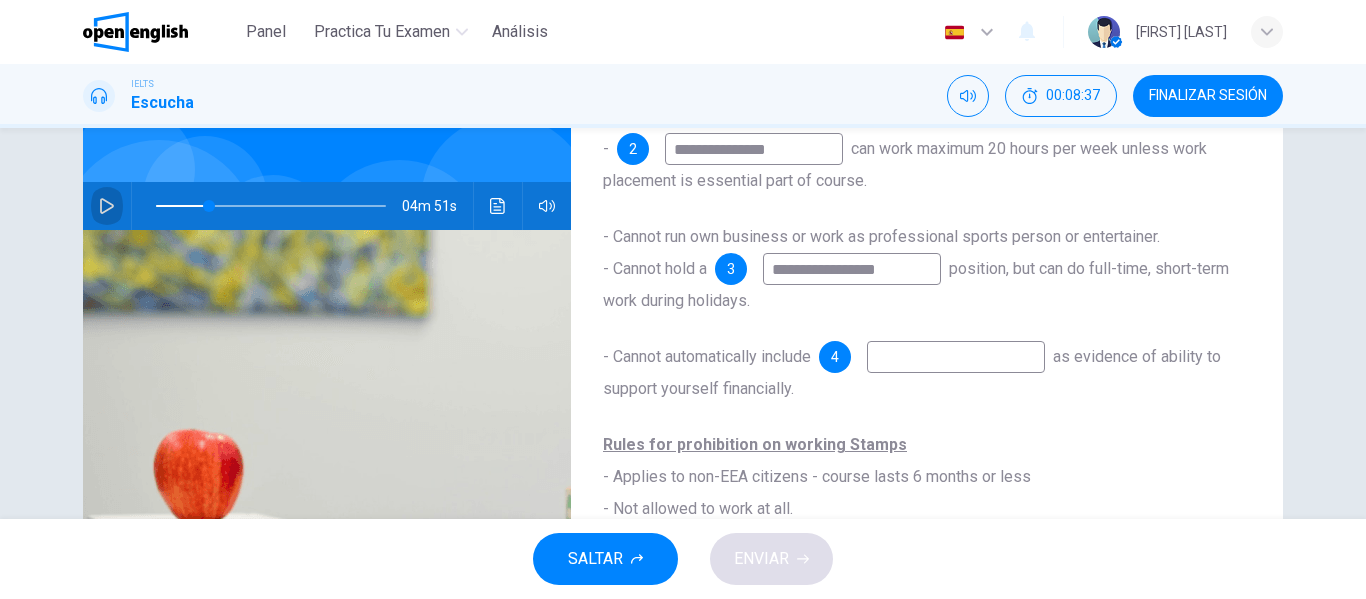 click 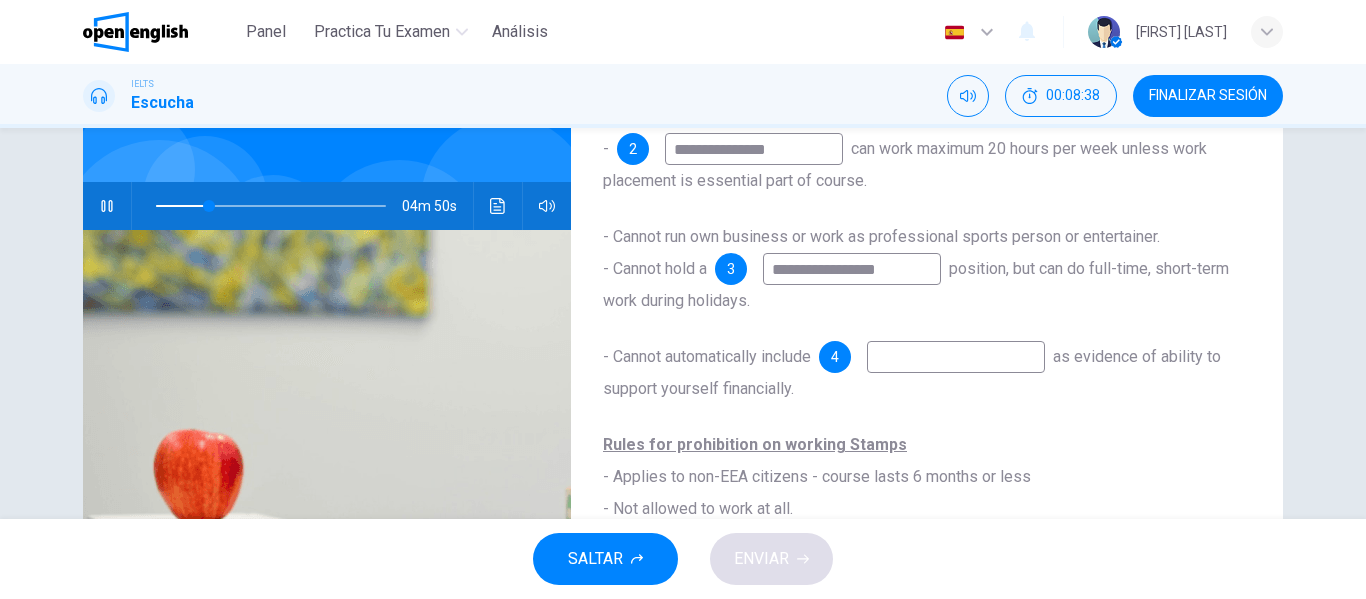 click at bounding box center [956, 357] 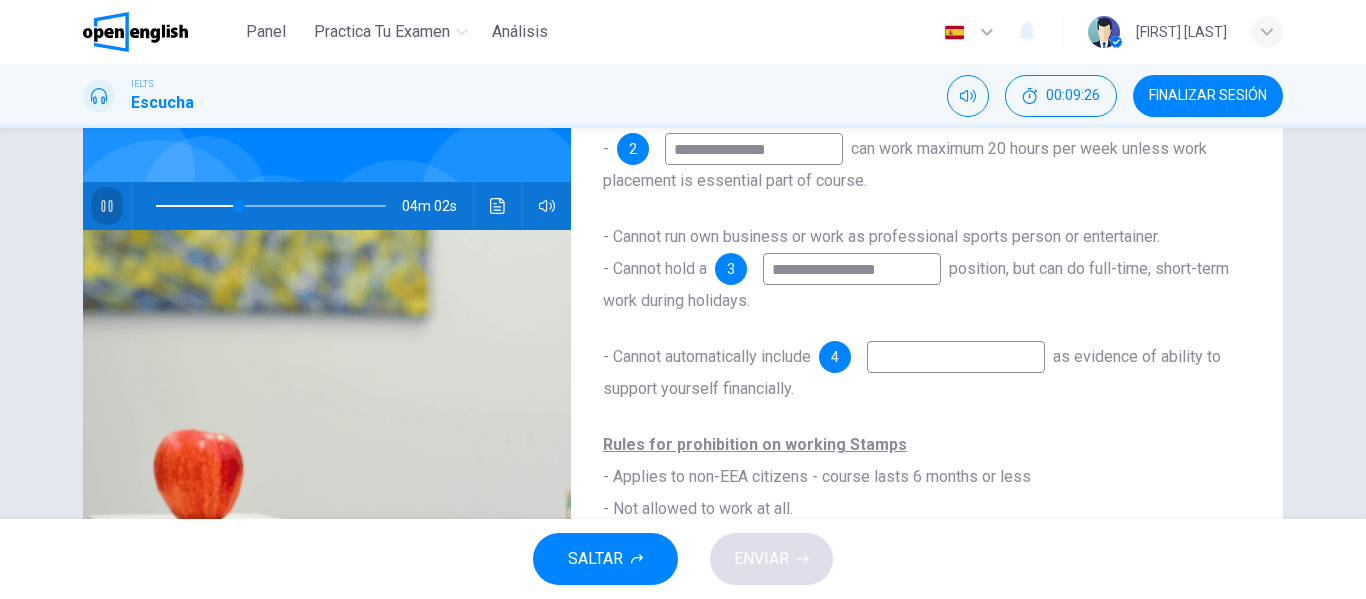 click 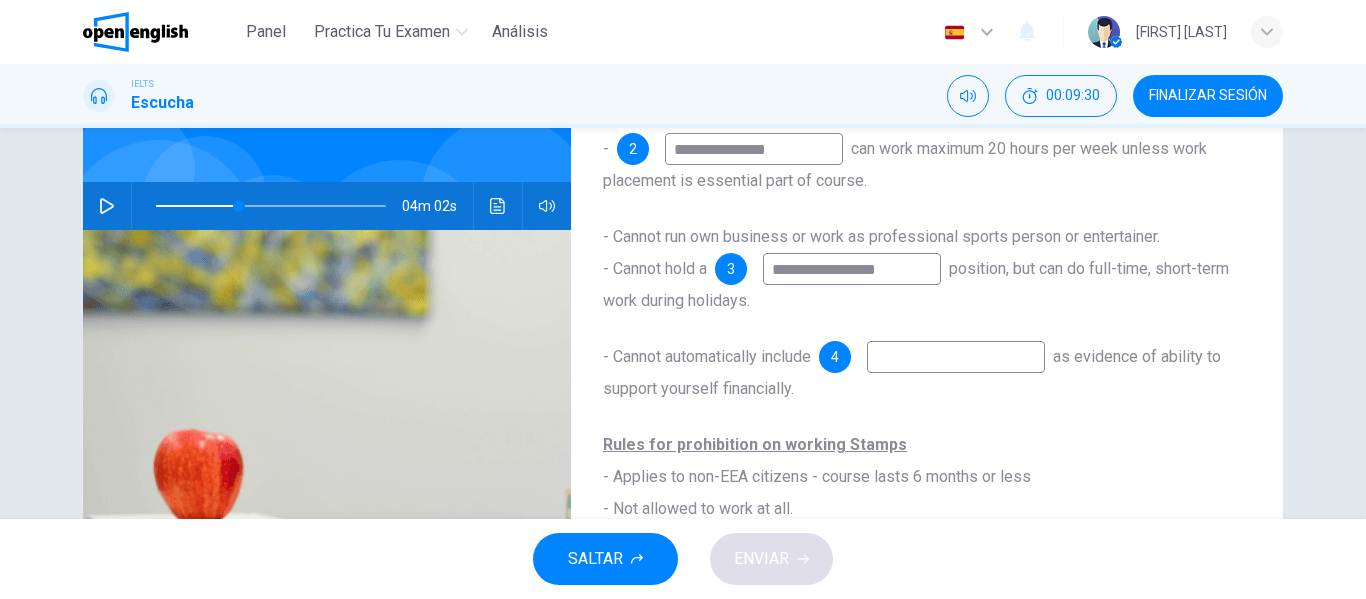 click at bounding box center [956, 357] 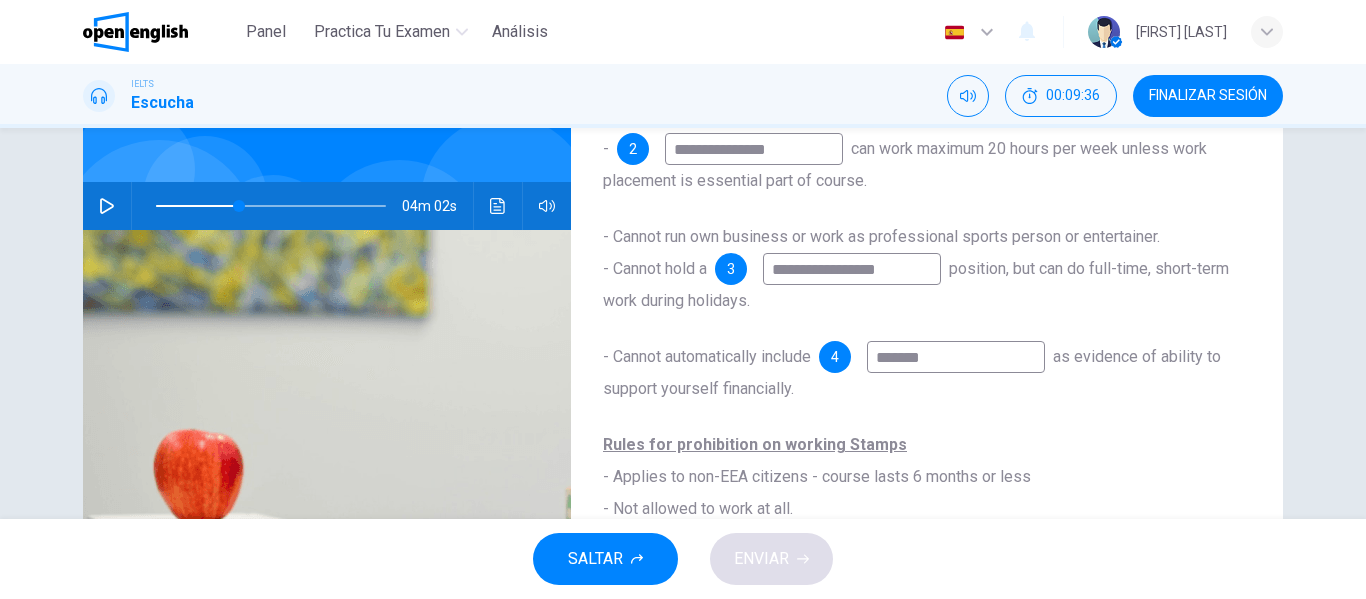 type on "*******" 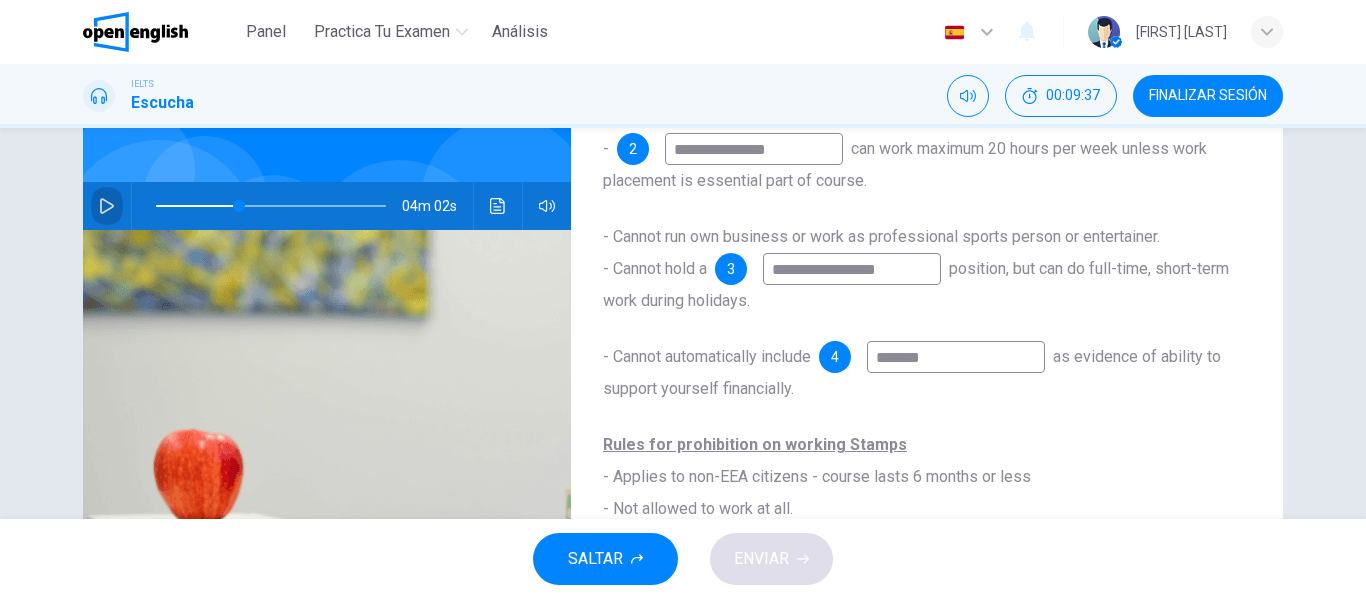 click 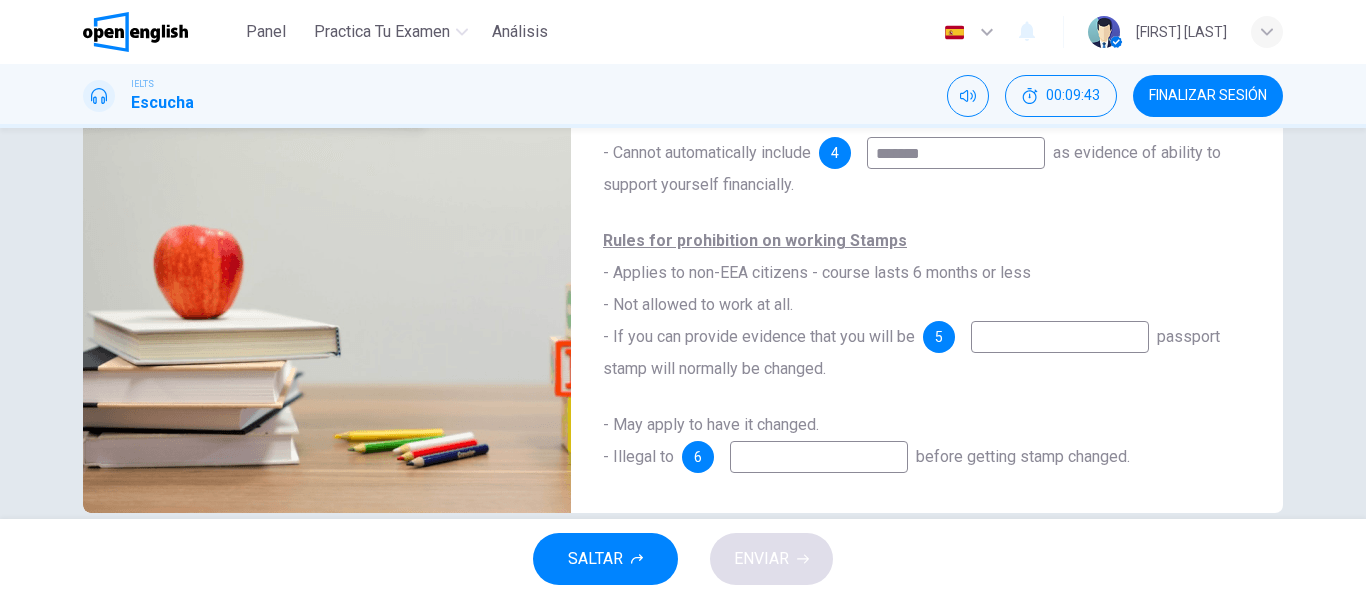 scroll, scrollTop: 348, scrollLeft: 0, axis: vertical 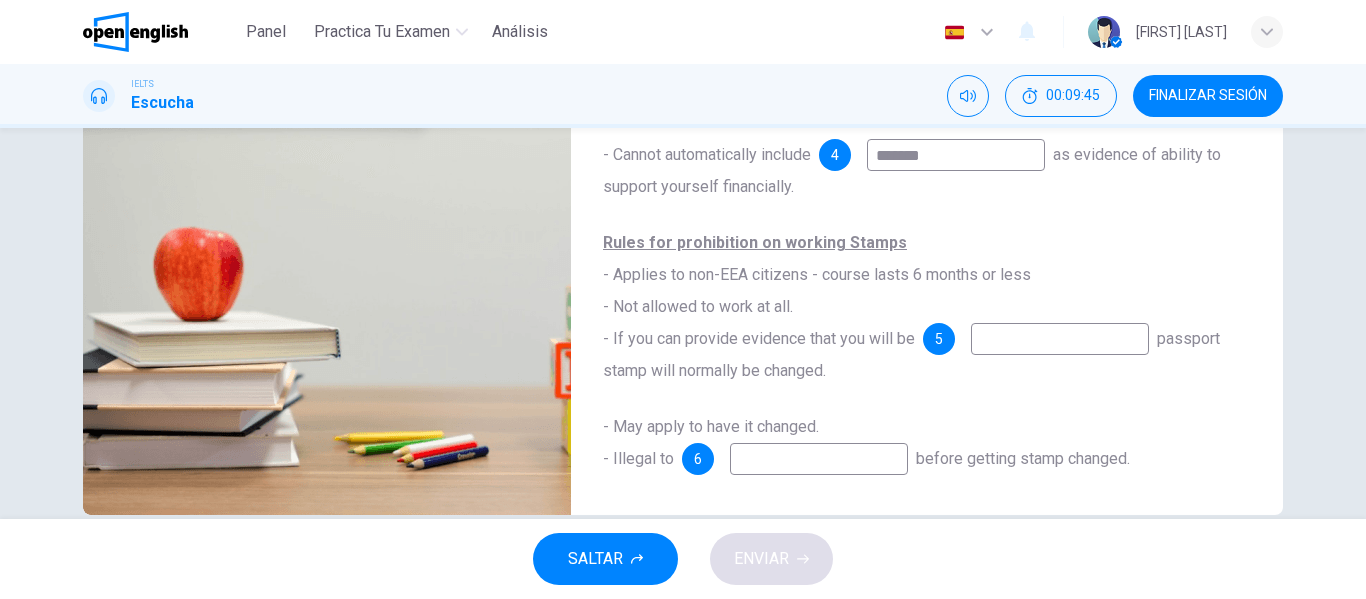 click at bounding box center [1060, 339] 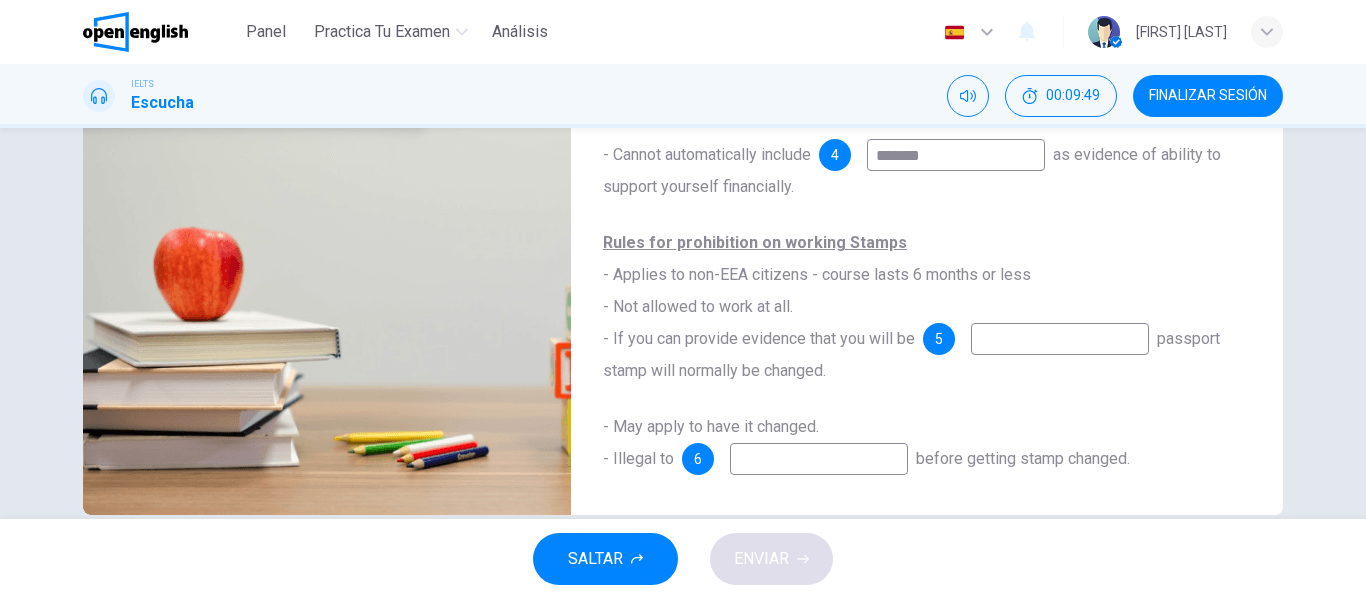 type on "**" 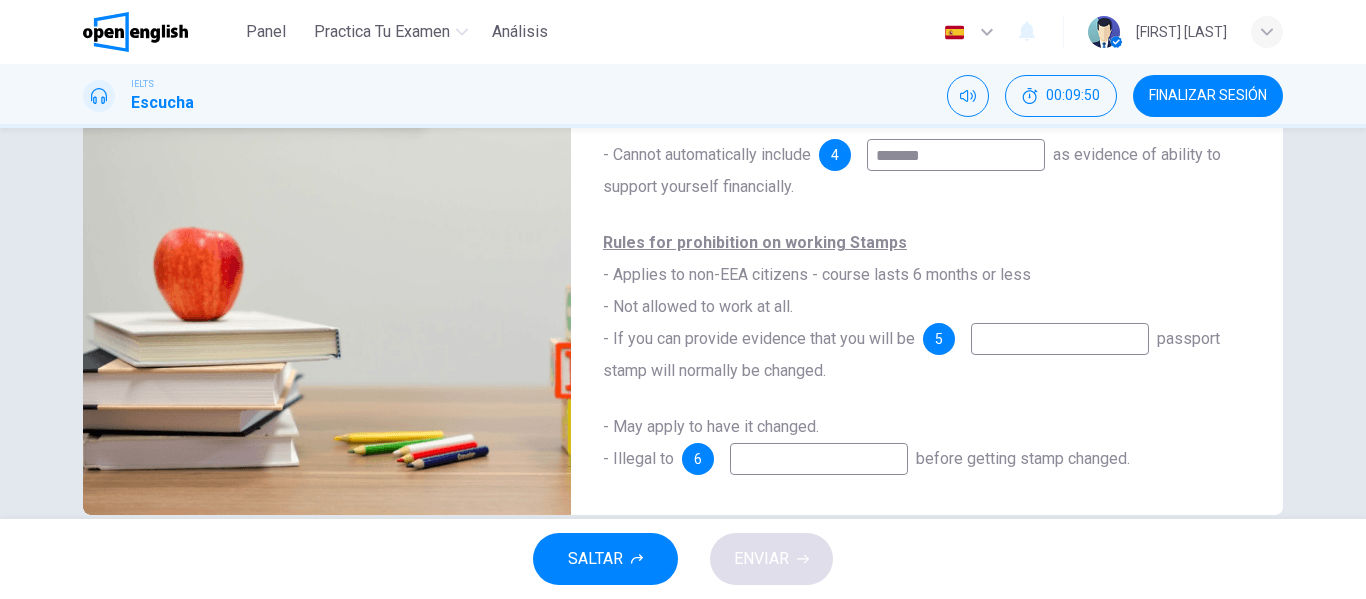 type 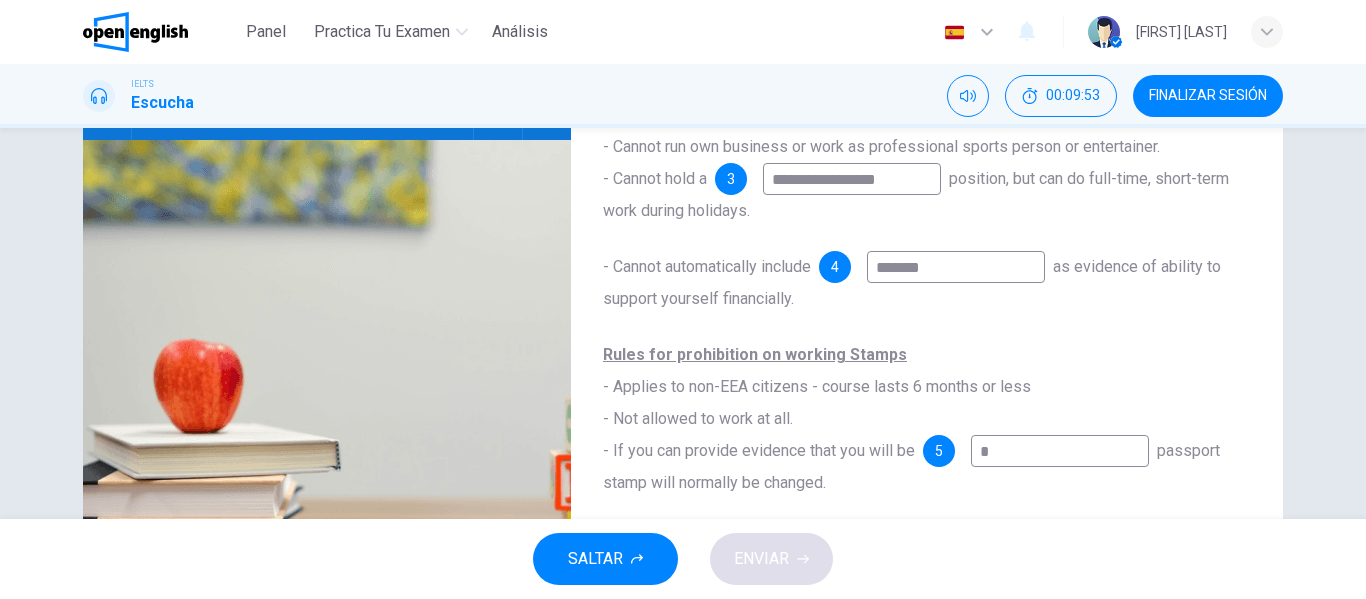 scroll, scrollTop: 190, scrollLeft: 0, axis: vertical 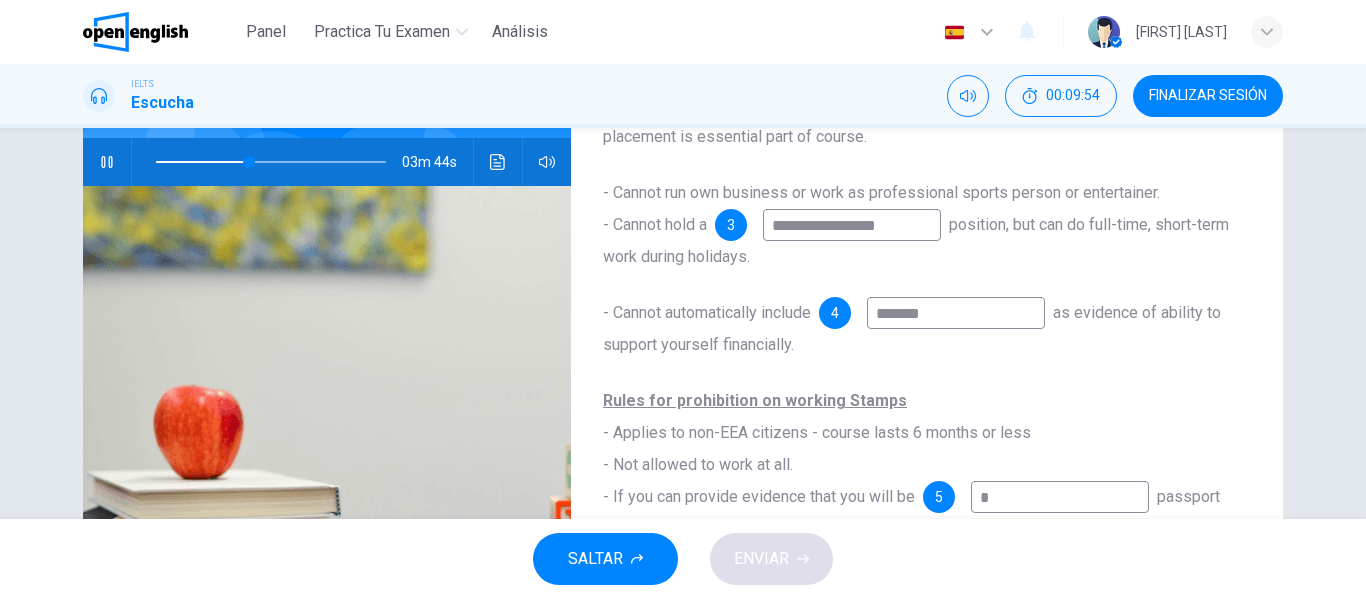 type on "**" 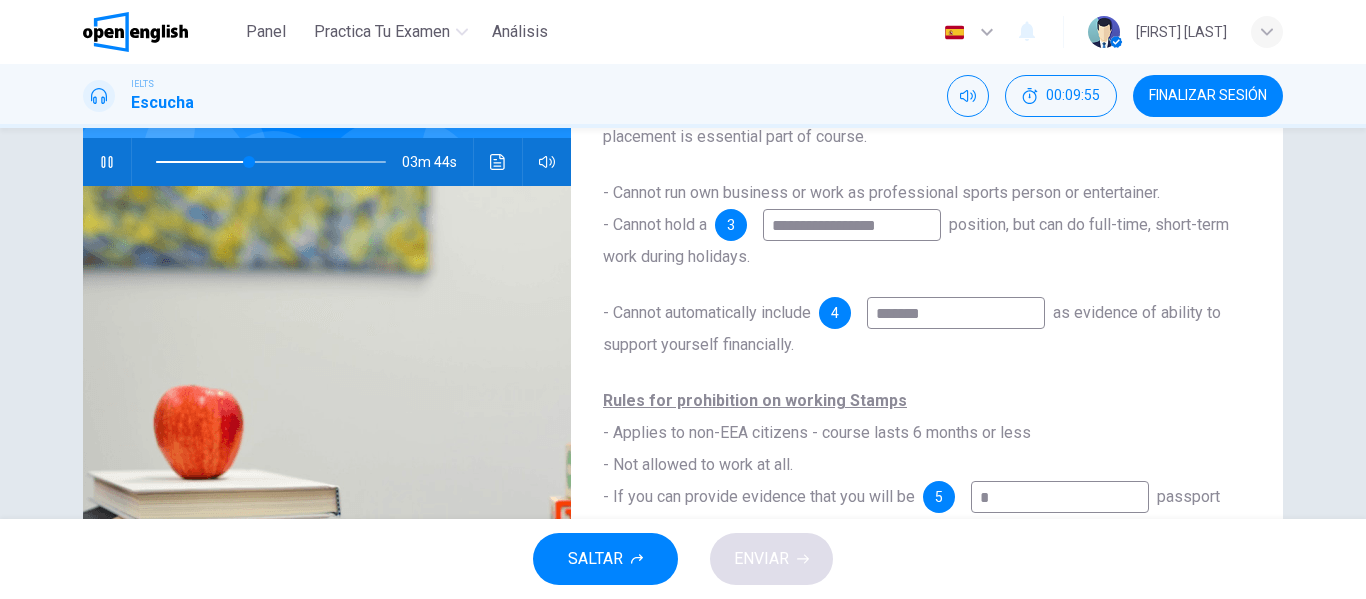 type 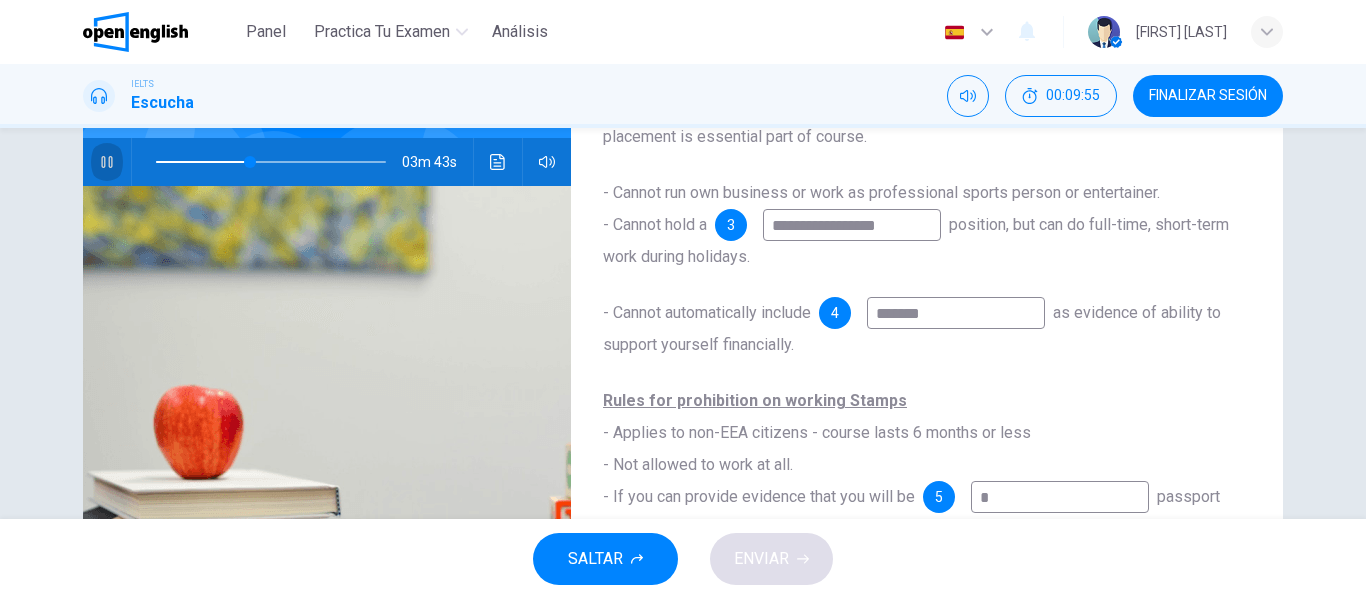 click 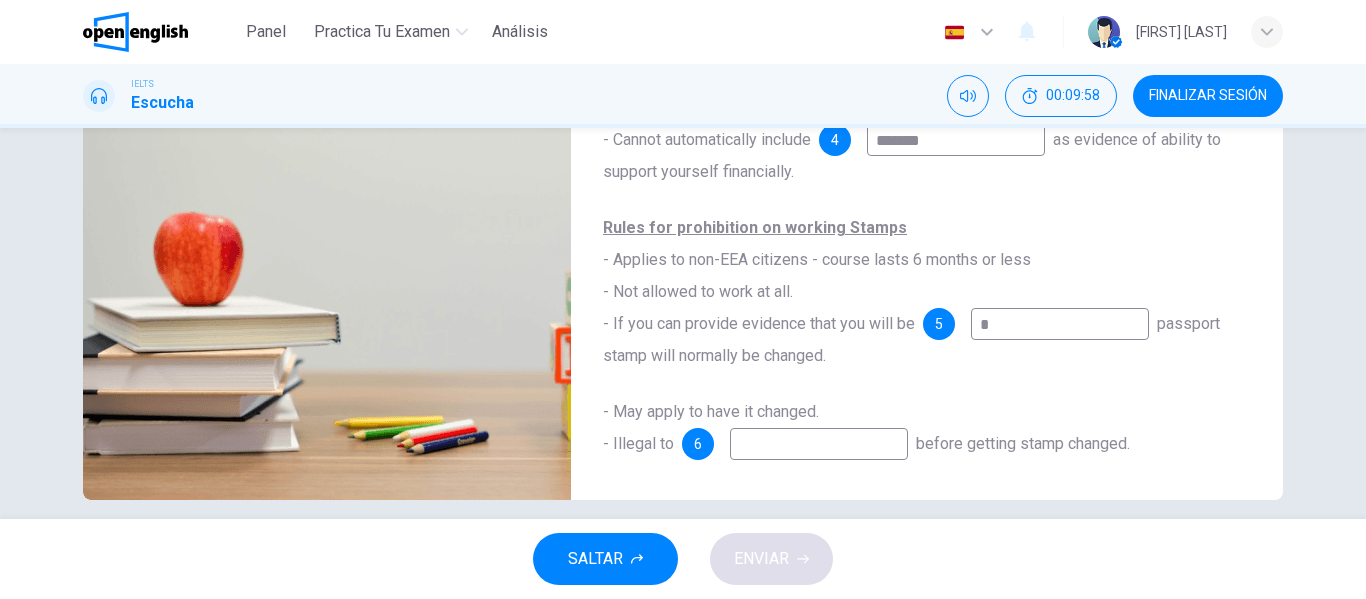 scroll, scrollTop: 365, scrollLeft: 0, axis: vertical 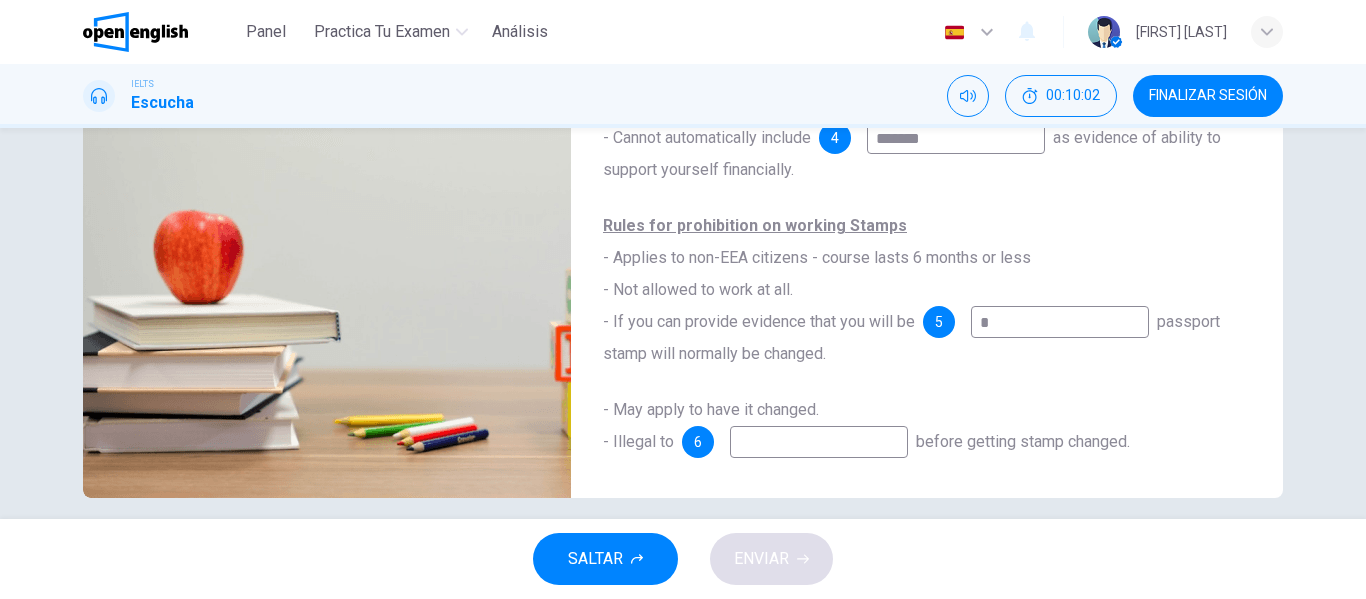 click on "Rules for prohibition on working Stamps" at bounding box center [755, 225] 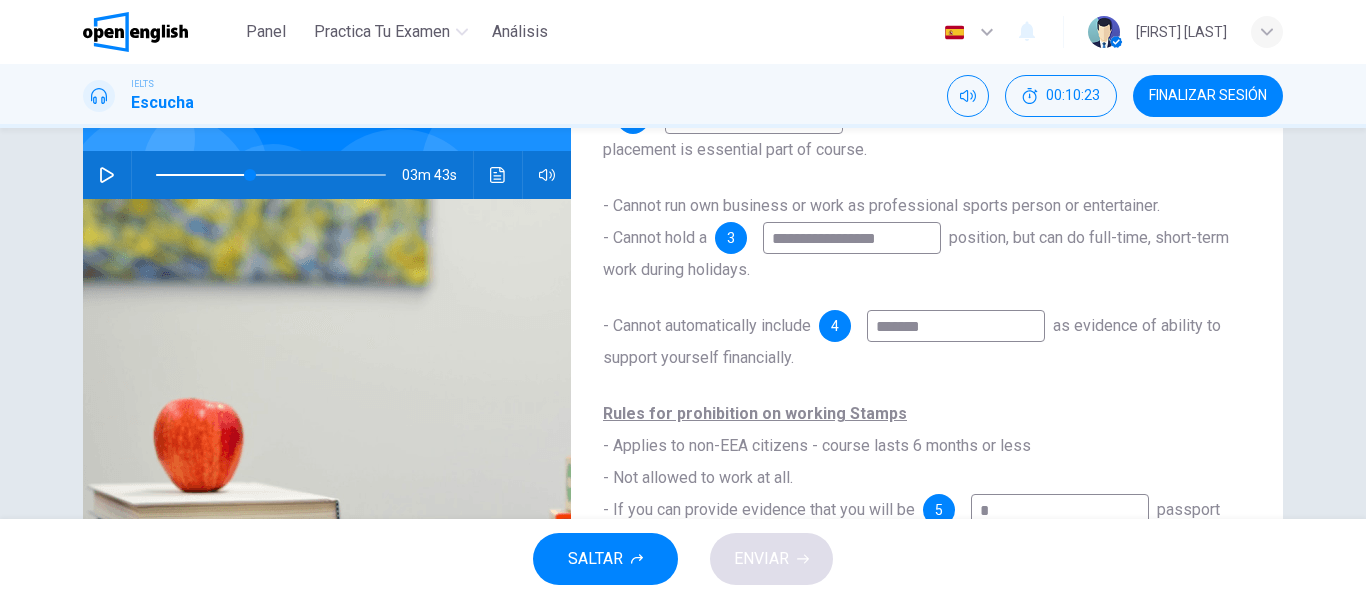 scroll, scrollTop: 150, scrollLeft: 0, axis: vertical 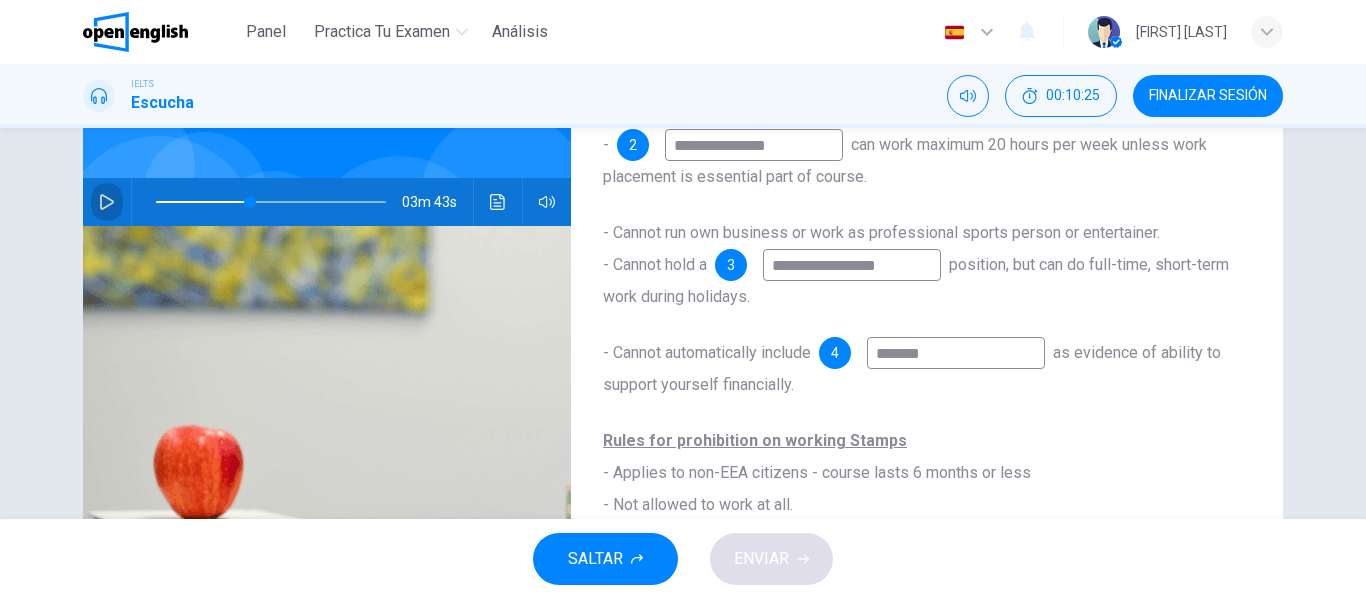 click at bounding box center (107, 202) 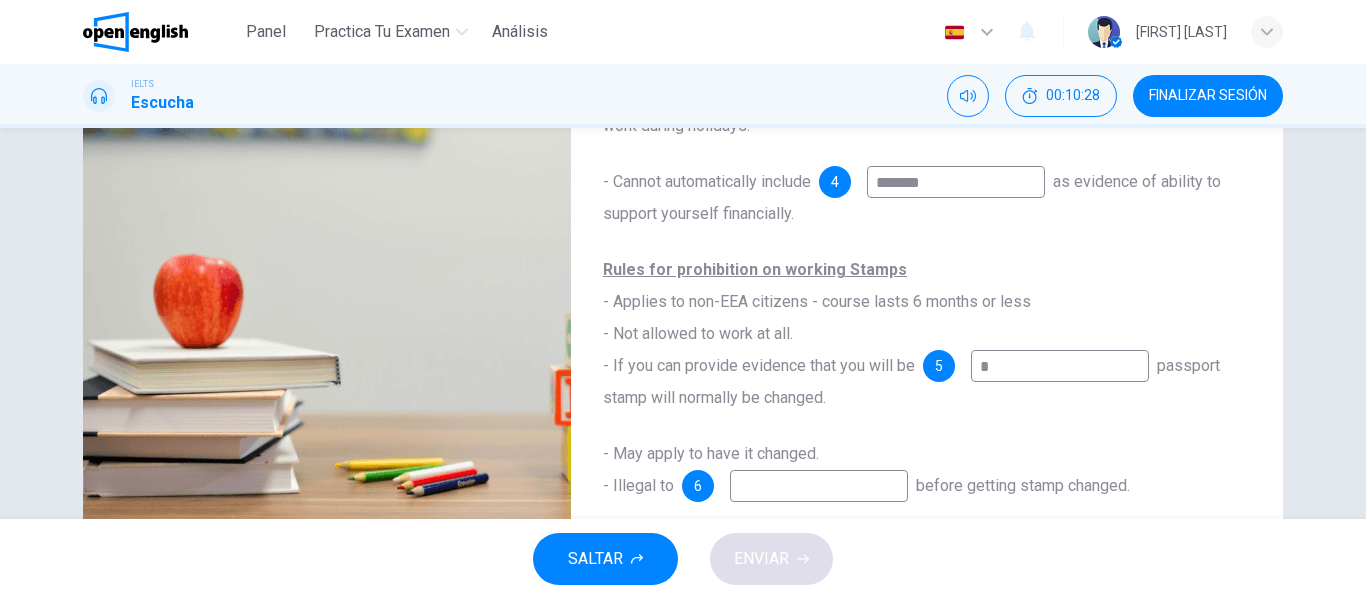 scroll, scrollTop: 344, scrollLeft: 0, axis: vertical 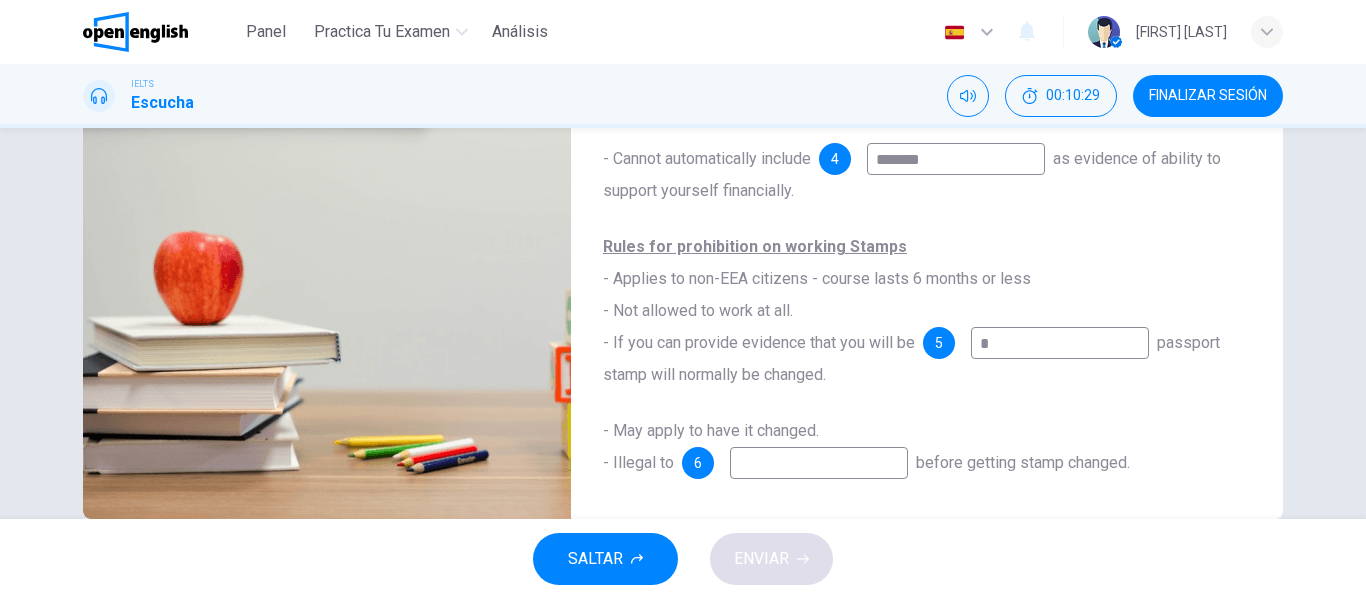 click at bounding box center (1060, 343) 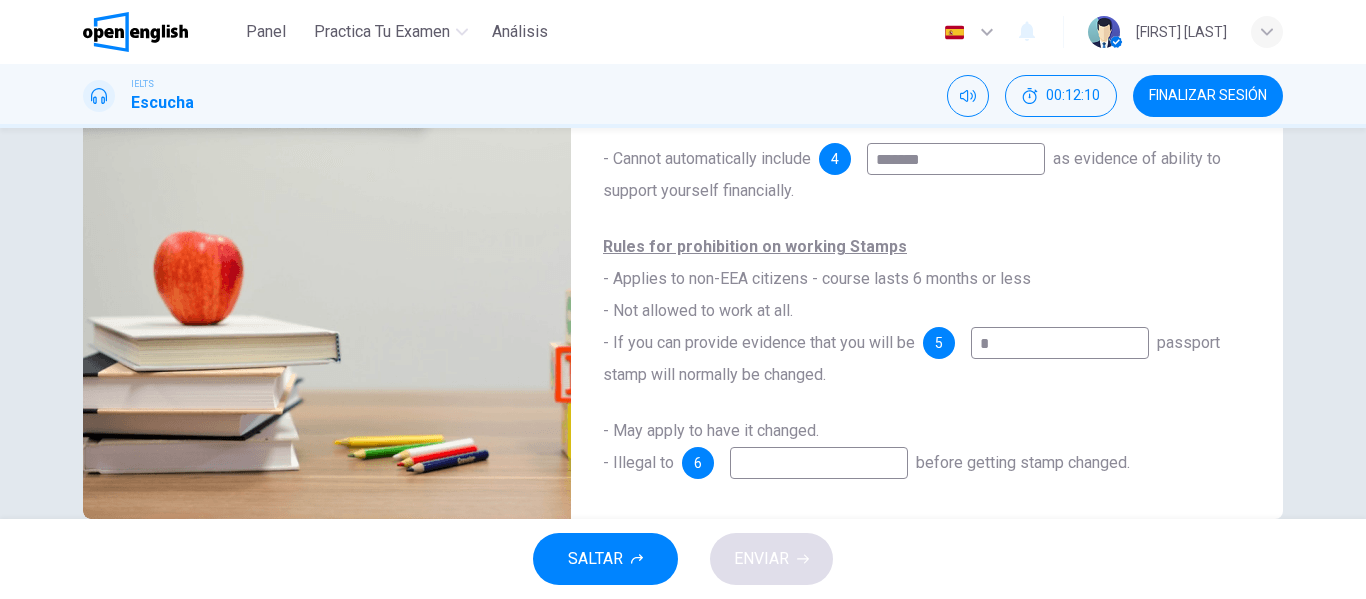 scroll, scrollTop: 384, scrollLeft: 0, axis: vertical 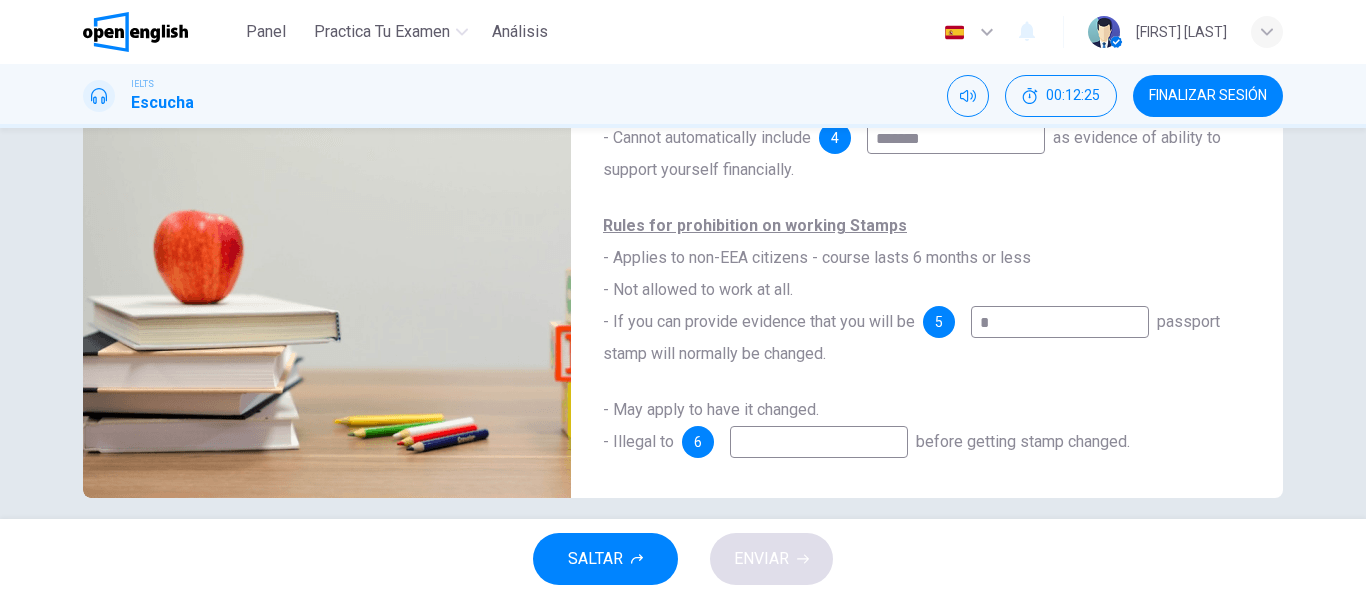 click at bounding box center (819, 442) 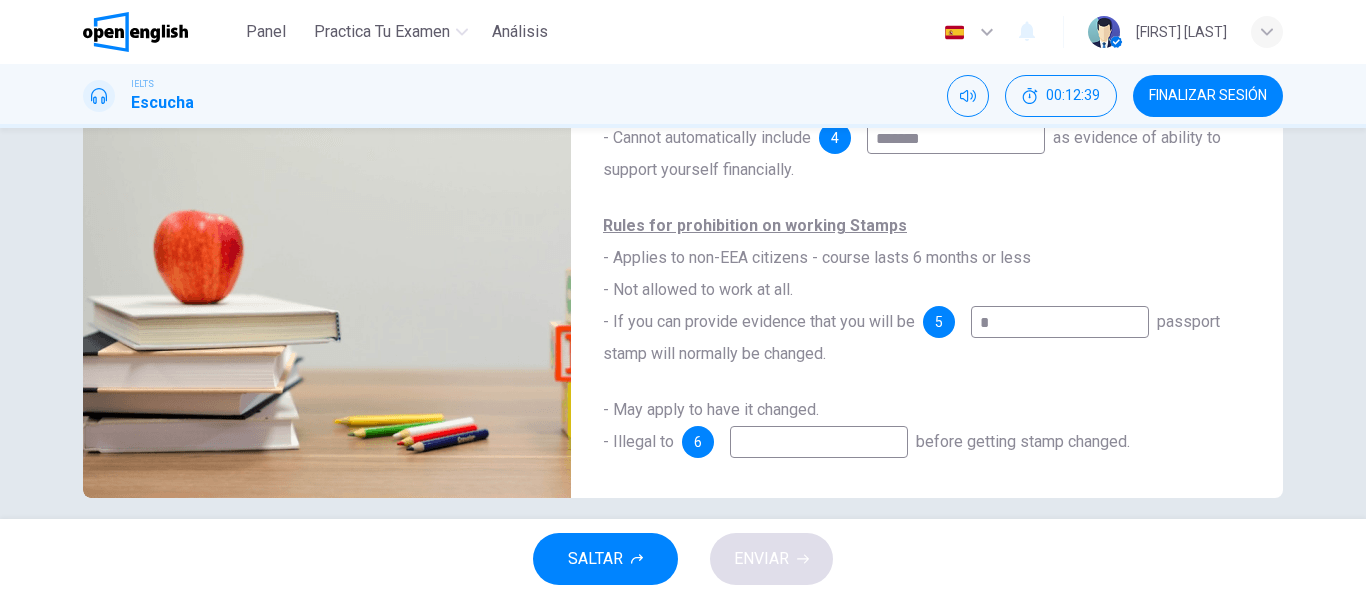 type on "**" 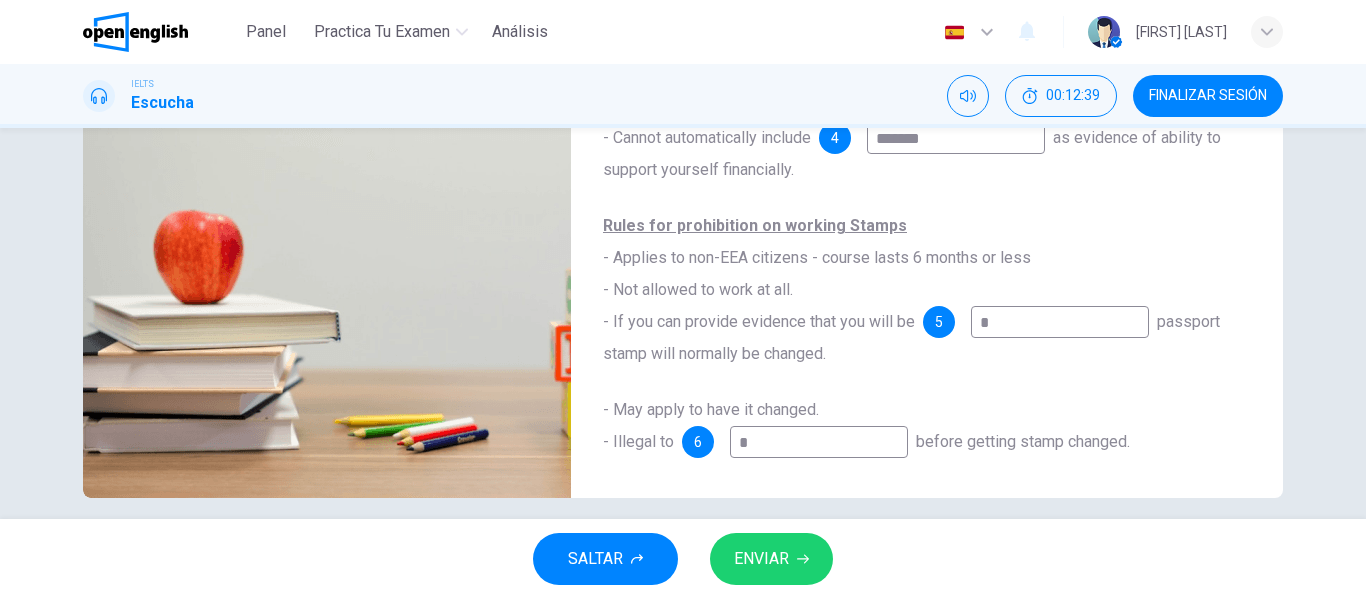 type on "**" 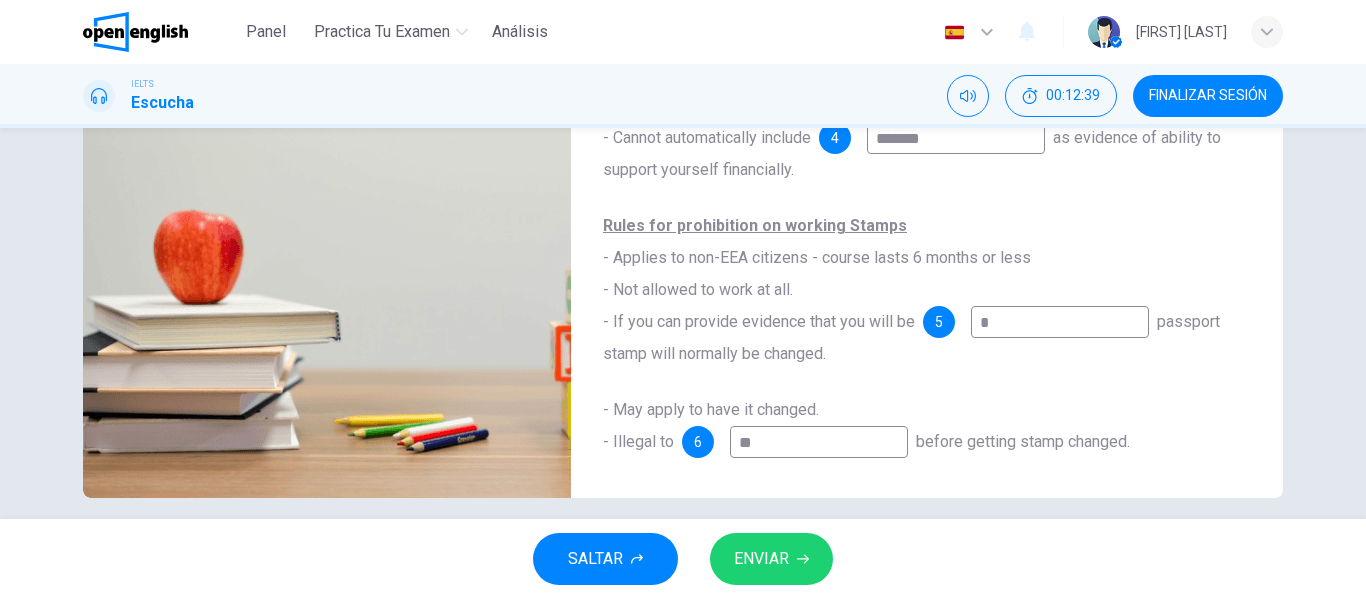 type on "***" 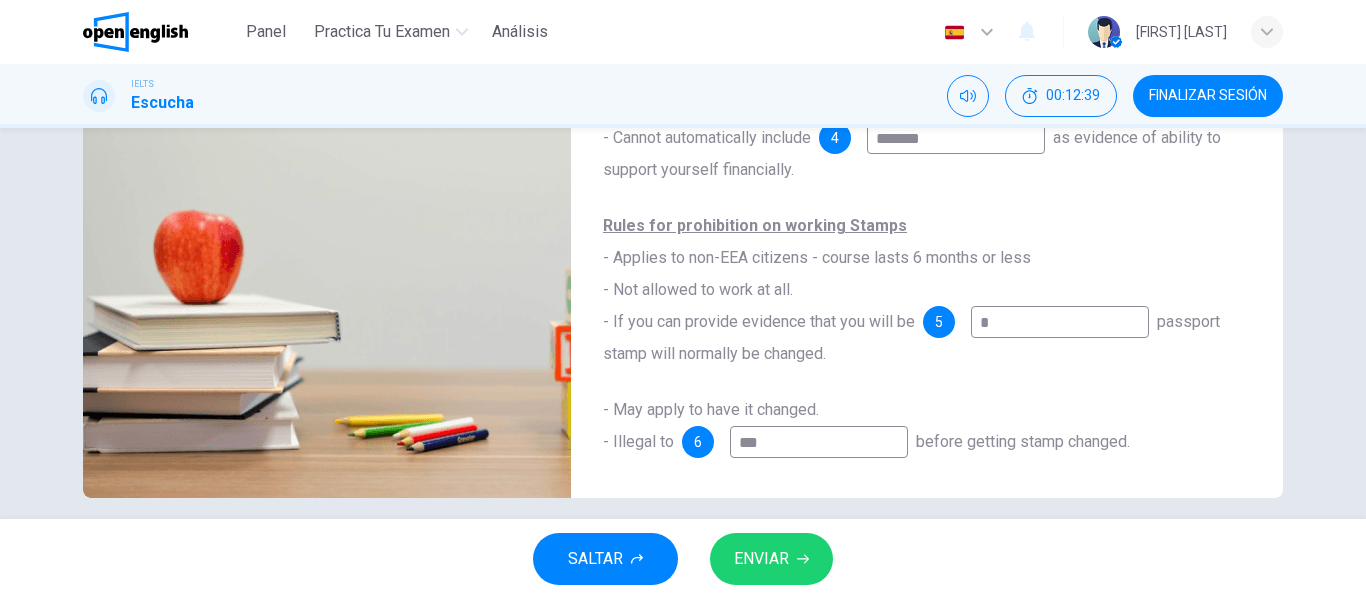 type on "**" 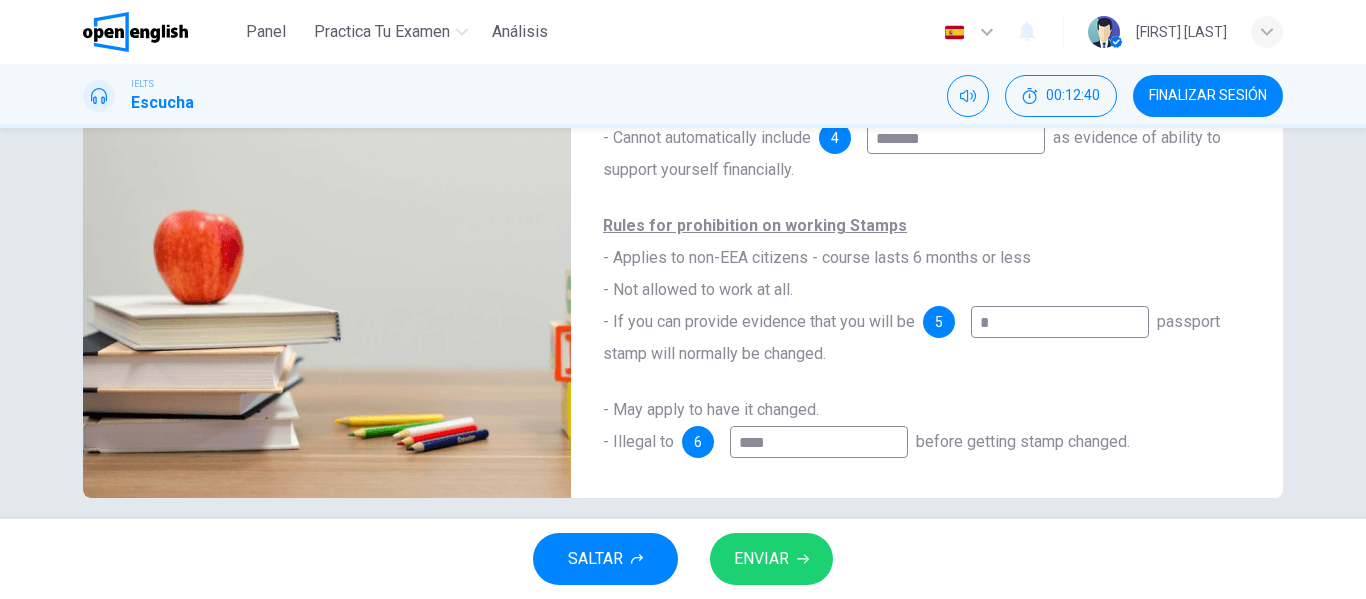 type on "**" 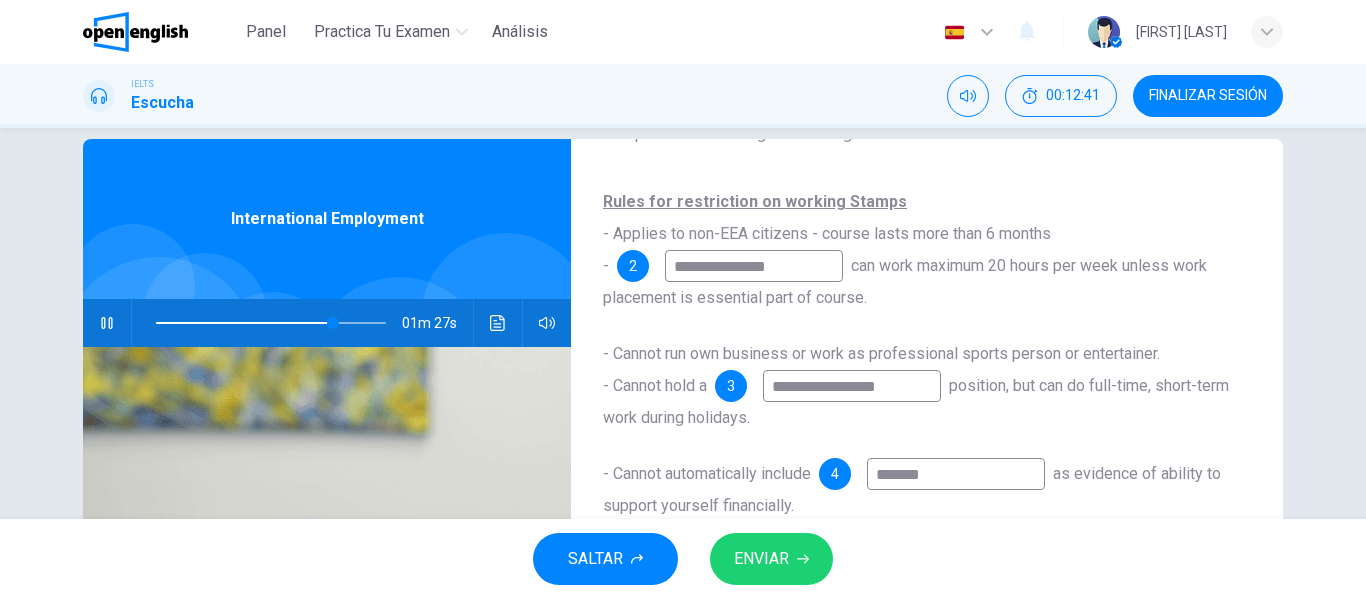 scroll, scrollTop: 384, scrollLeft: 0, axis: vertical 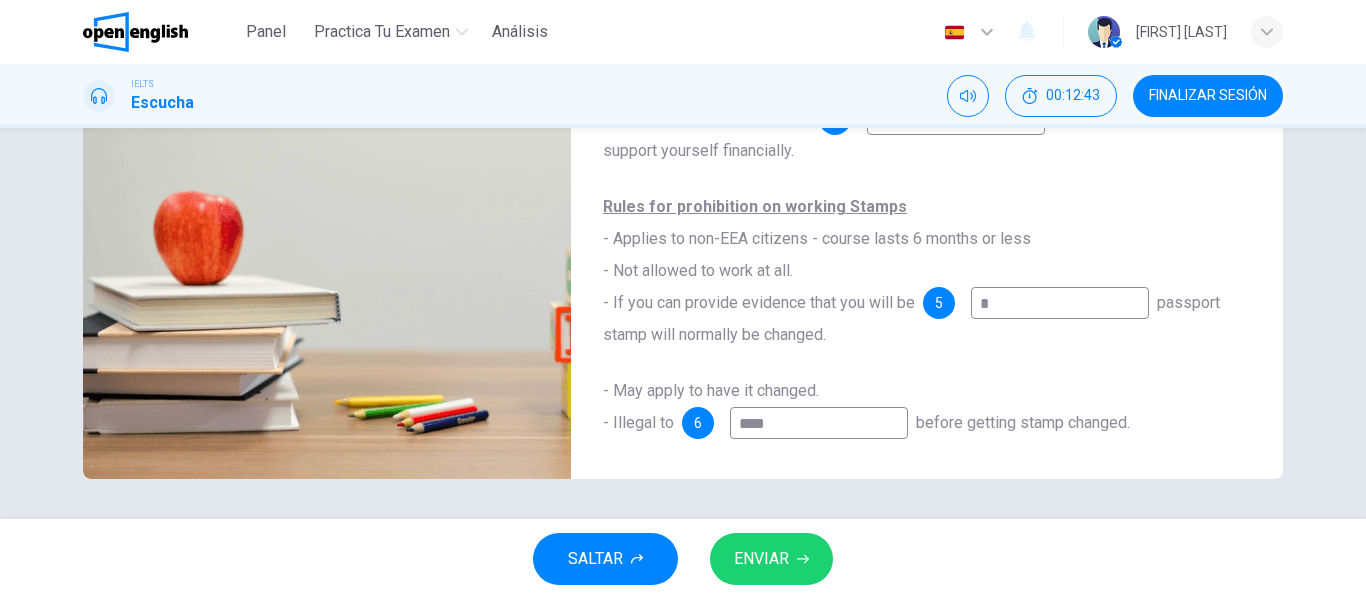 click at bounding box center [1060, 303] 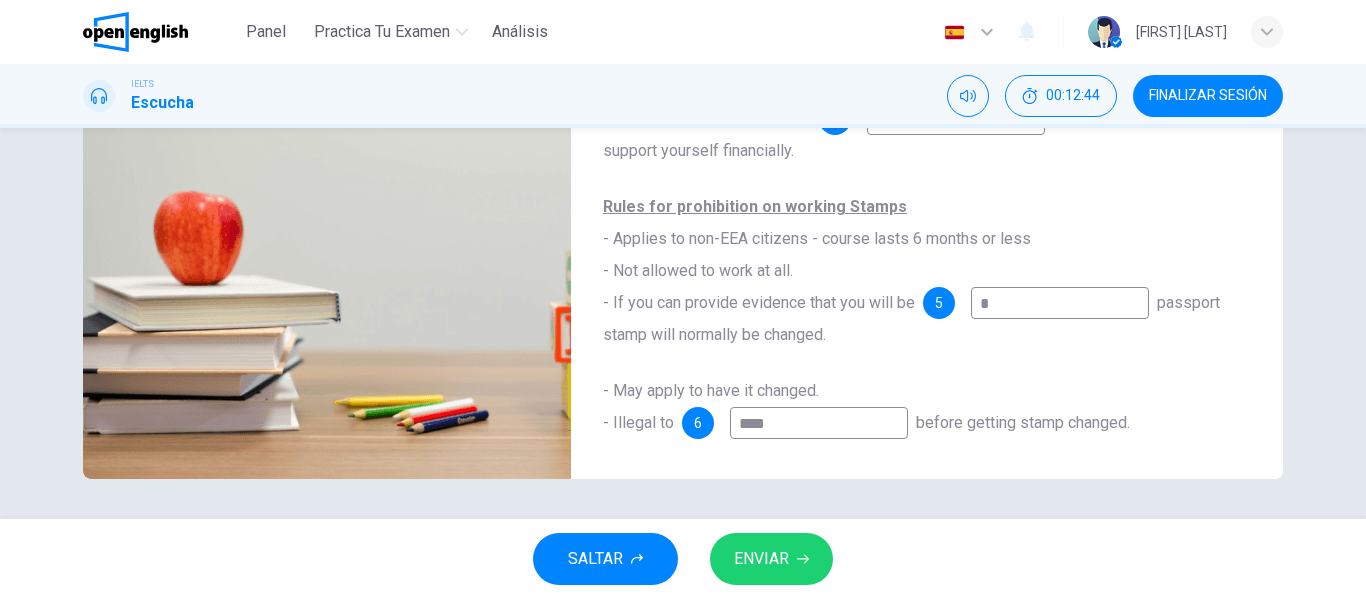 type on "**" 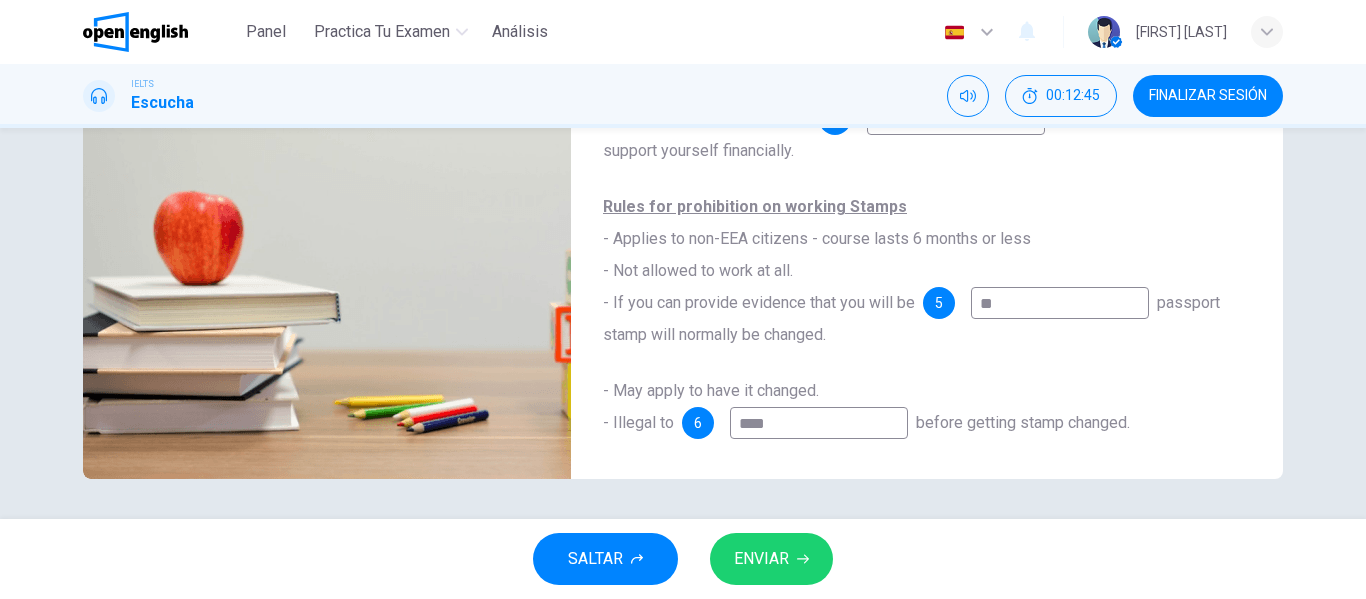 type on "**" 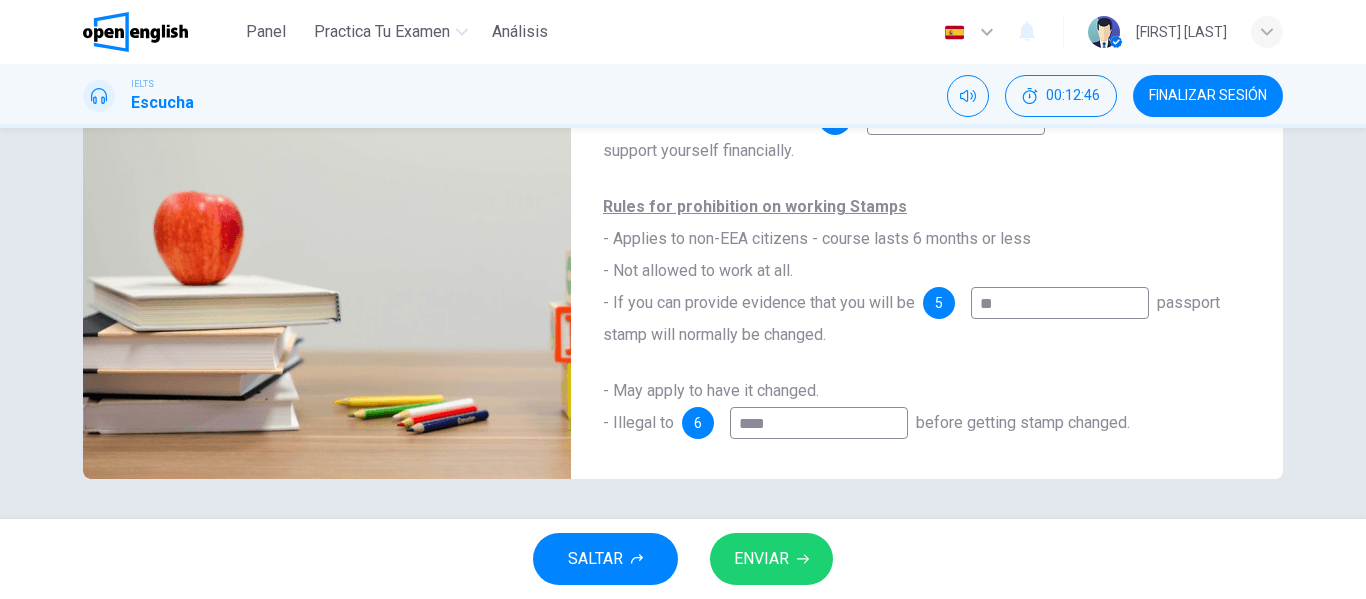 type on "*" 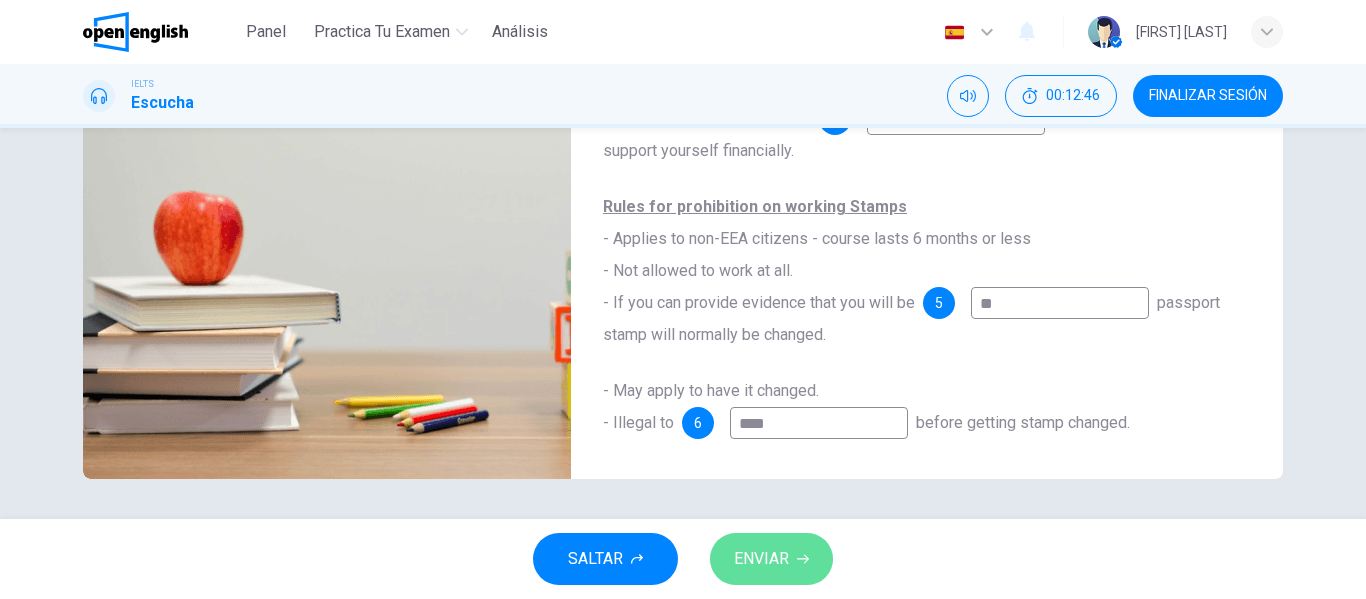 click on "ENVIAR" at bounding box center [771, 559] 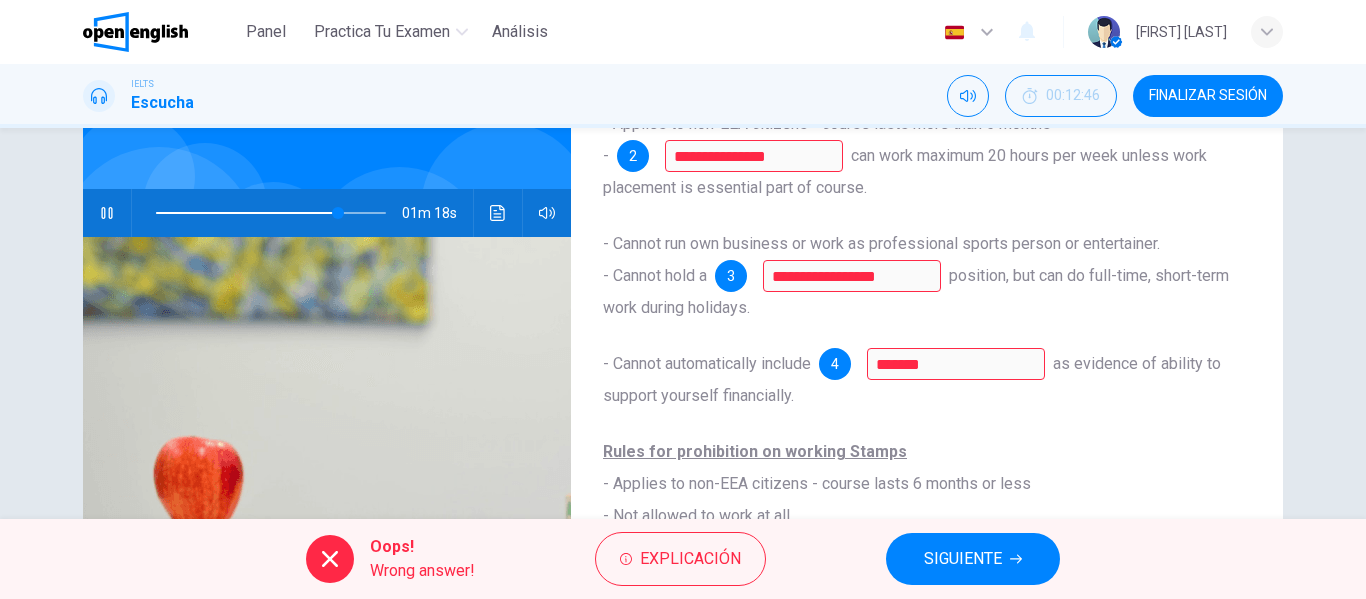 scroll, scrollTop: 55, scrollLeft: 0, axis: vertical 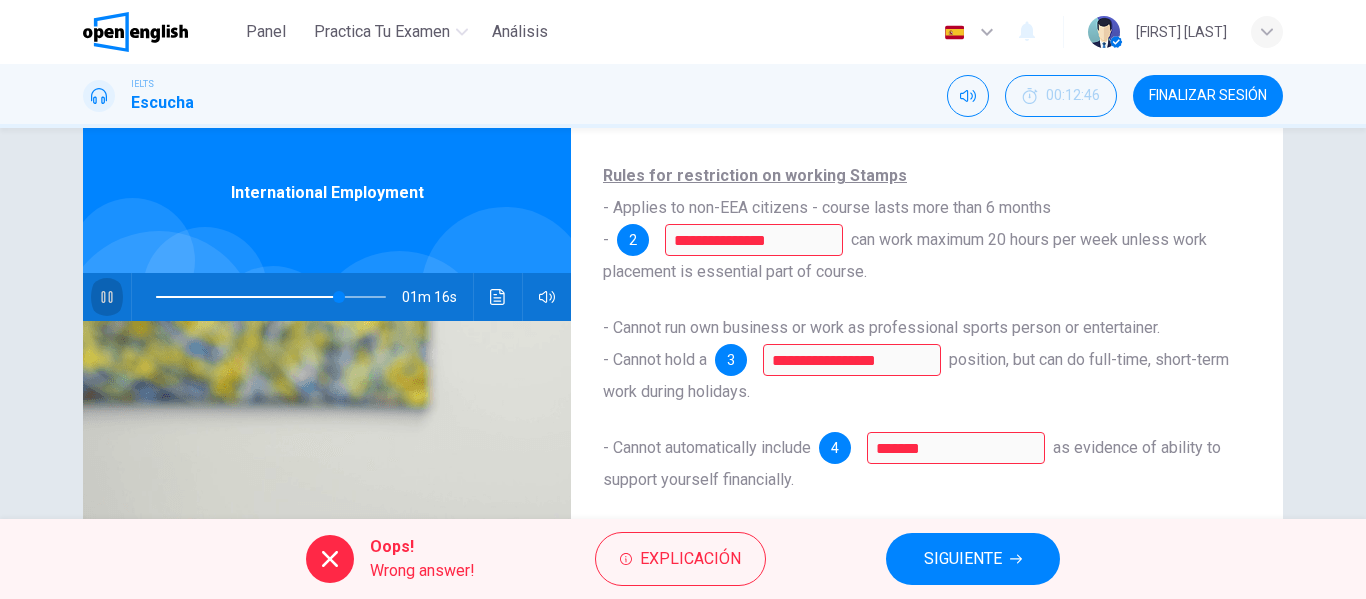 click 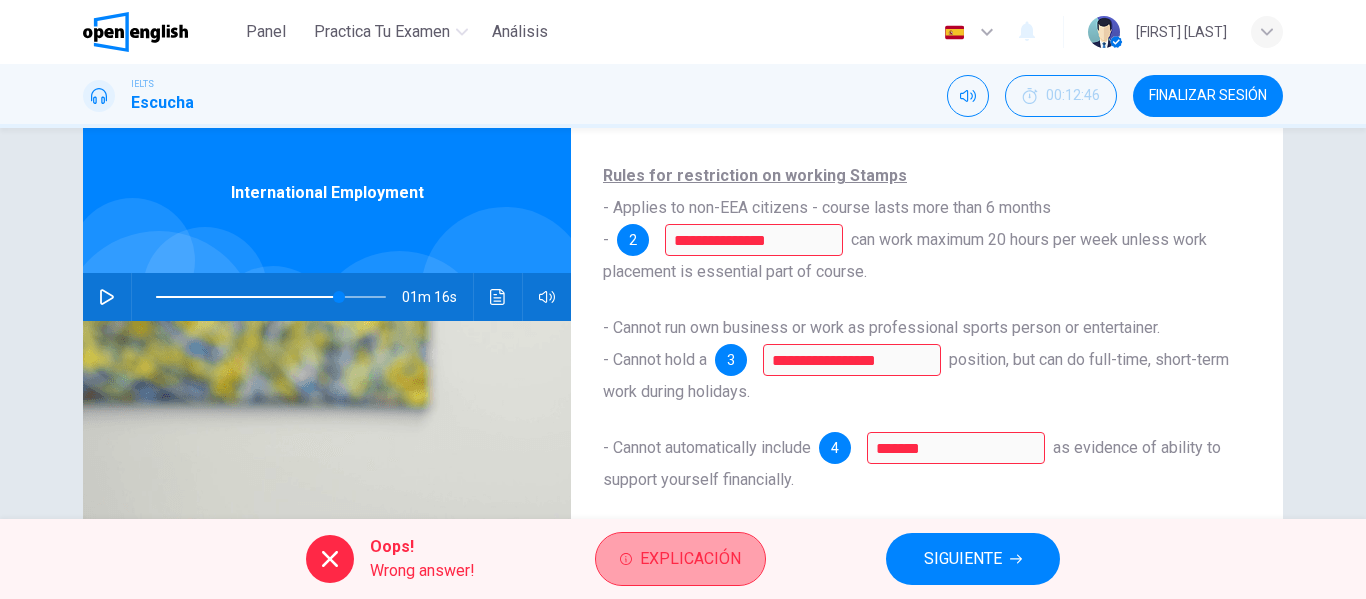 click on "Explicación" at bounding box center (690, 559) 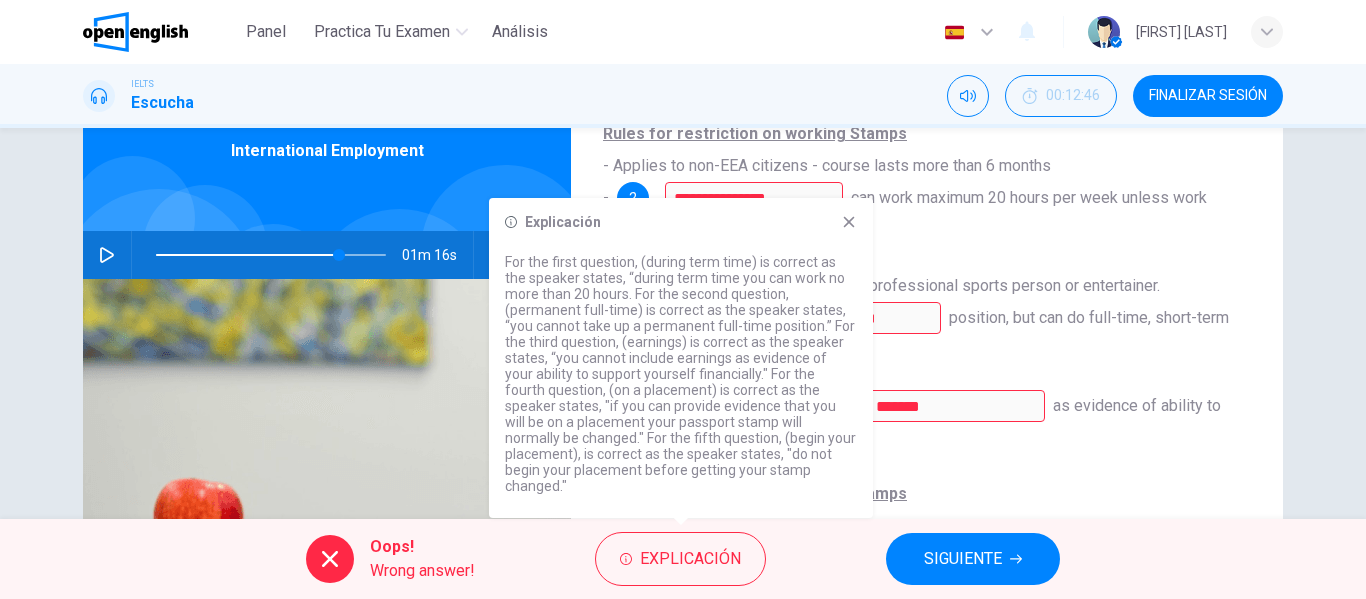 scroll, scrollTop: 95, scrollLeft: 0, axis: vertical 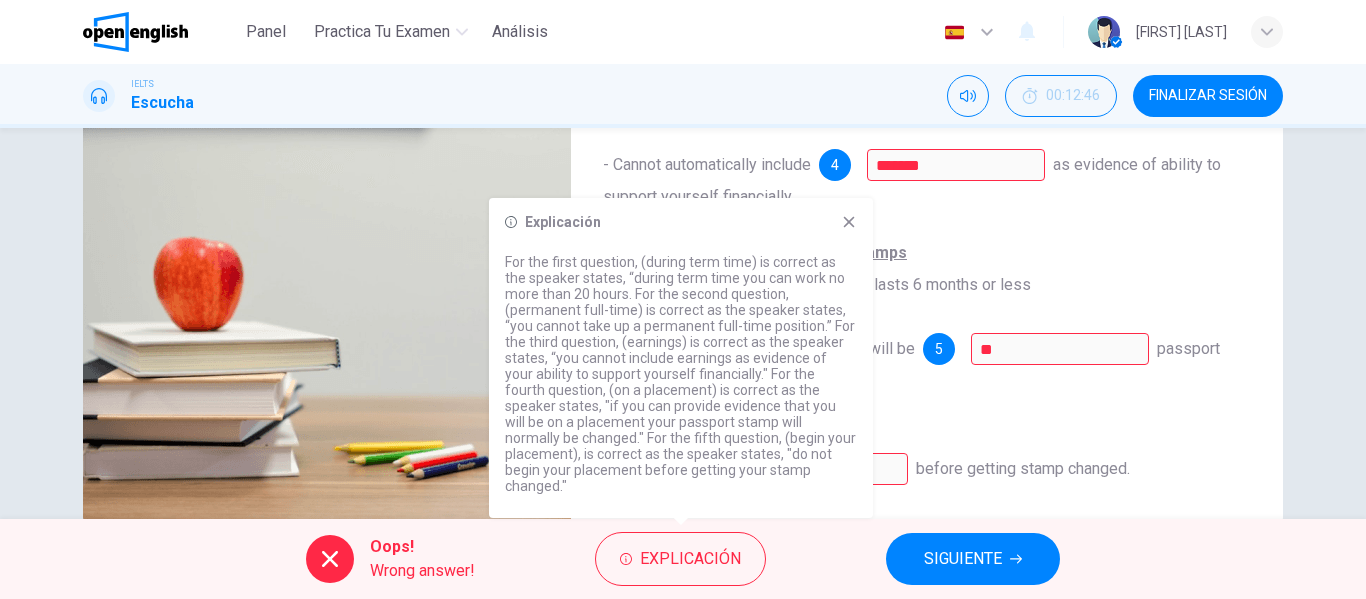 click on "SIGUIENTE" at bounding box center (963, 559) 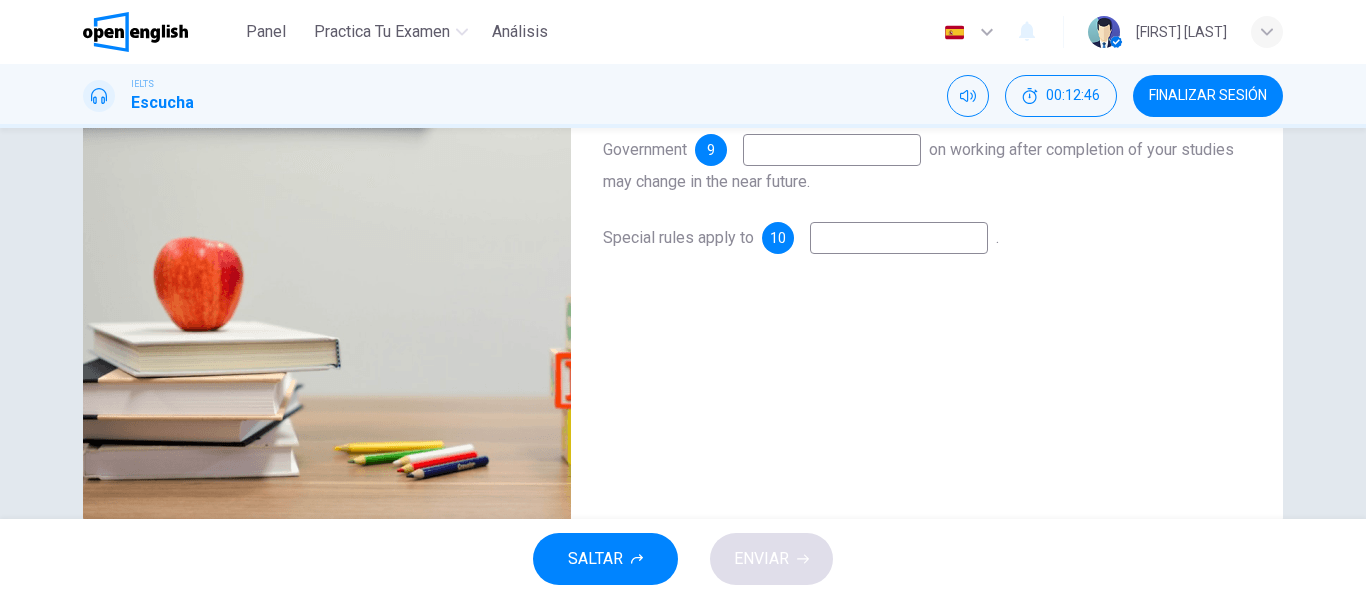 scroll, scrollTop: 0, scrollLeft: 0, axis: both 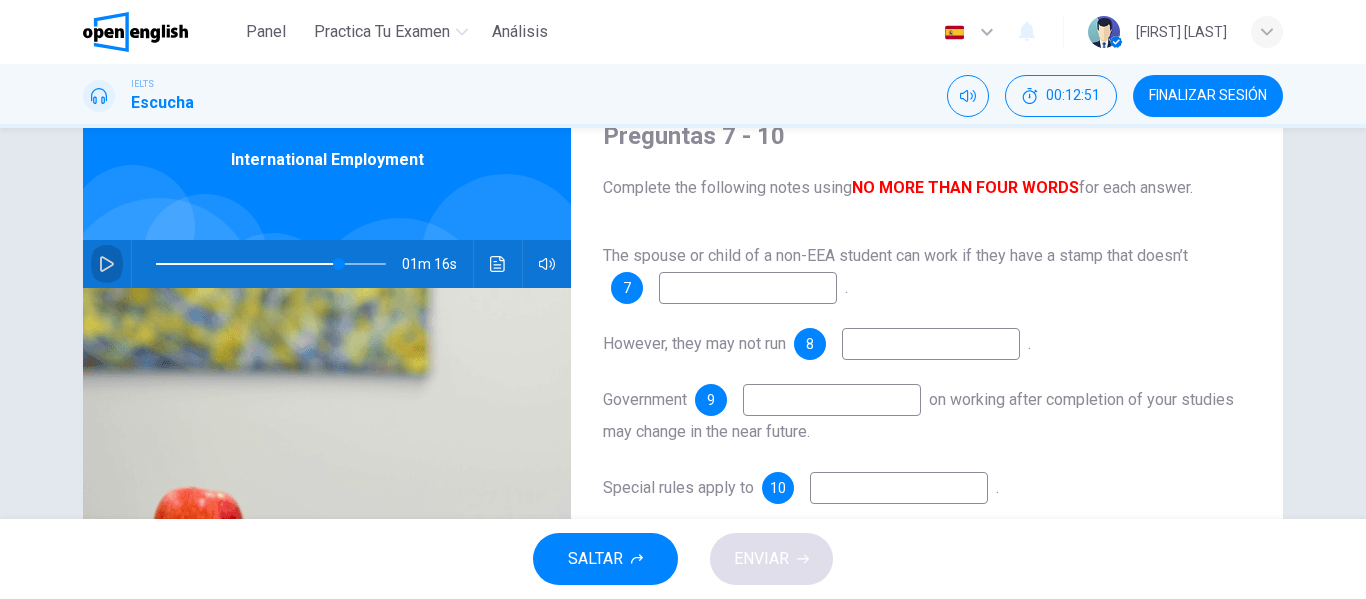 click 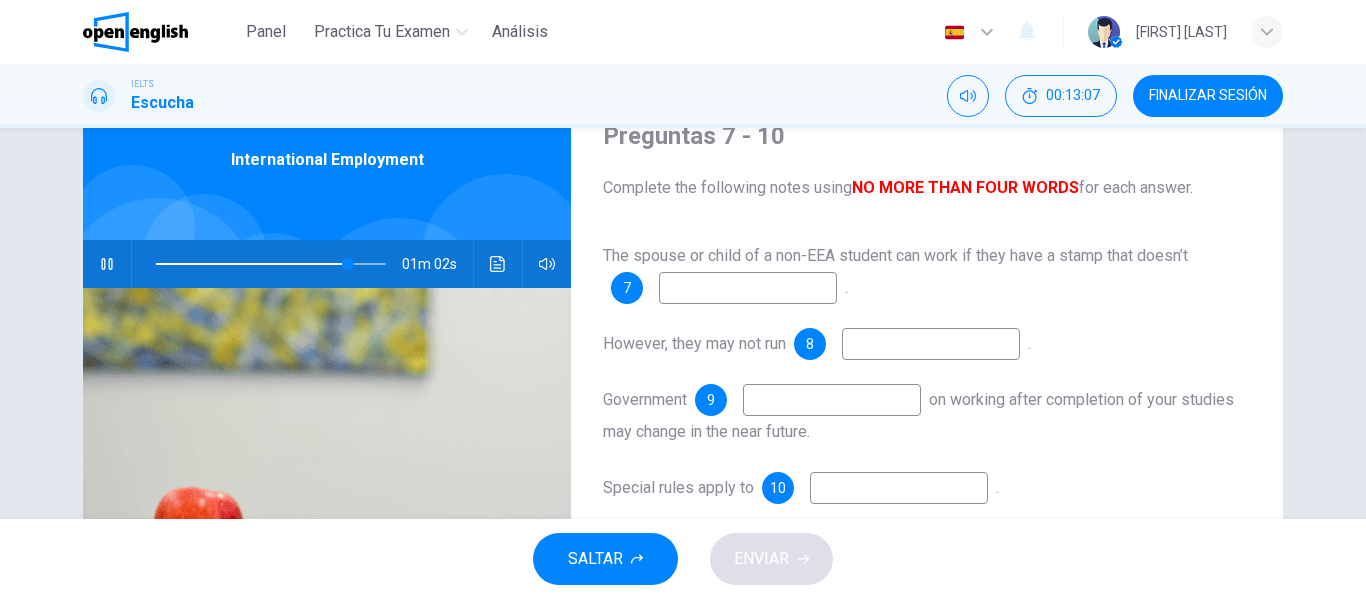 click at bounding box center (748, 288) 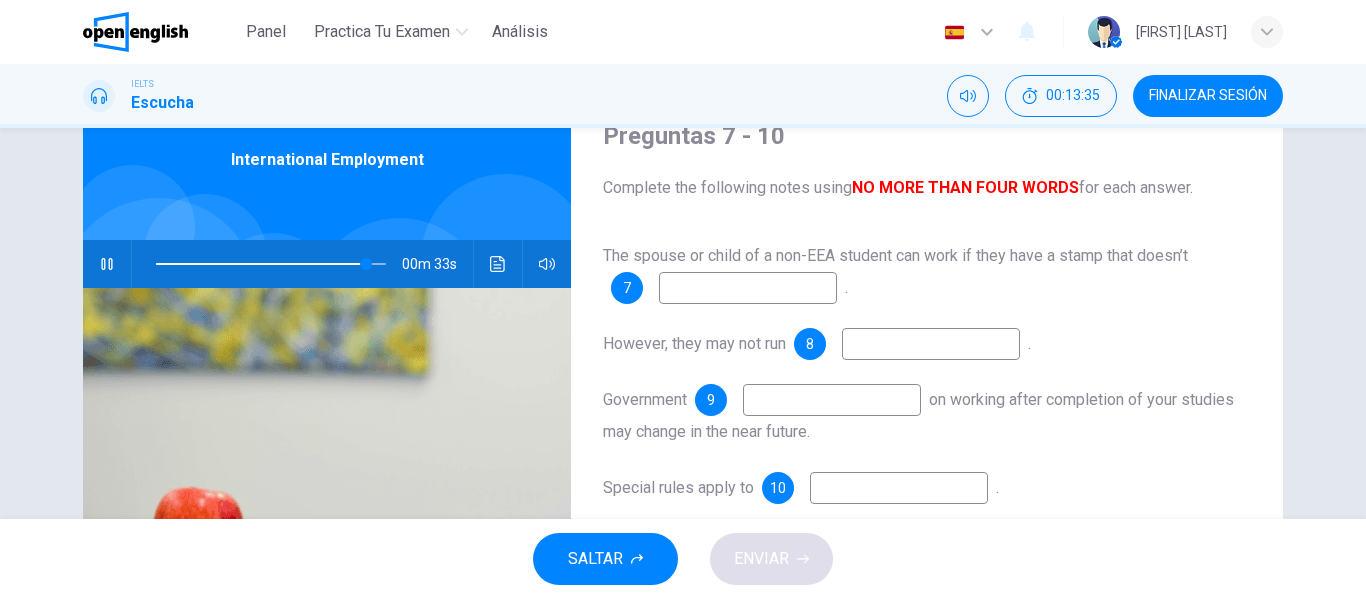click at bounding box center [107, 264] 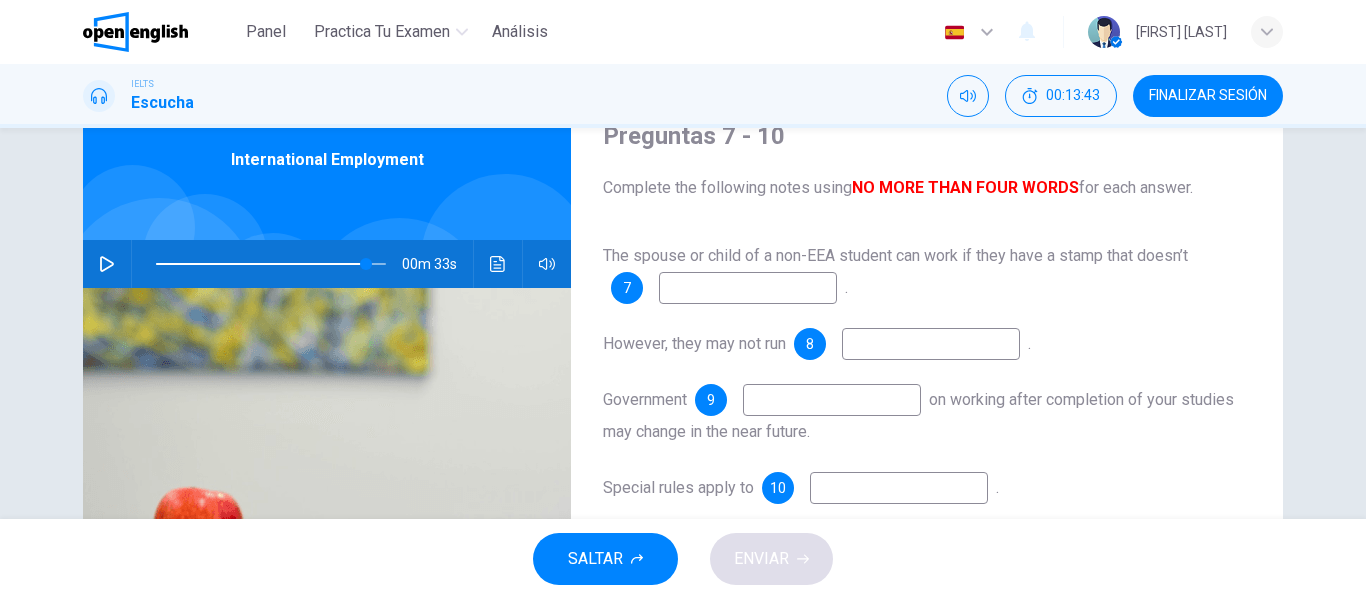 click at bounding box center (748, 288) 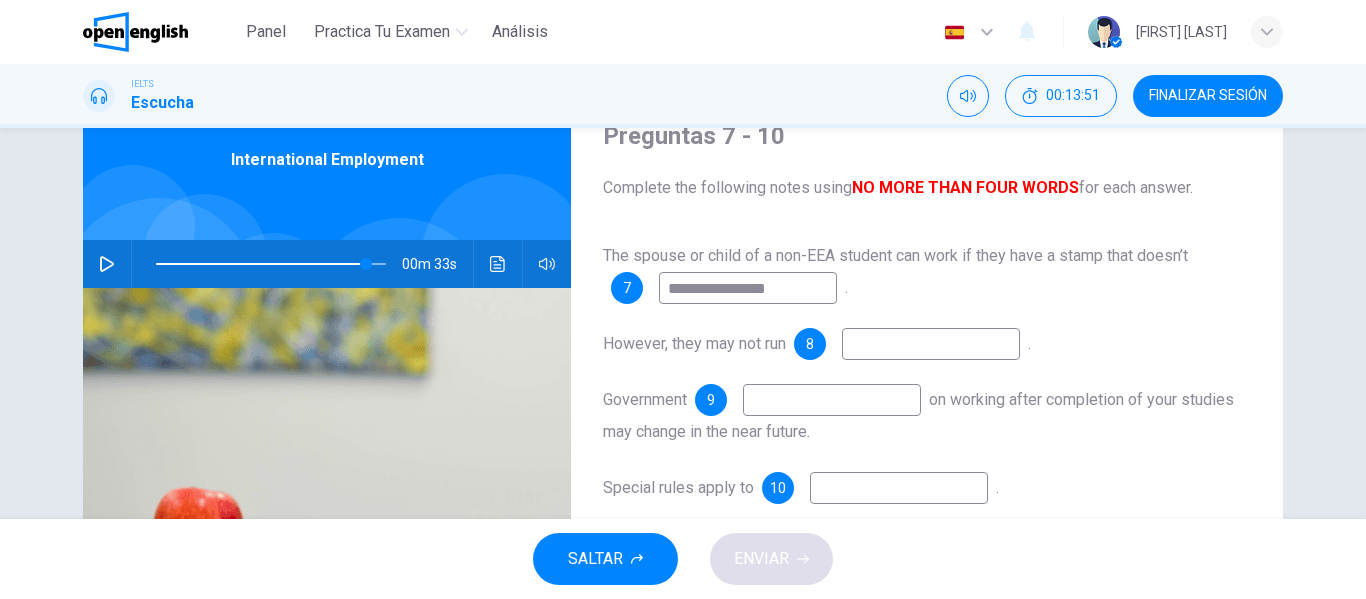 type on "**********" 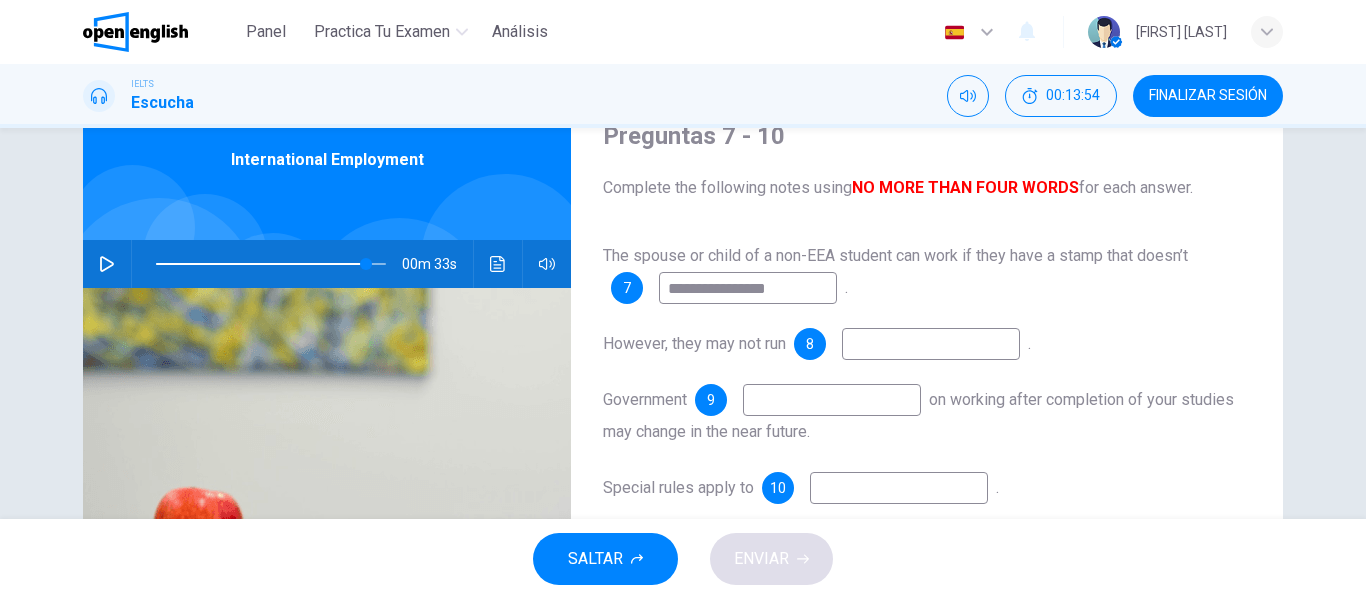 click 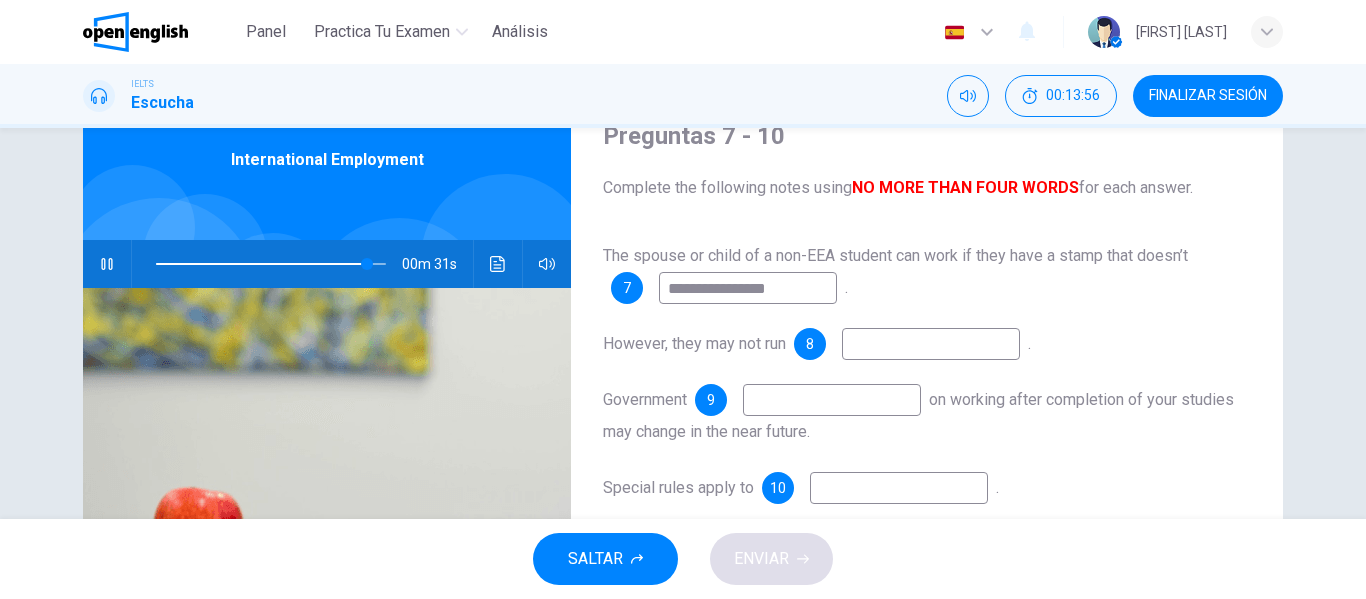 click at bounding box center [931, 344] 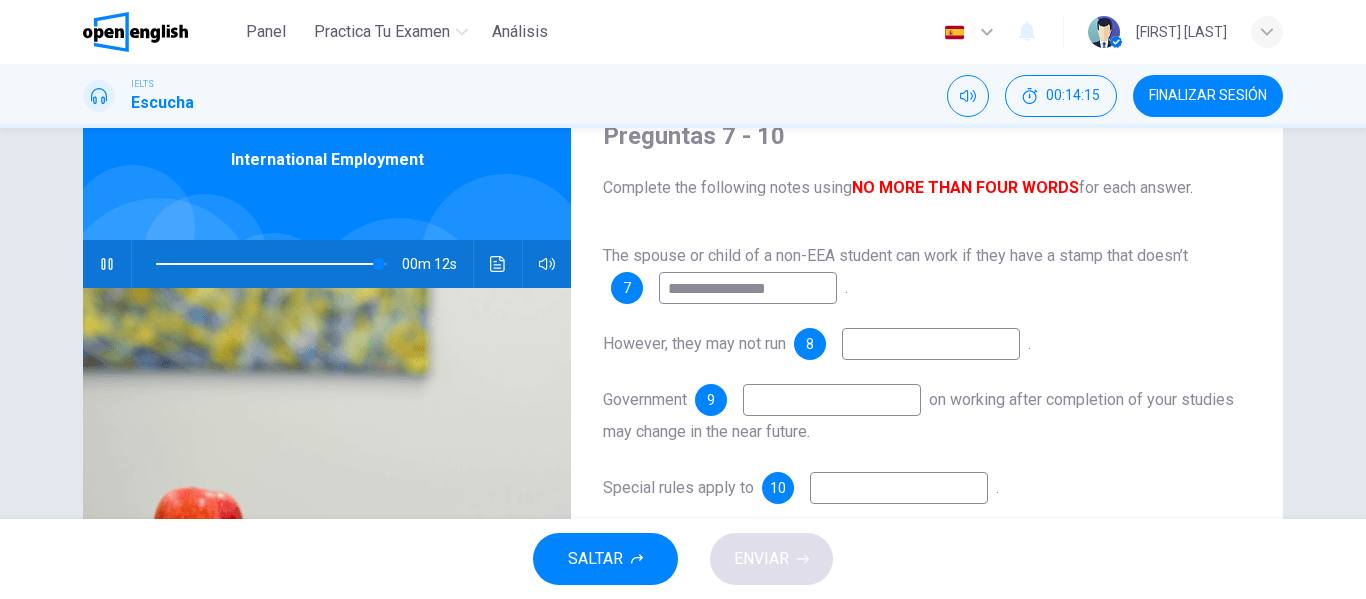 type on "**" 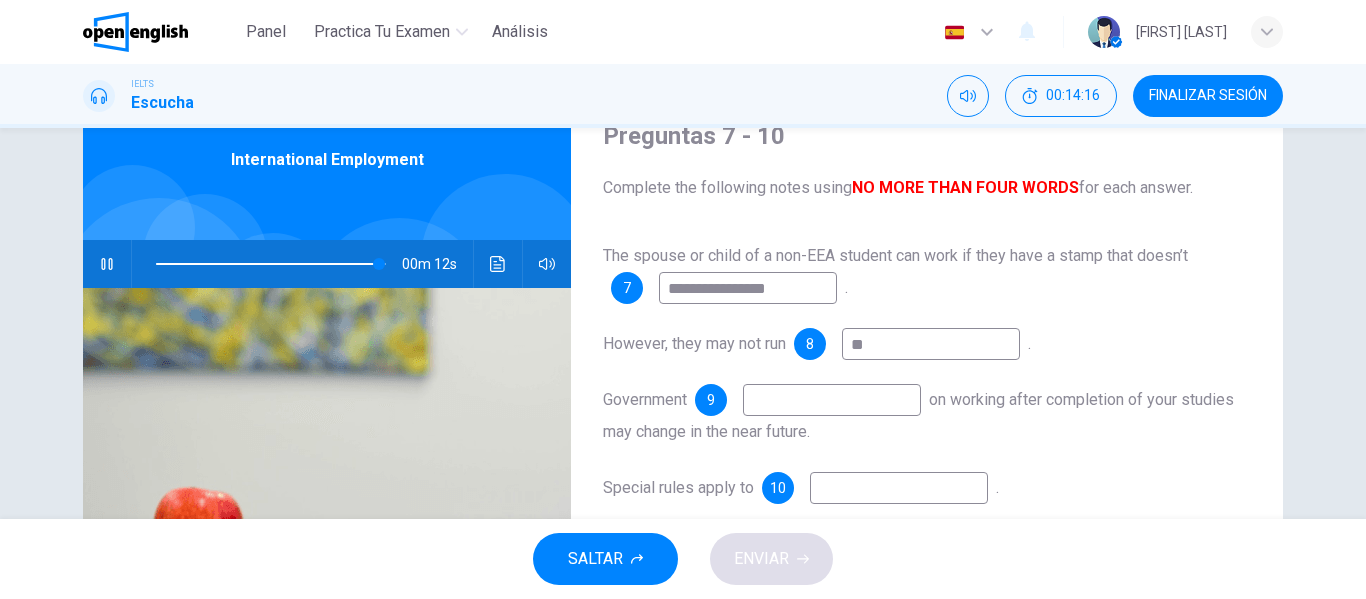 type on "***" 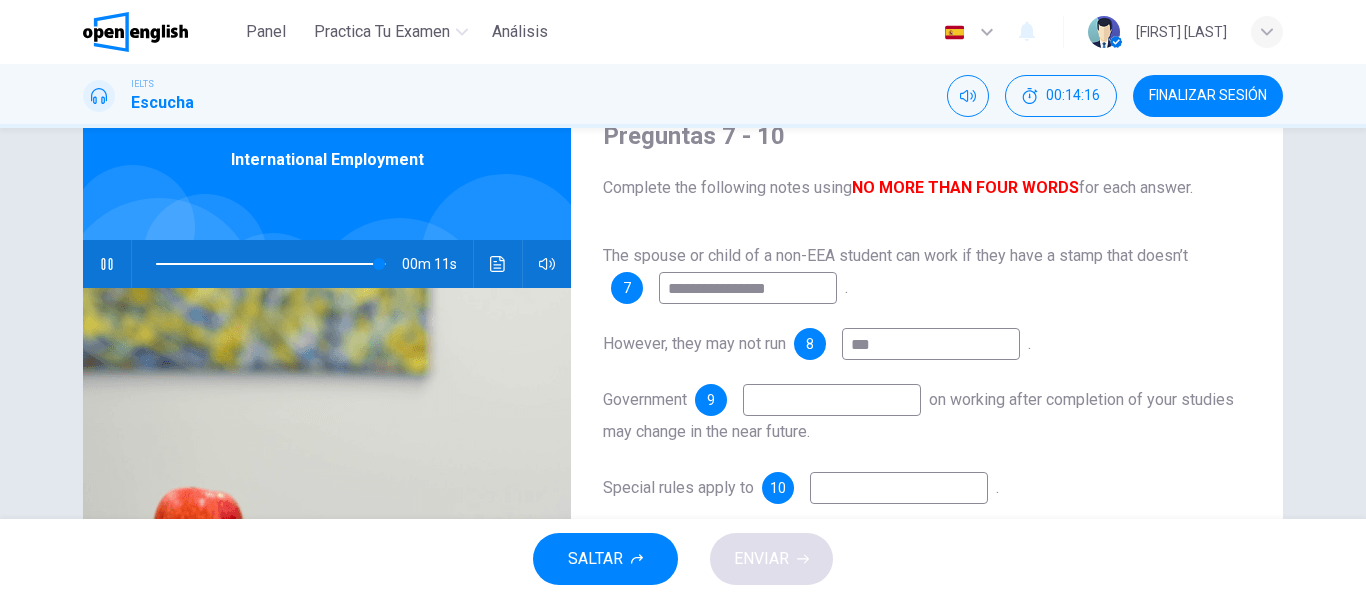 type on "**" 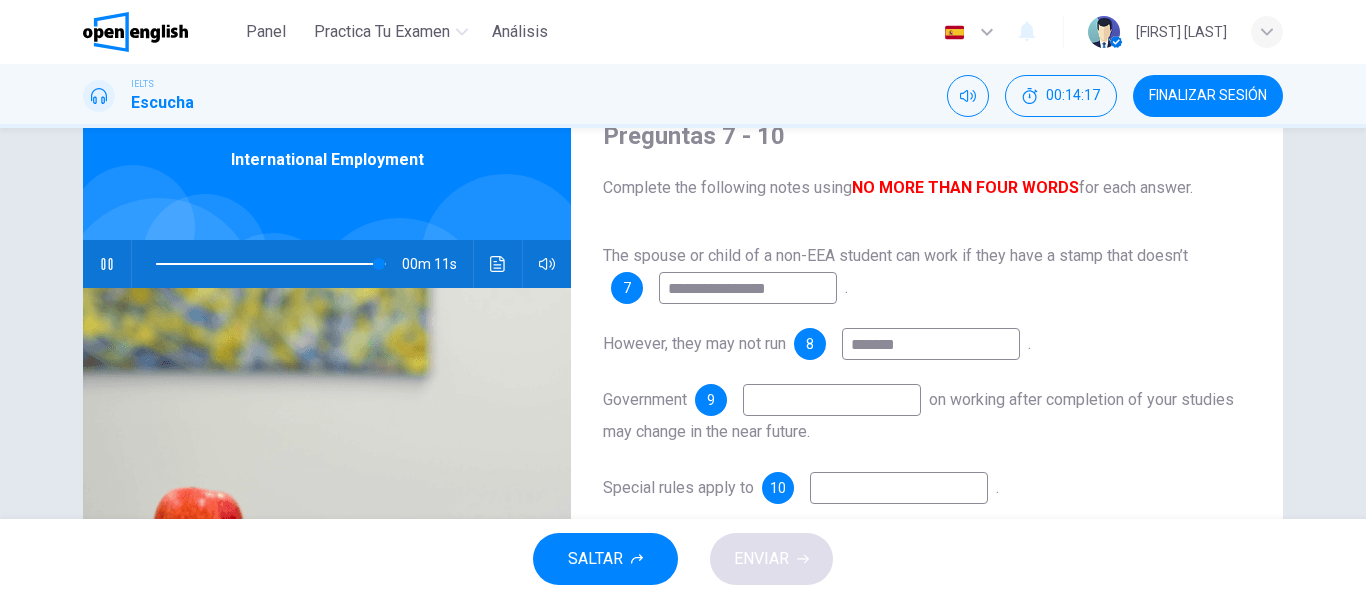 type on "********" 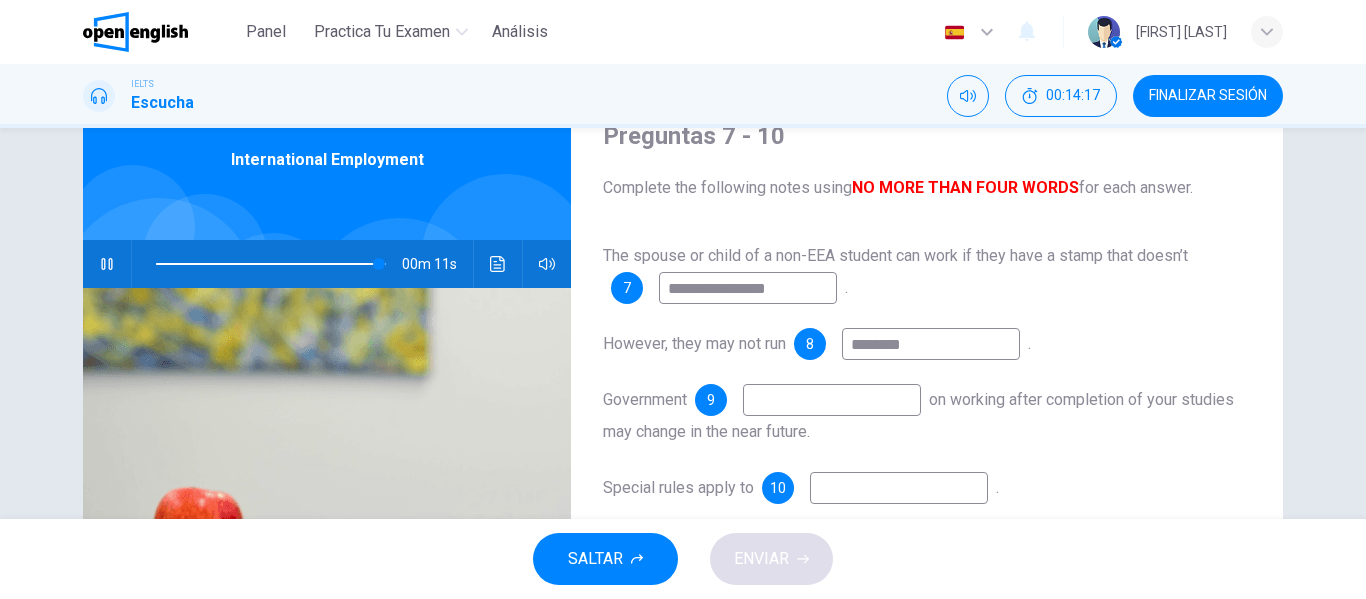 type on "**" 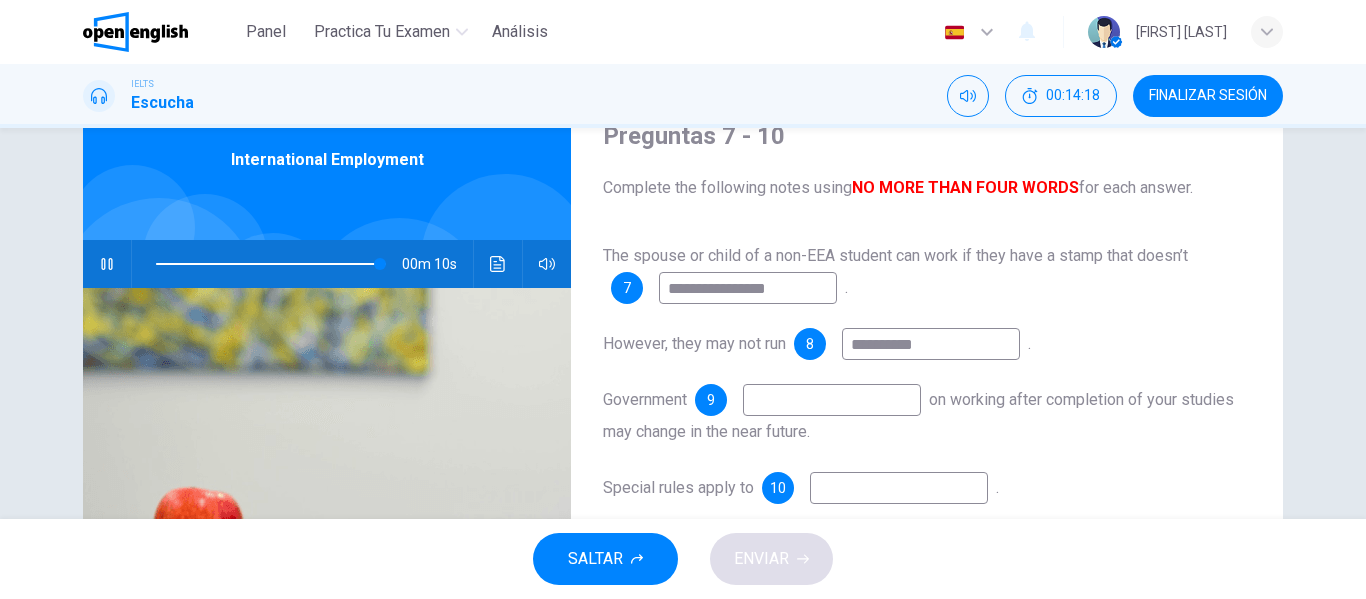 type on "**********" 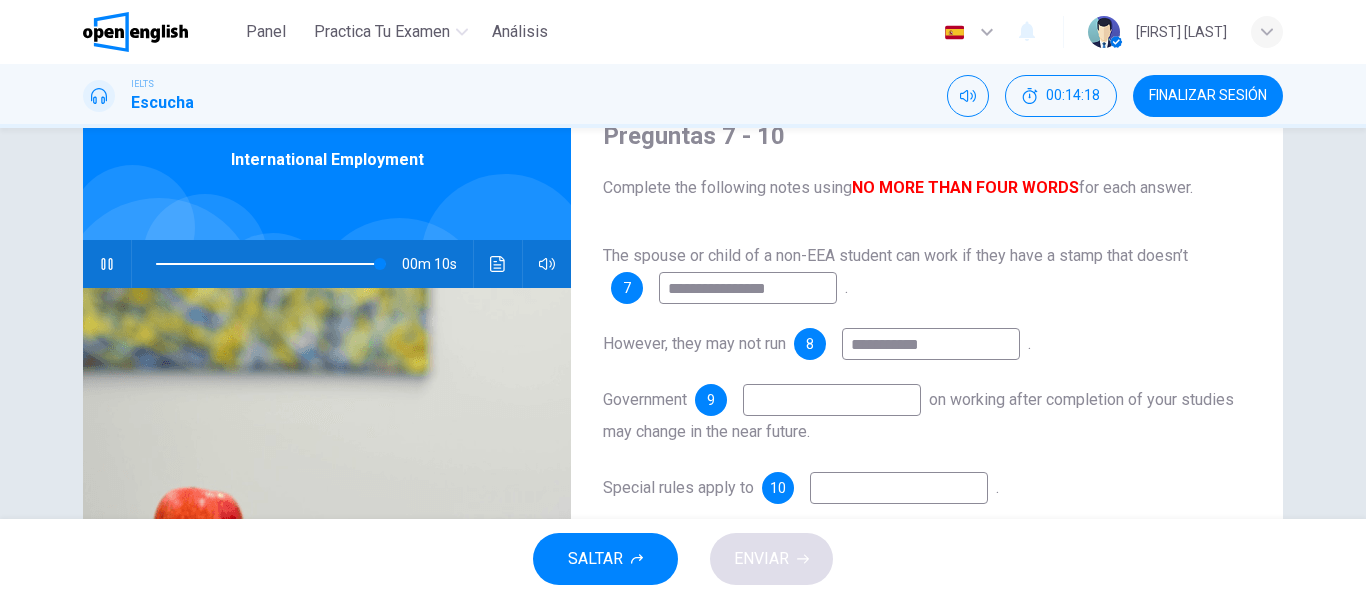 type on "**" 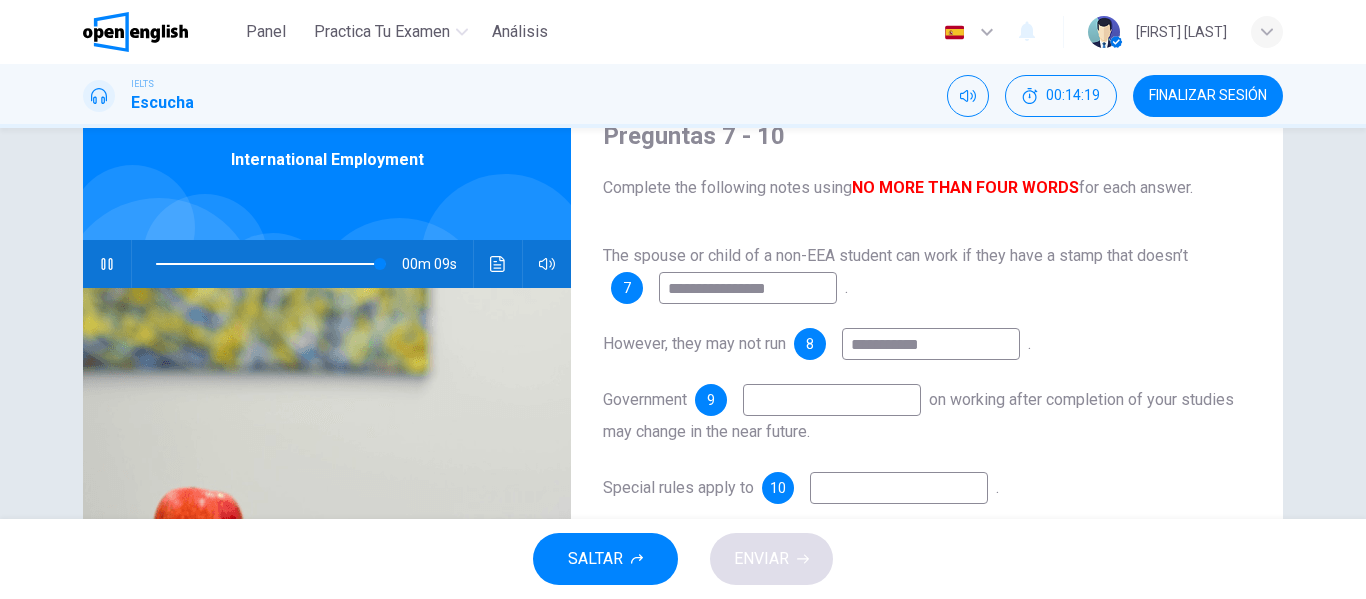 type on "**********" 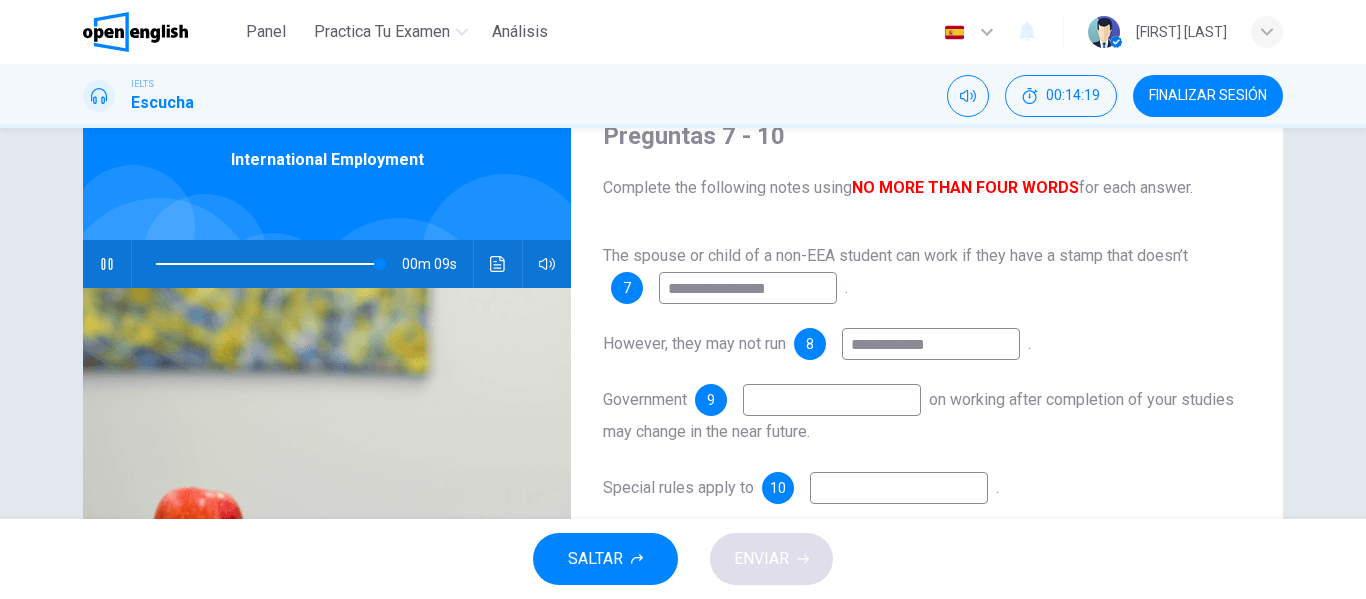 type on "**" 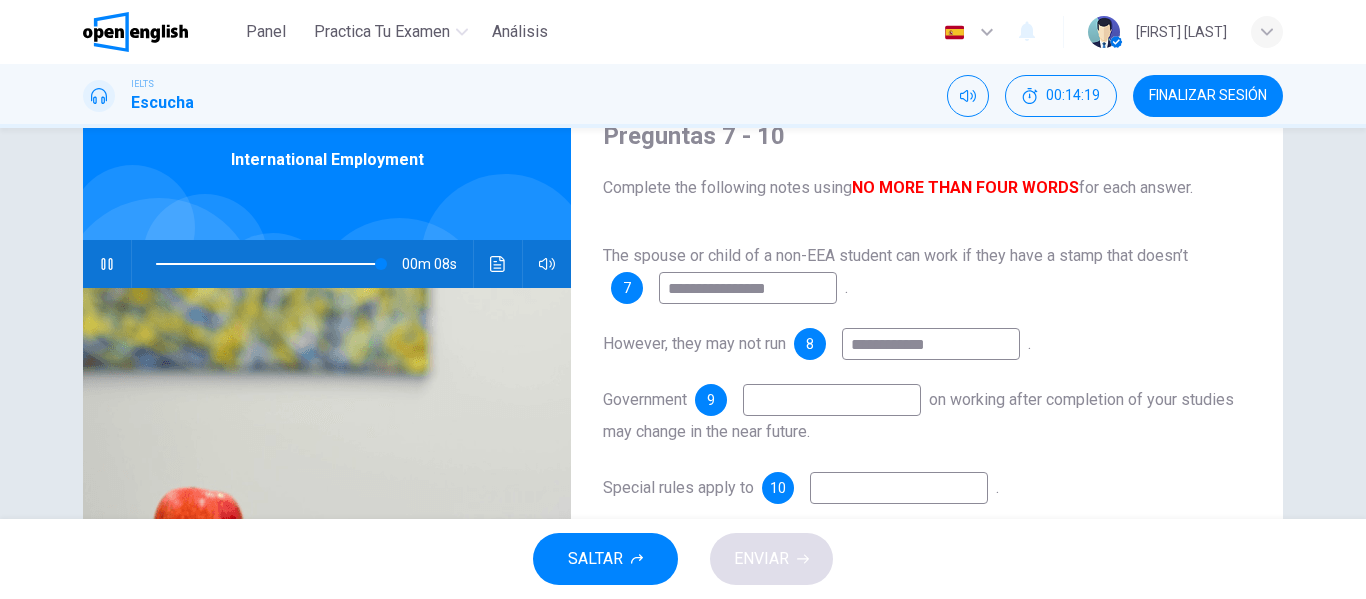 type on "**********" 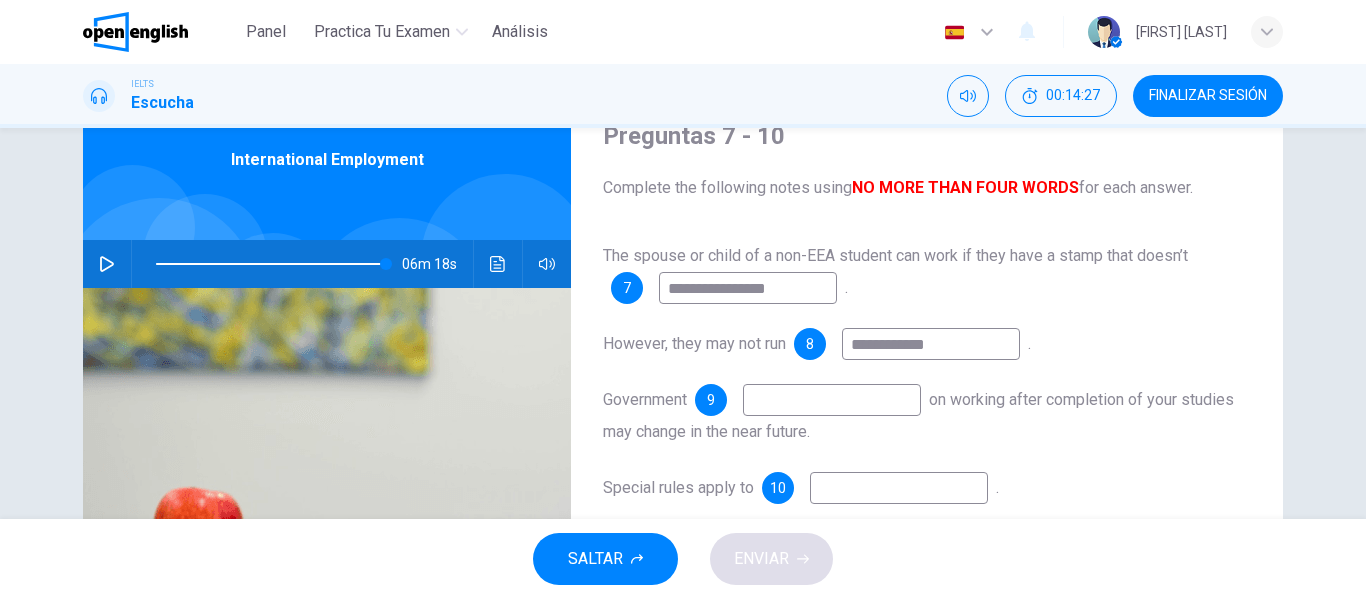 type on "*" 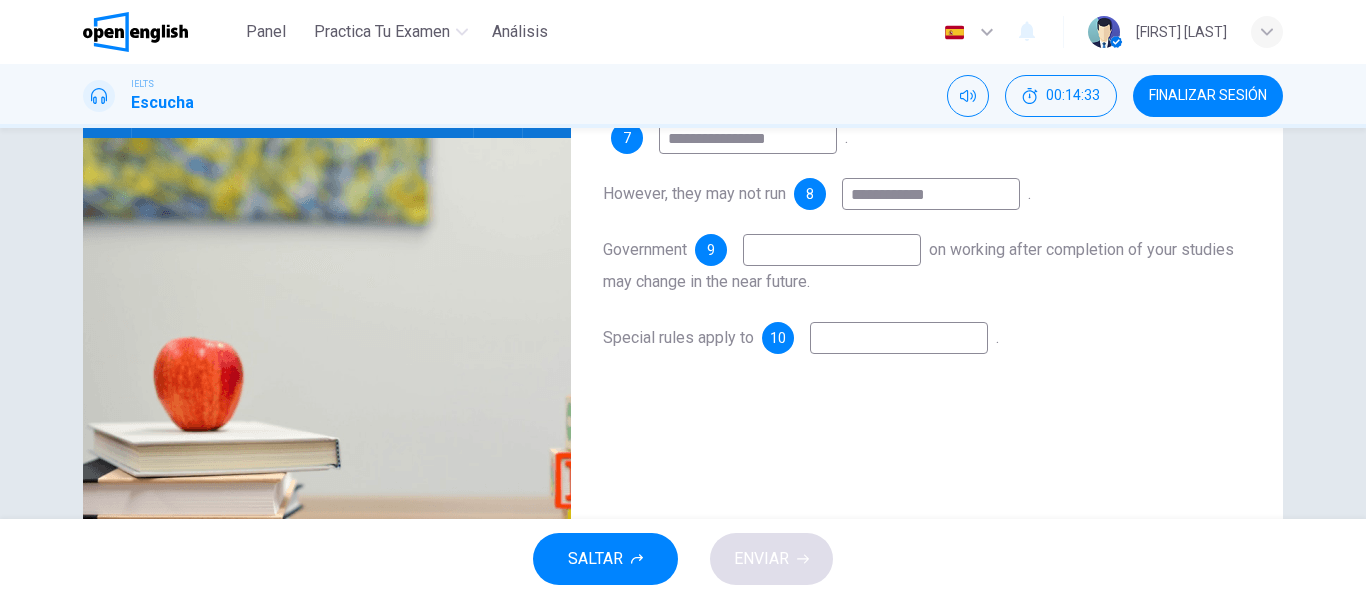 scroll, scrollTop: 242, scrollLeft: 0, axis: vertical 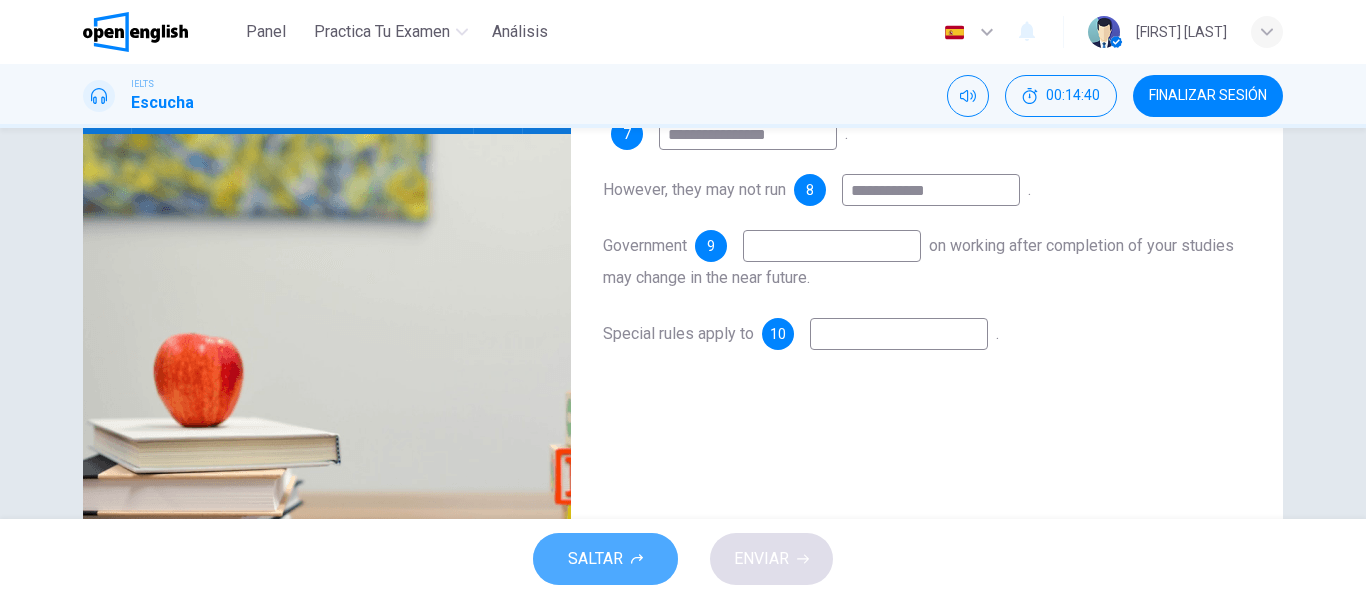 click 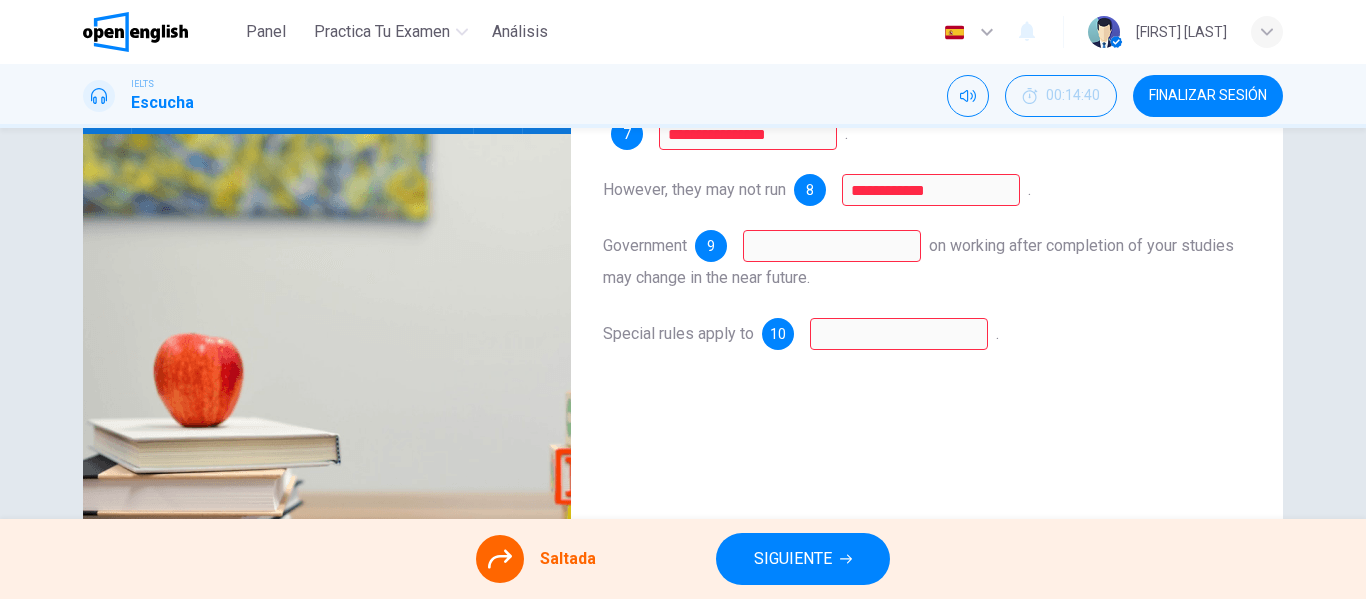 click on "SIGUIENTE" at bounding box center (793, 559) 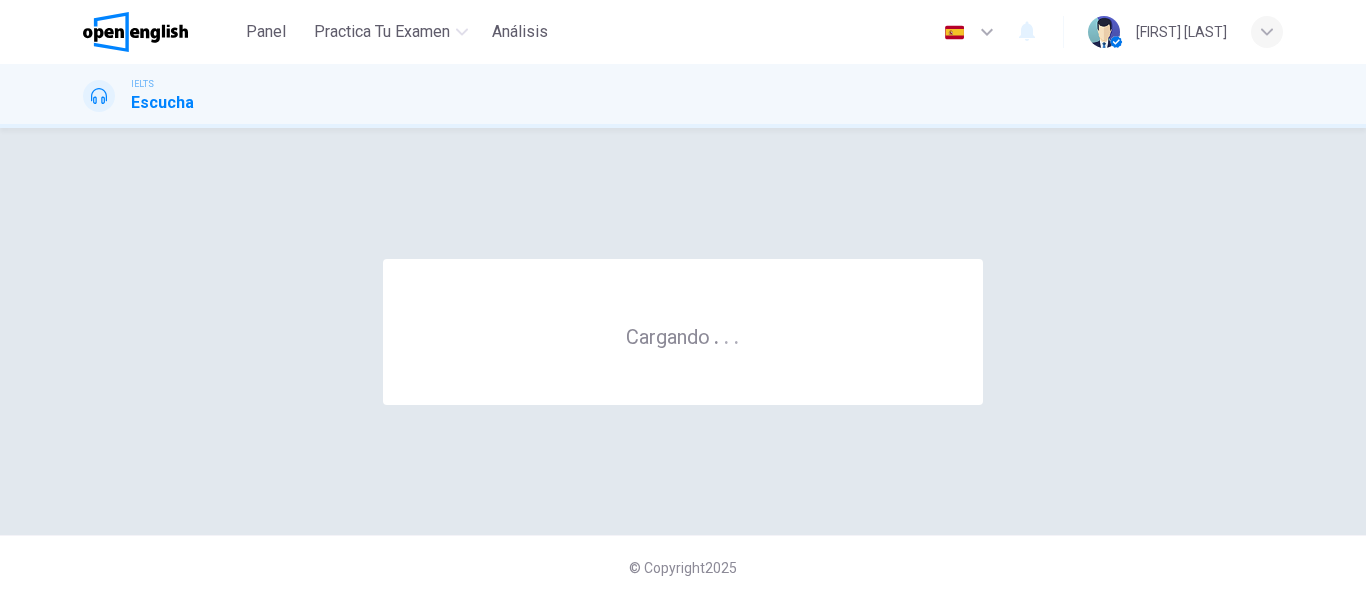 scroll, scrollTop: 0, scrollLeft: 0, axis: both 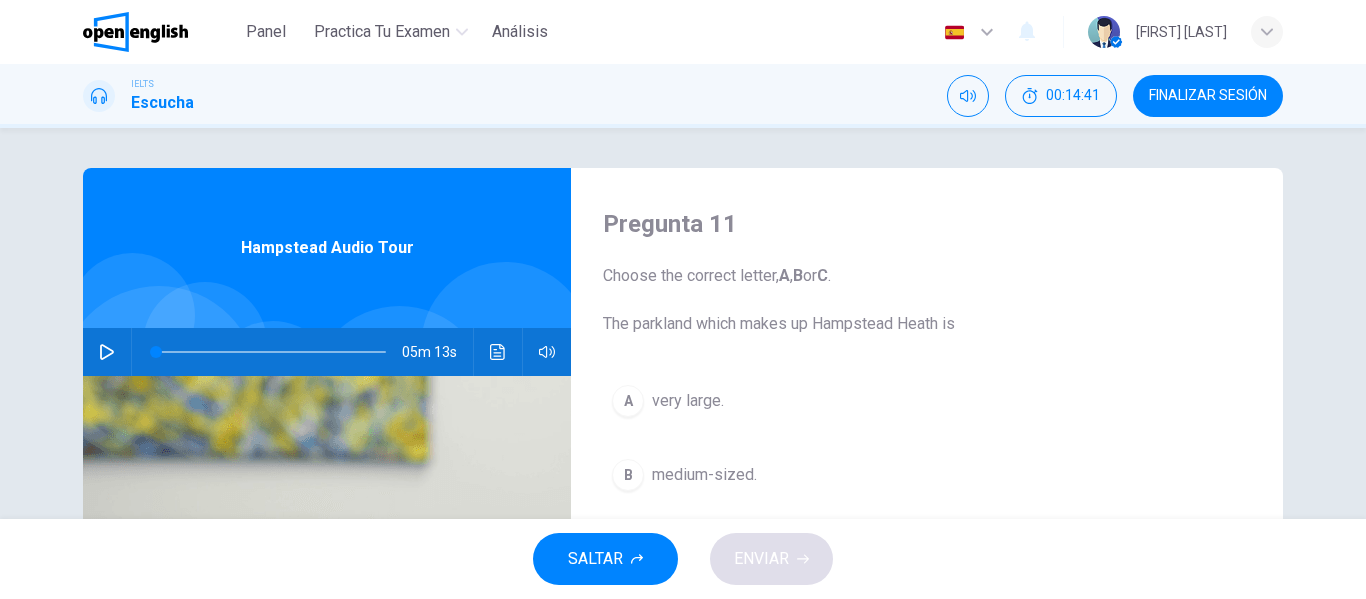 click on "FINALIZAR SESIÓN" at bounding box center (1208, 96) 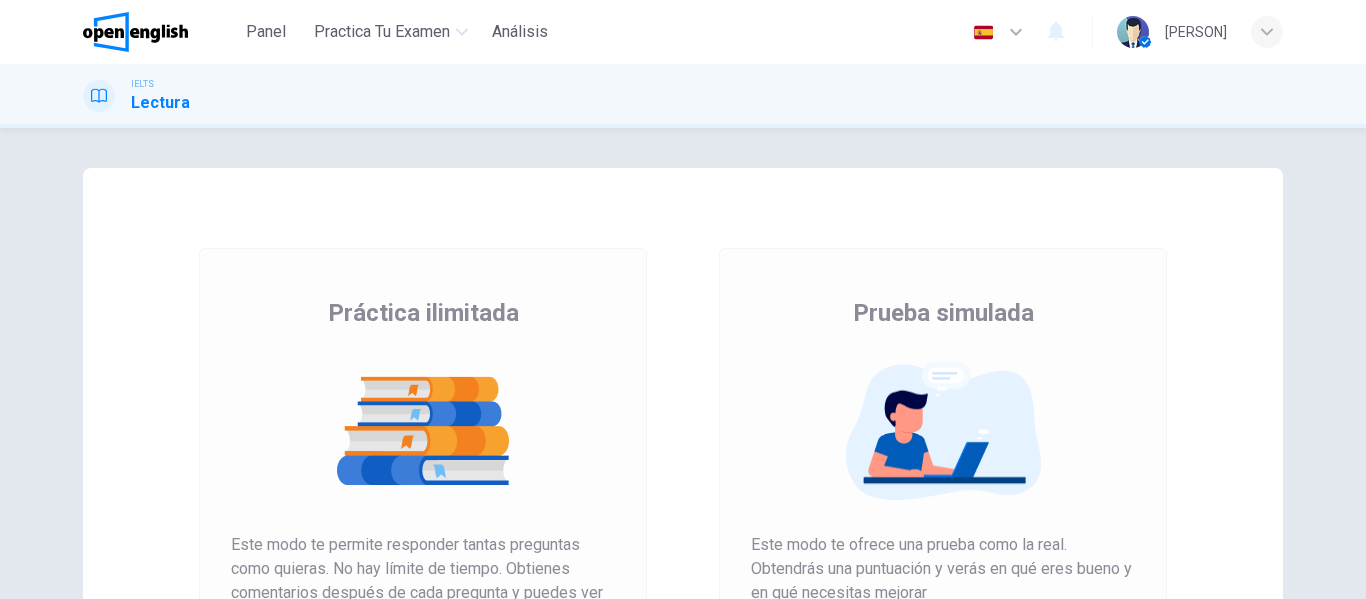 scroll, scrollTop: 0, scrollLeft: 0, axis: both 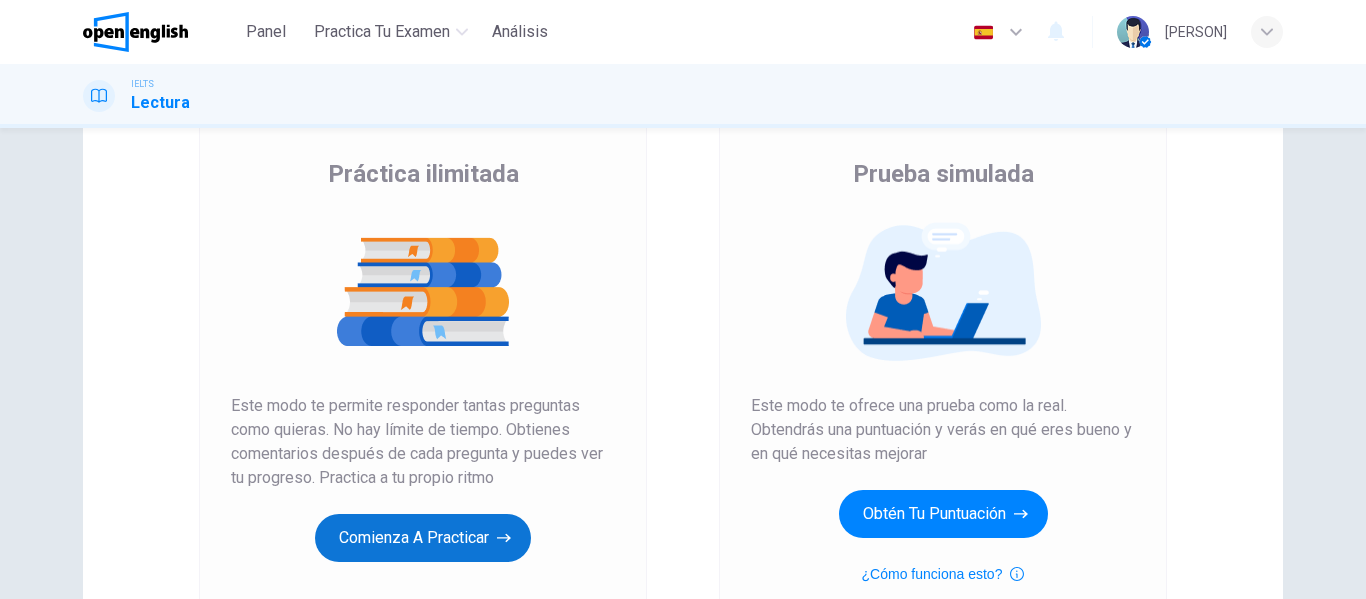 click on "Comienza a practicar" at bounding box center [423, 538] 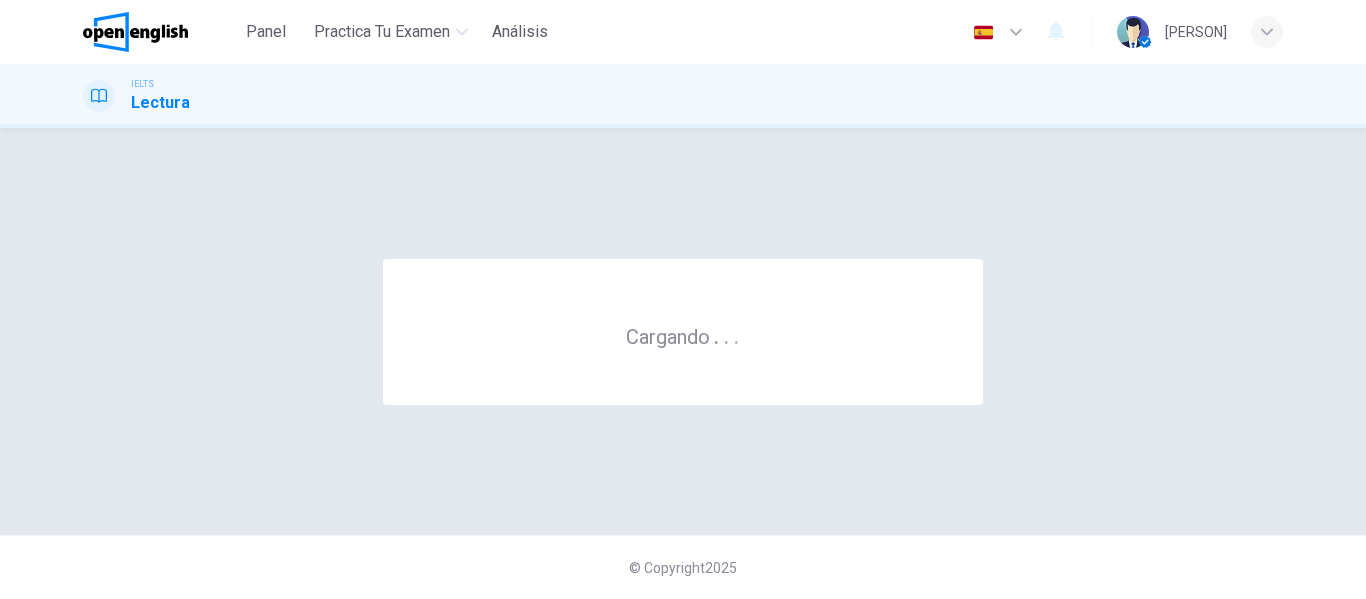 scroll, scrollTop: 0, scrollLeft: 0, axis: both 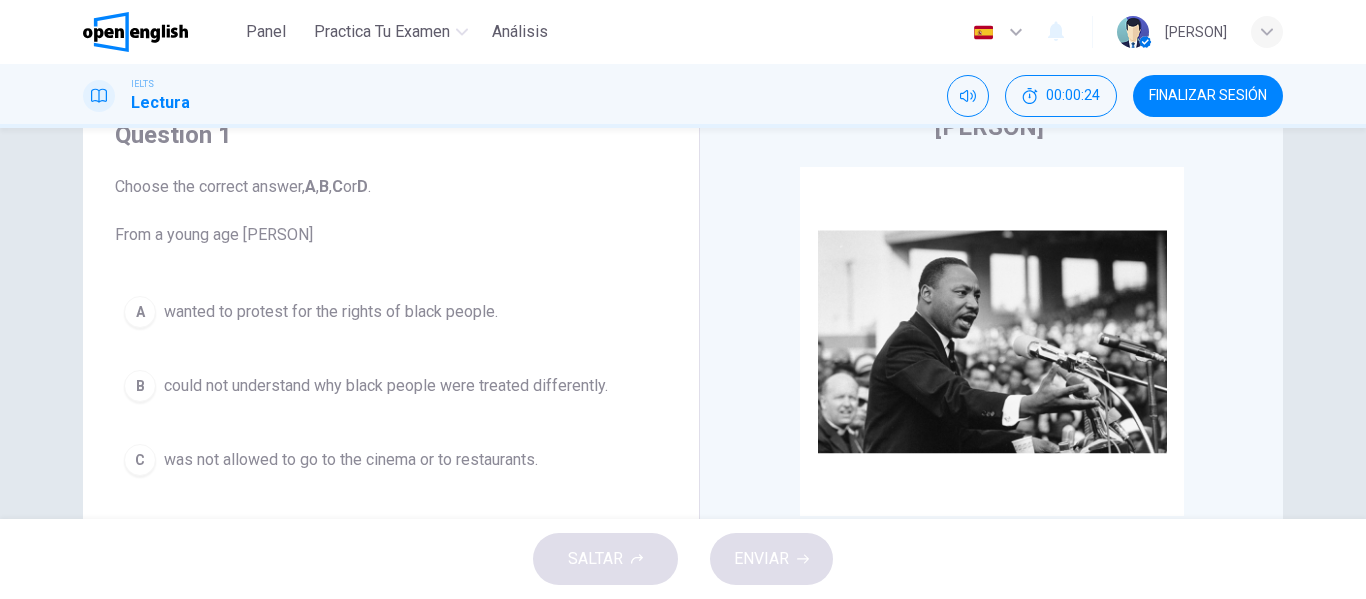 click on "wanted to protest for the rights of black people." at bounding box center [331, 312] 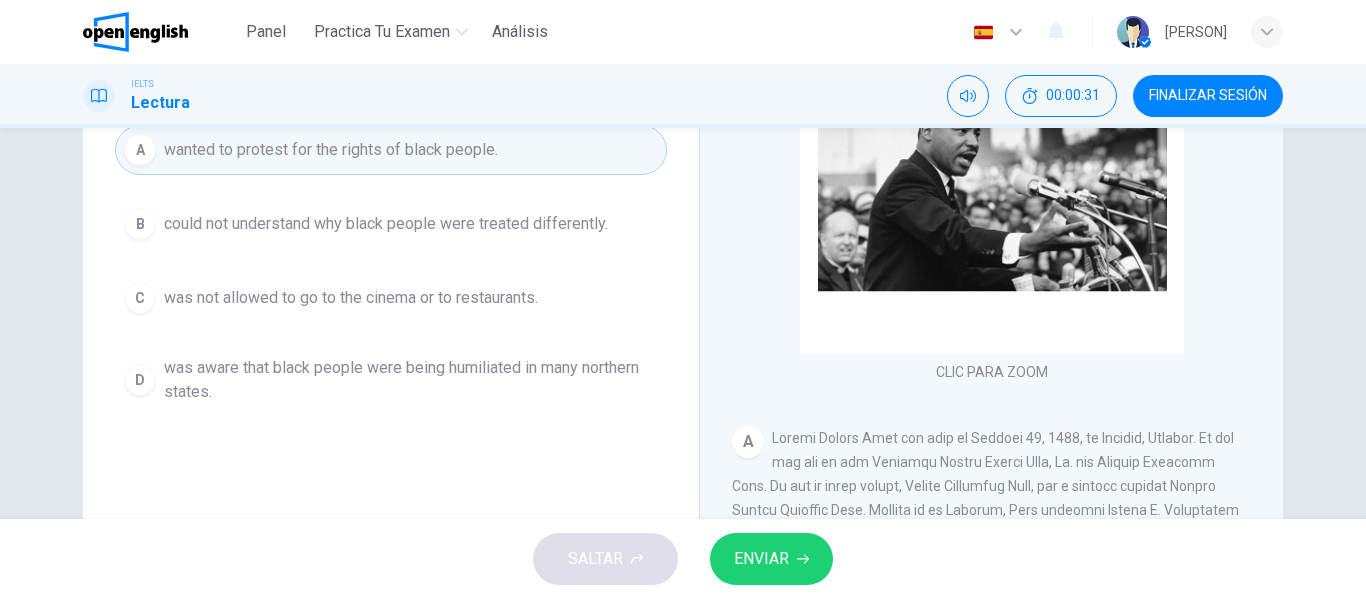 scroll, scrollTop: 344, scrollLeft: 0, axis: vertical 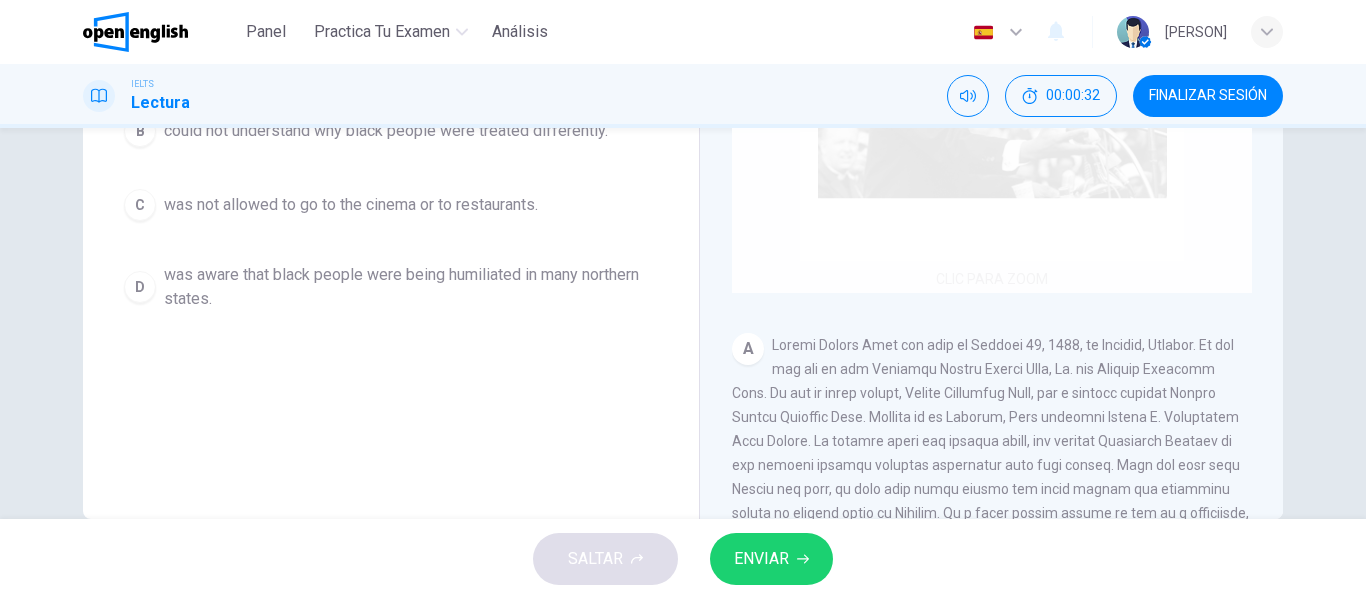 click on "Clic para zoom" at bounding box center (992, 102) 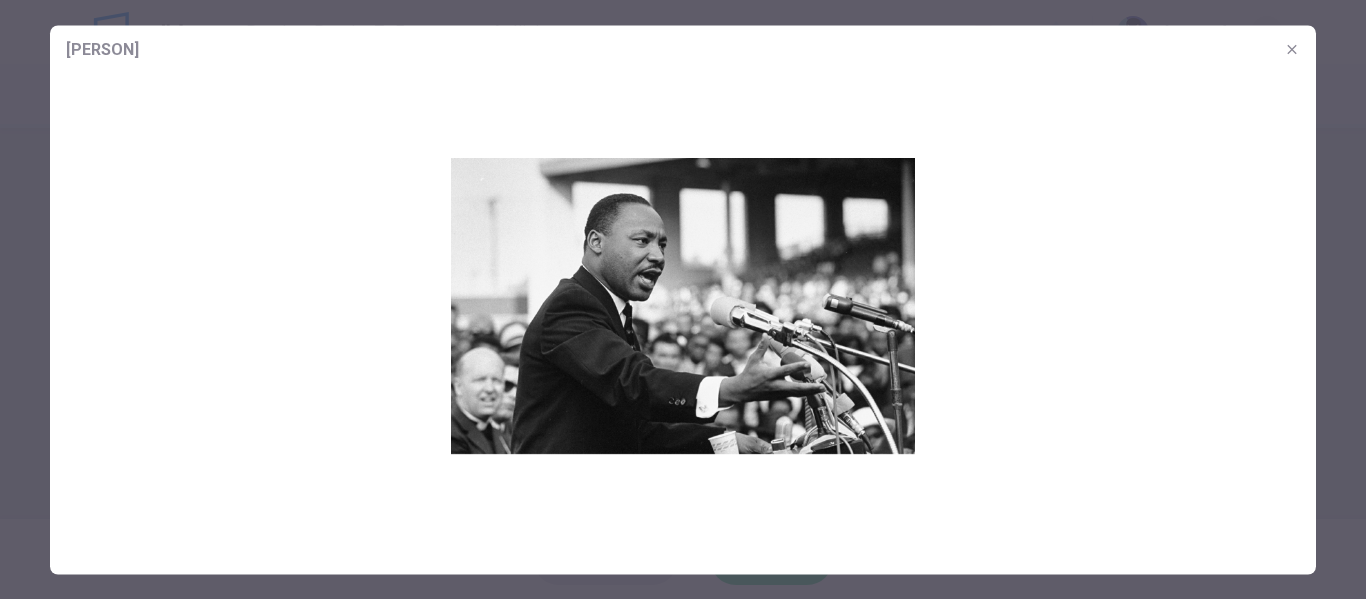 click 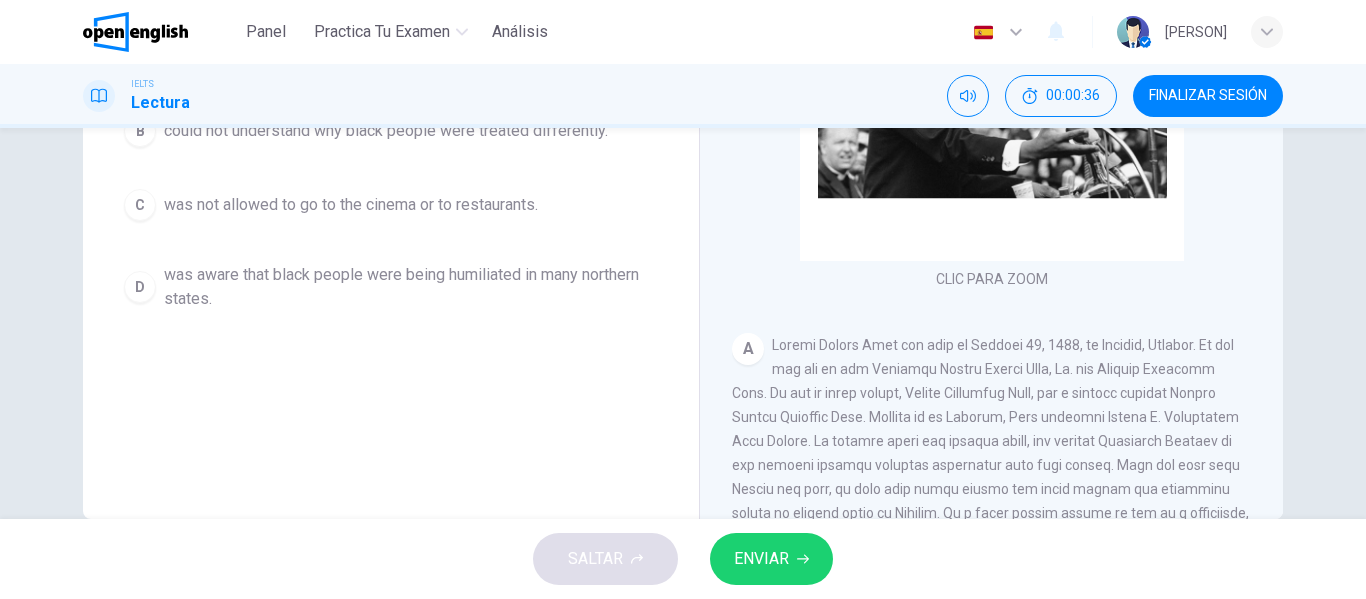 click on "A" at bounding box center [992, 489] 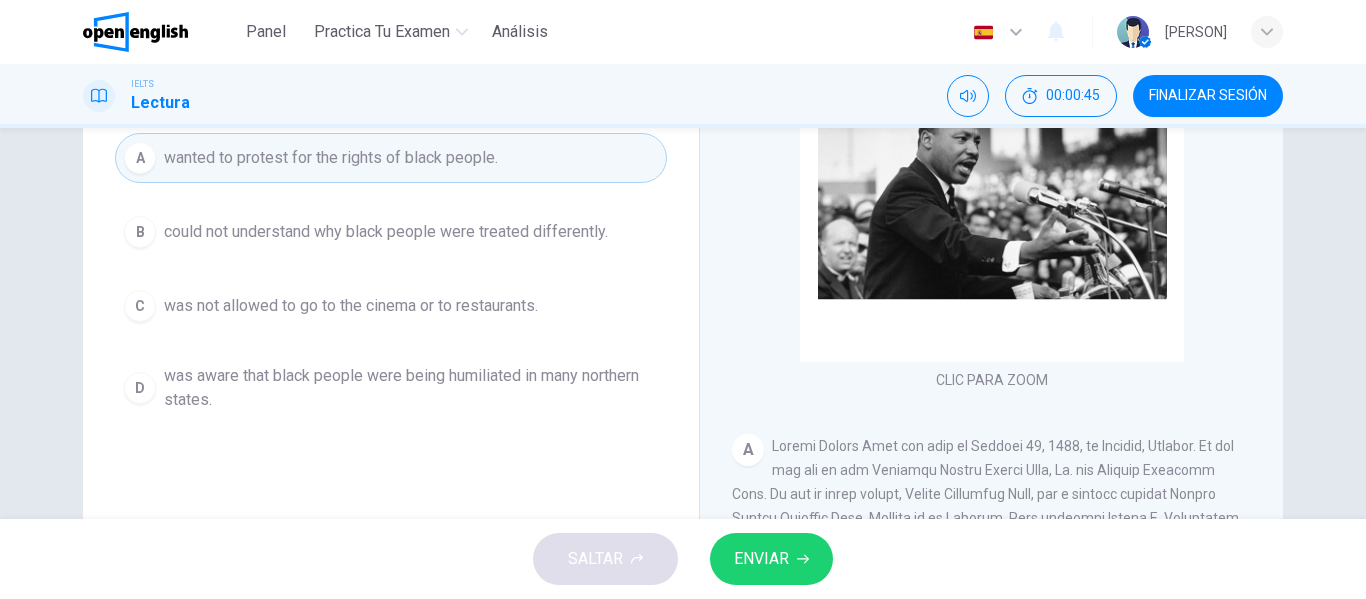 scroll, scrollTop: 384, scrollLeft: 0, axis: vertical 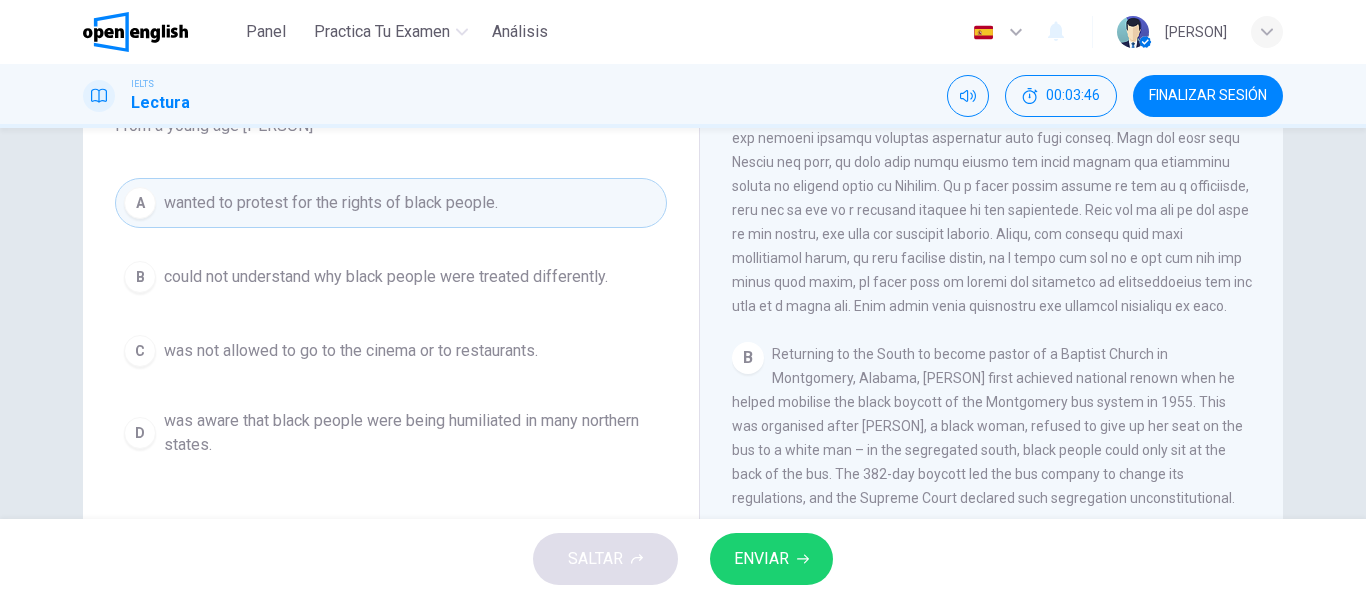 click on "could not understand why black people were treated differently." at bounding box center (386, 277) 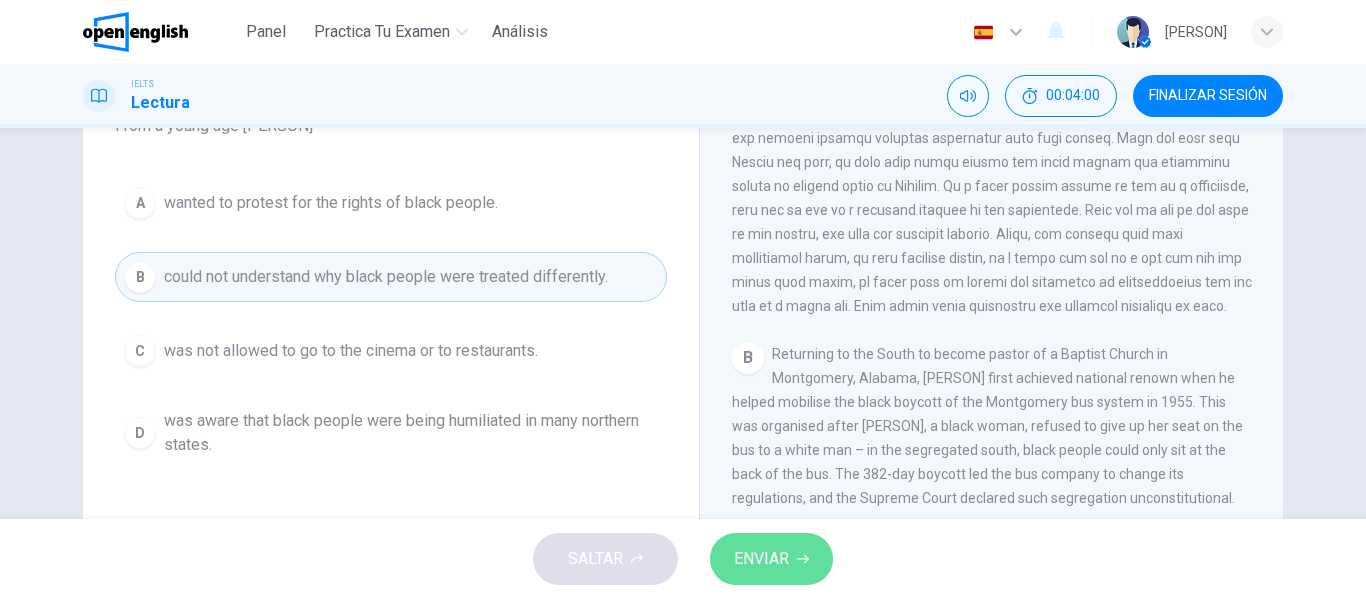 click on "ENVIAR" at bounding box center (761, 559) 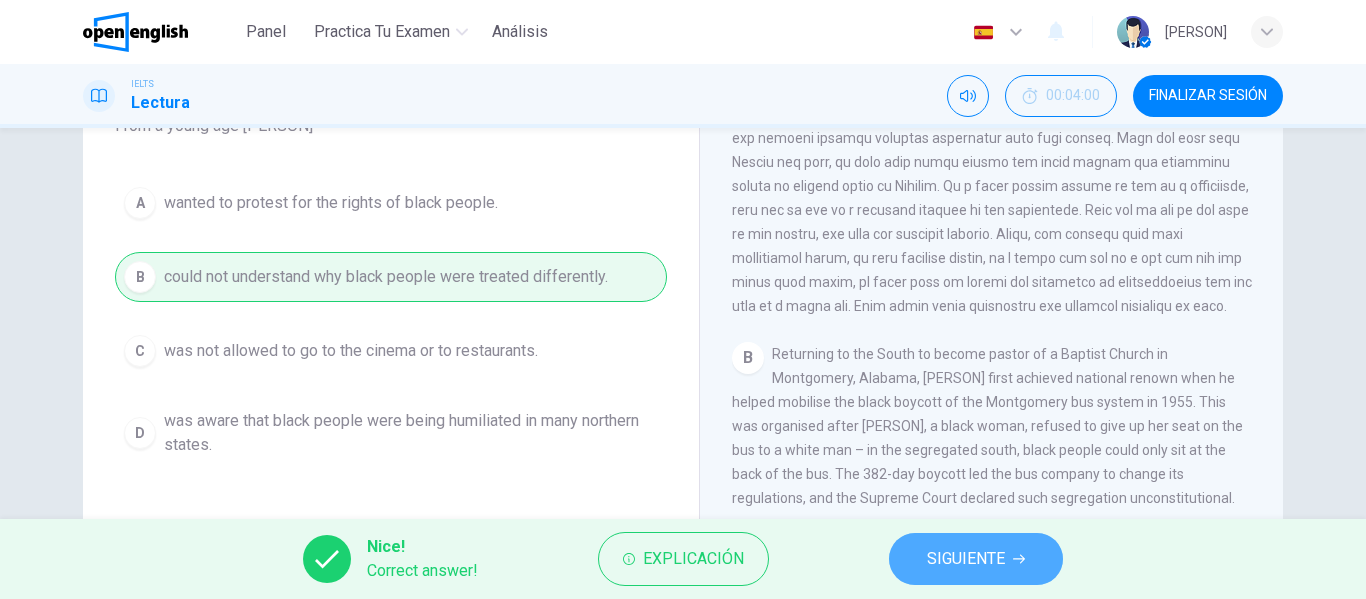 click on "SIGUIENTE" at bounding box center [976, 559] 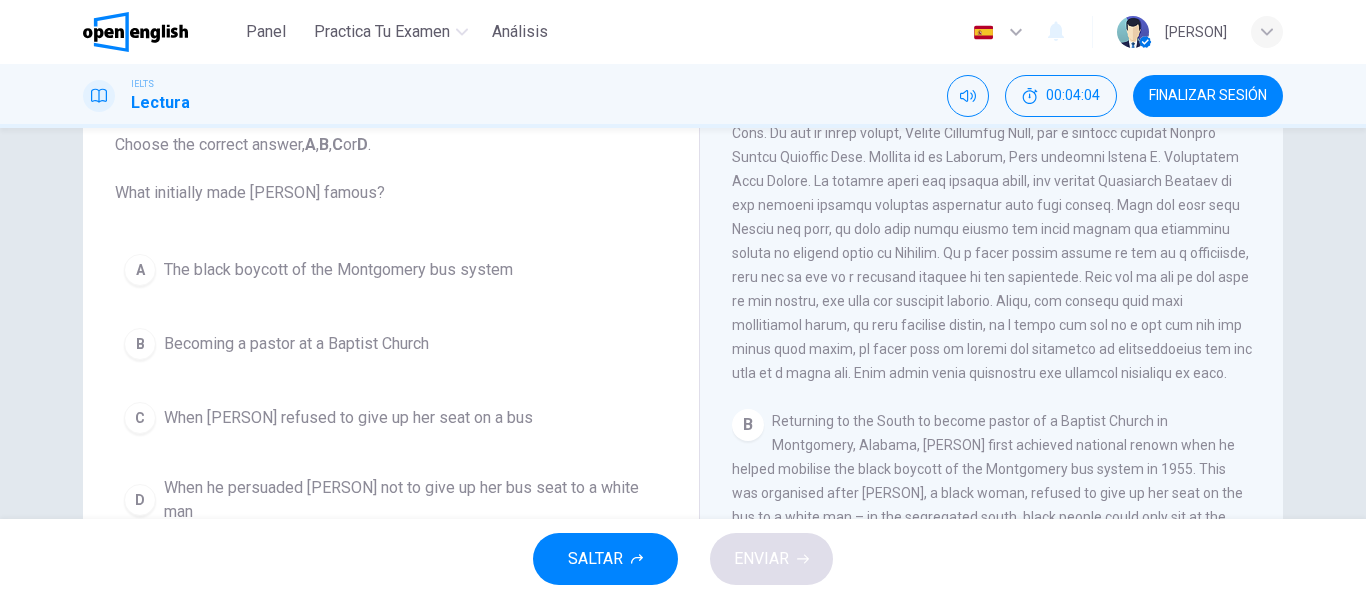 scroll, scrollTop: 122, scrollLeft: 0, axis: vertical 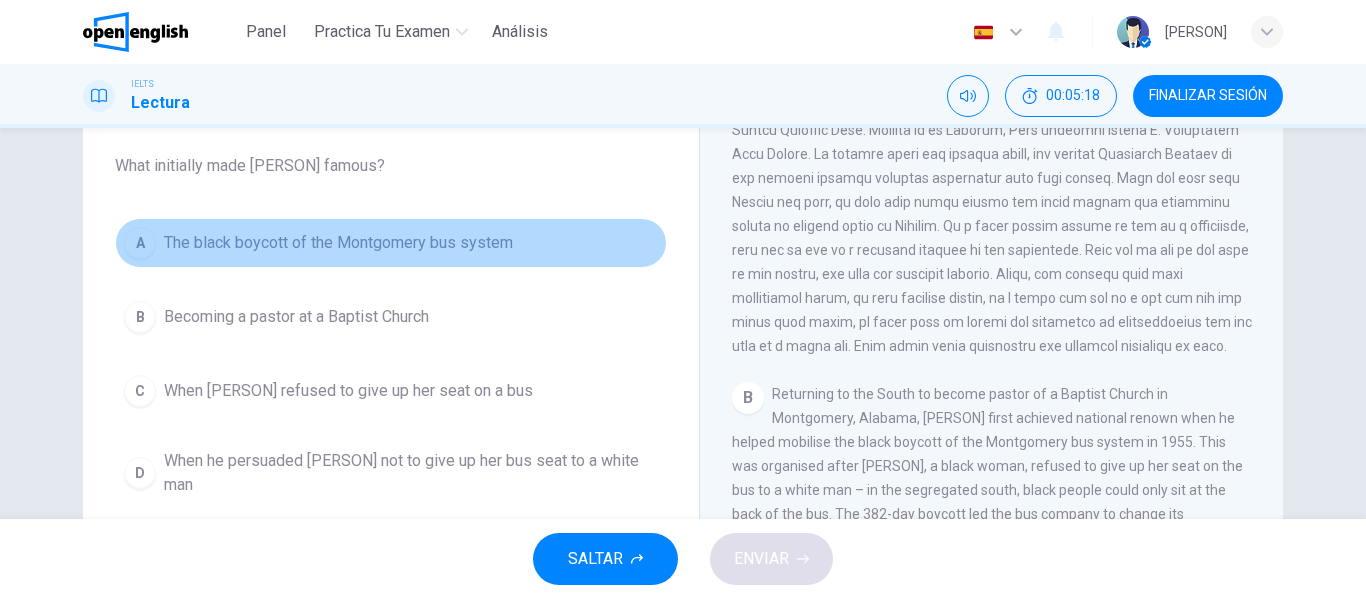 click on "The black boycott of the Montgomery bus system" at bounding box center (338, 243) 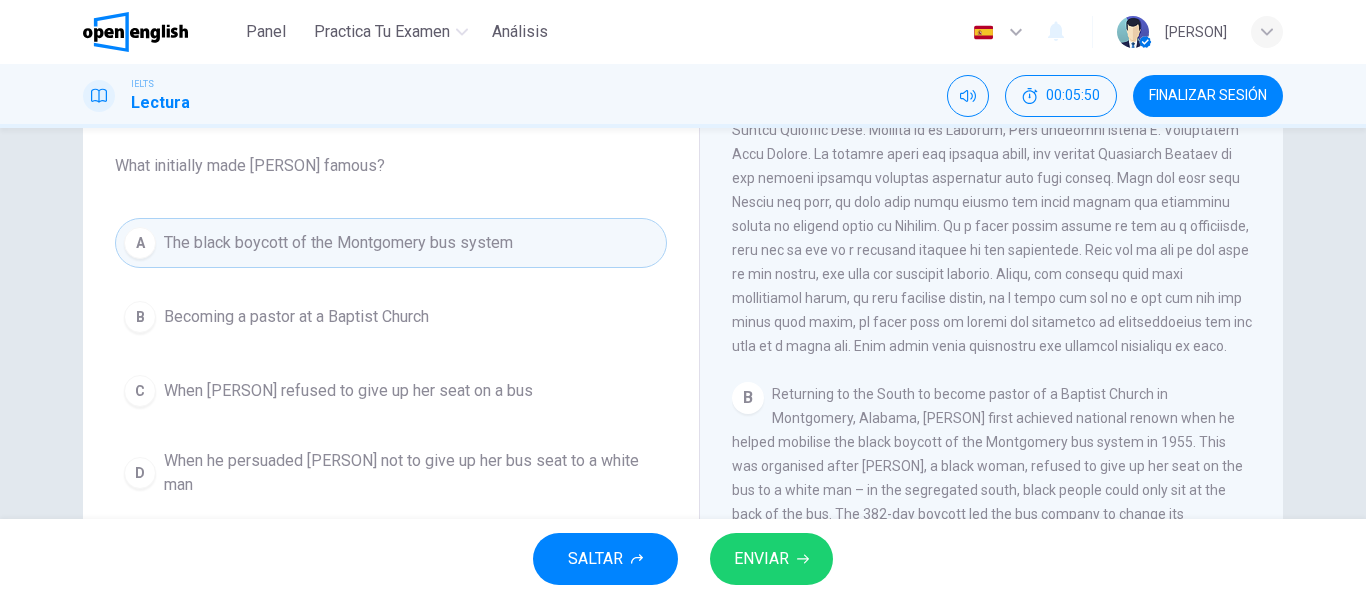 click on "ENVIAR" at bounding box center [771, 559] 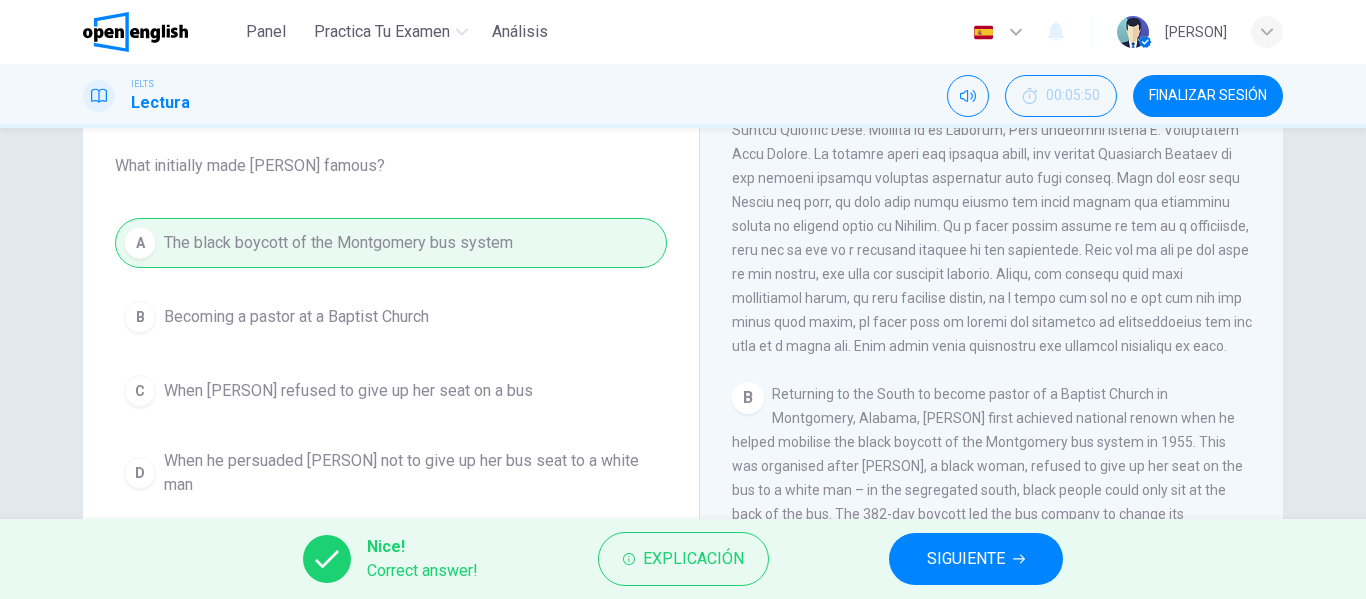 click on "SIGUIENTE" at bounding box center [966, 559] 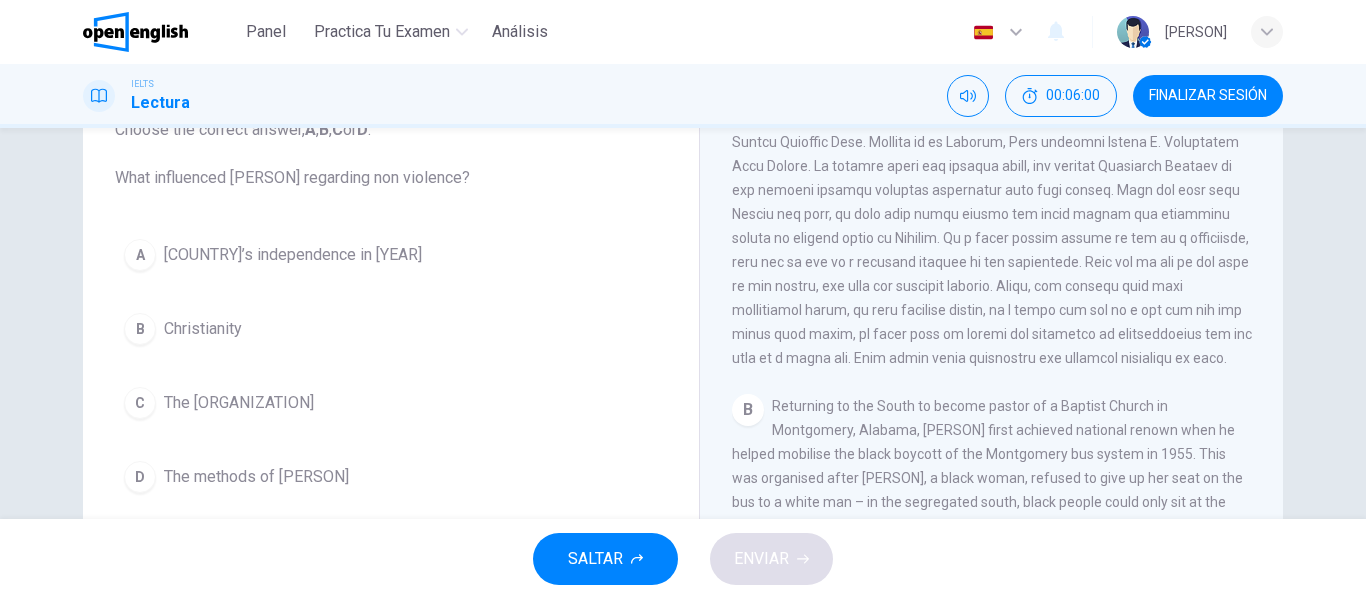 scroll, scrollTop: 148, scrollLeft: 0, axis: vertical 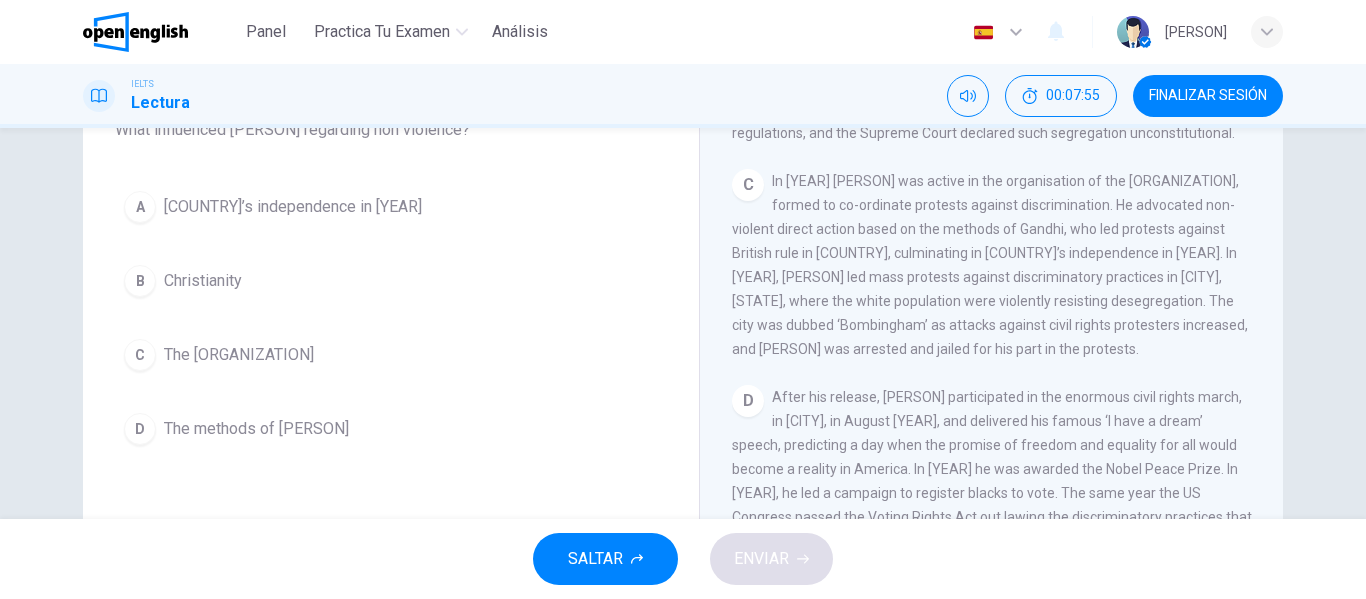 click on "The methods of [PERSON]" at bounding box center (256, 429) 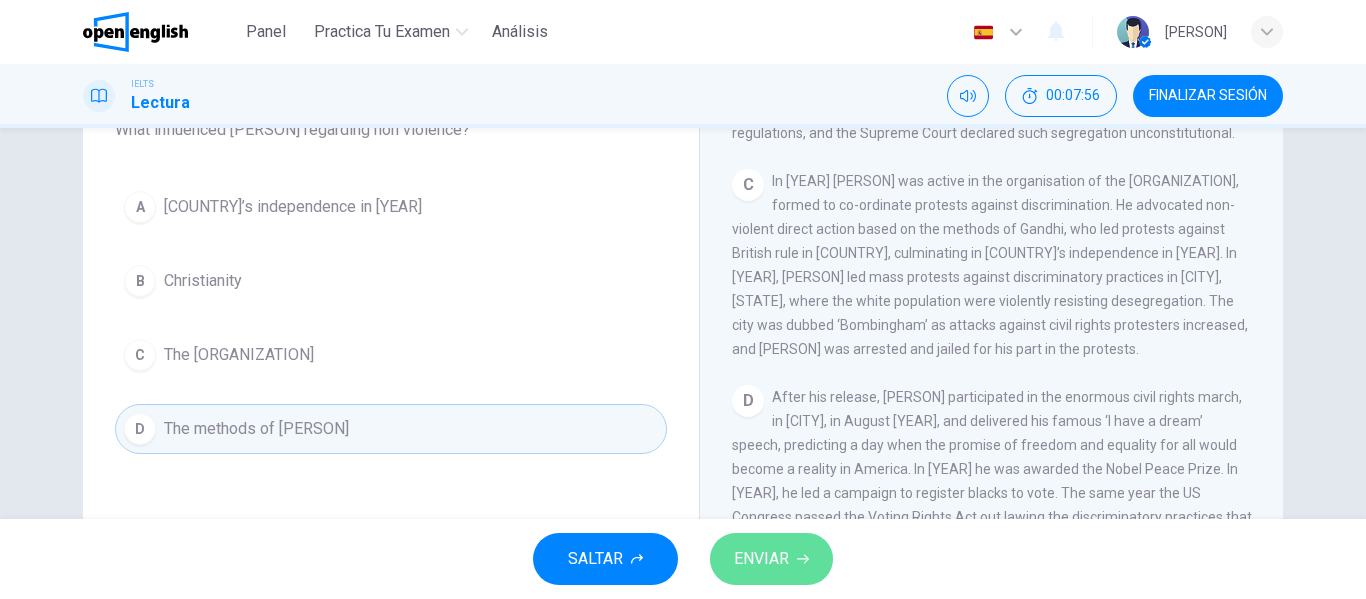 click on "ENVIAR" at bounding box center [771, 559] 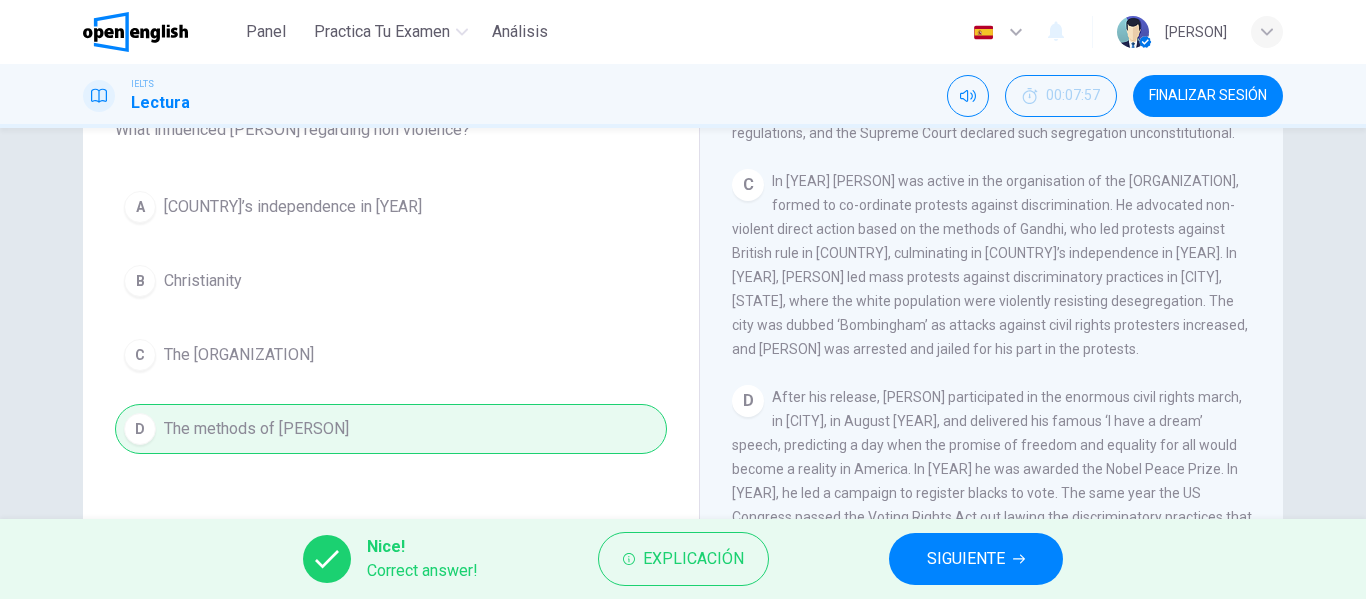click on "SIGUIENTE" at bounding box center [976, 559] 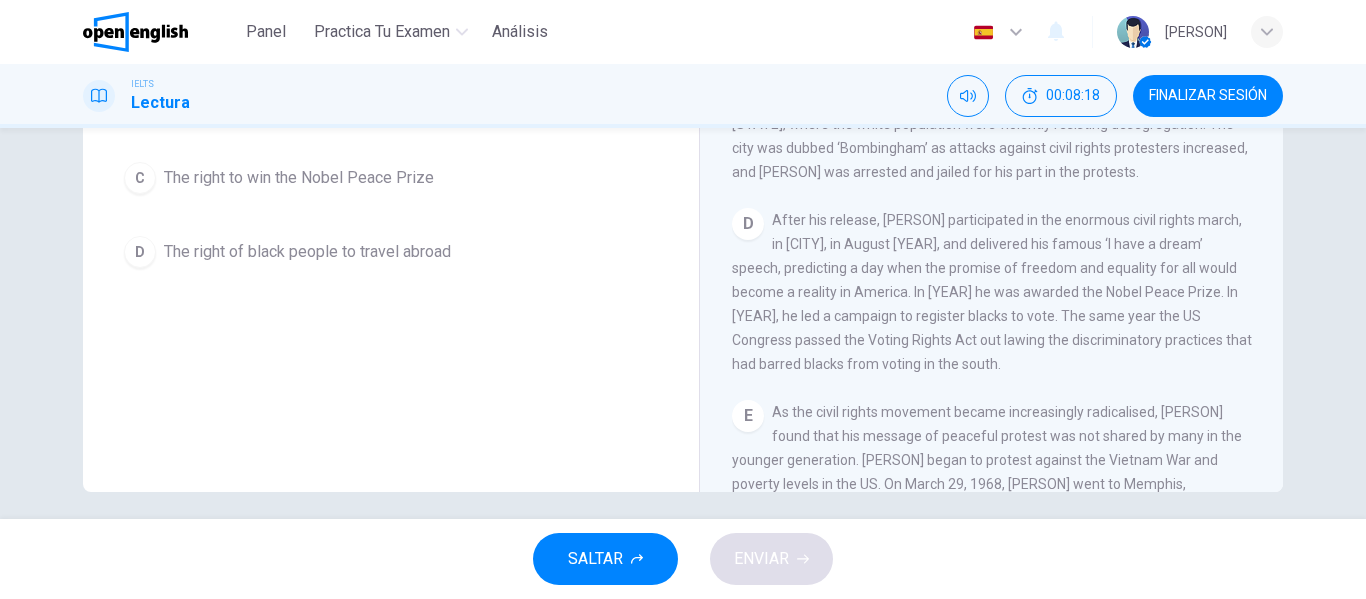 scroll, scrollTop: 384, scrollLeft: 0, axis: vertical 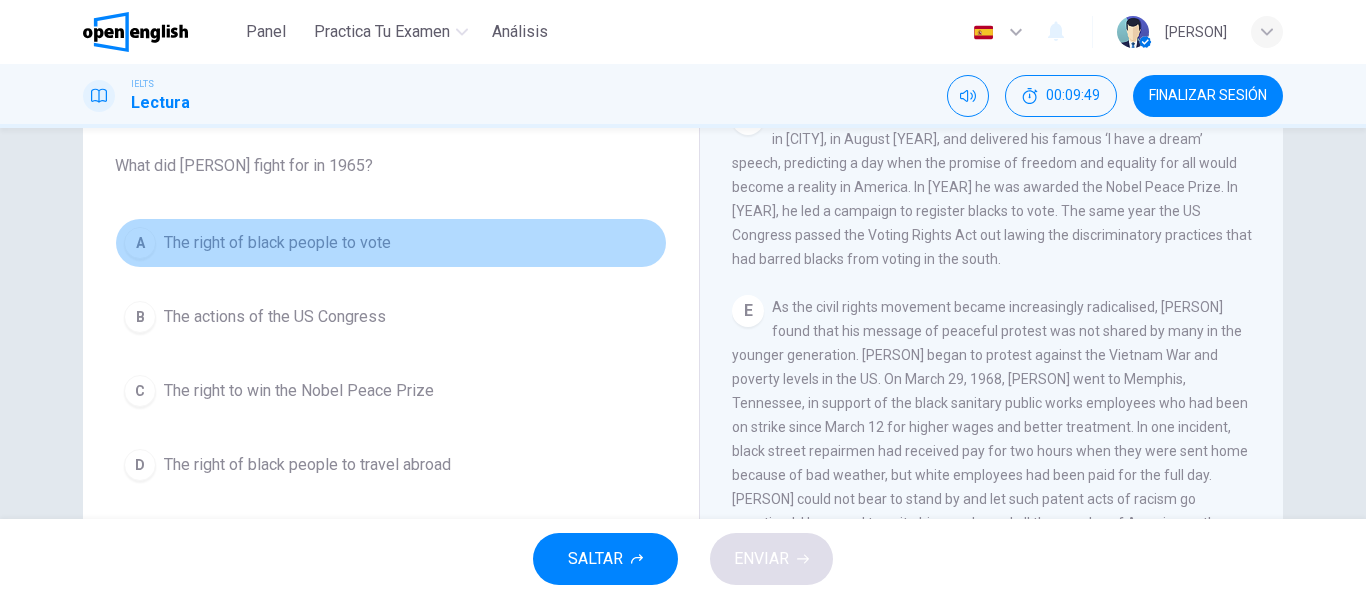 click on "The right of black people to vote" at bounding box center [277, 243] 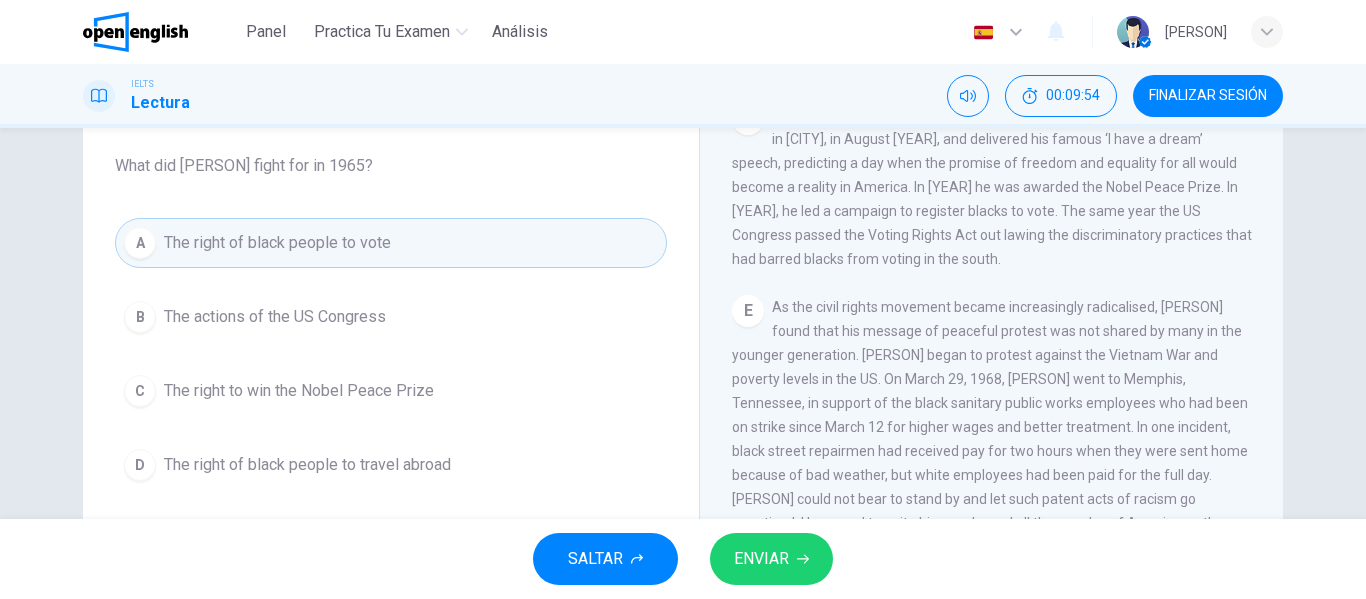 click on "ENVIAR" at bounding box center (771, 559) 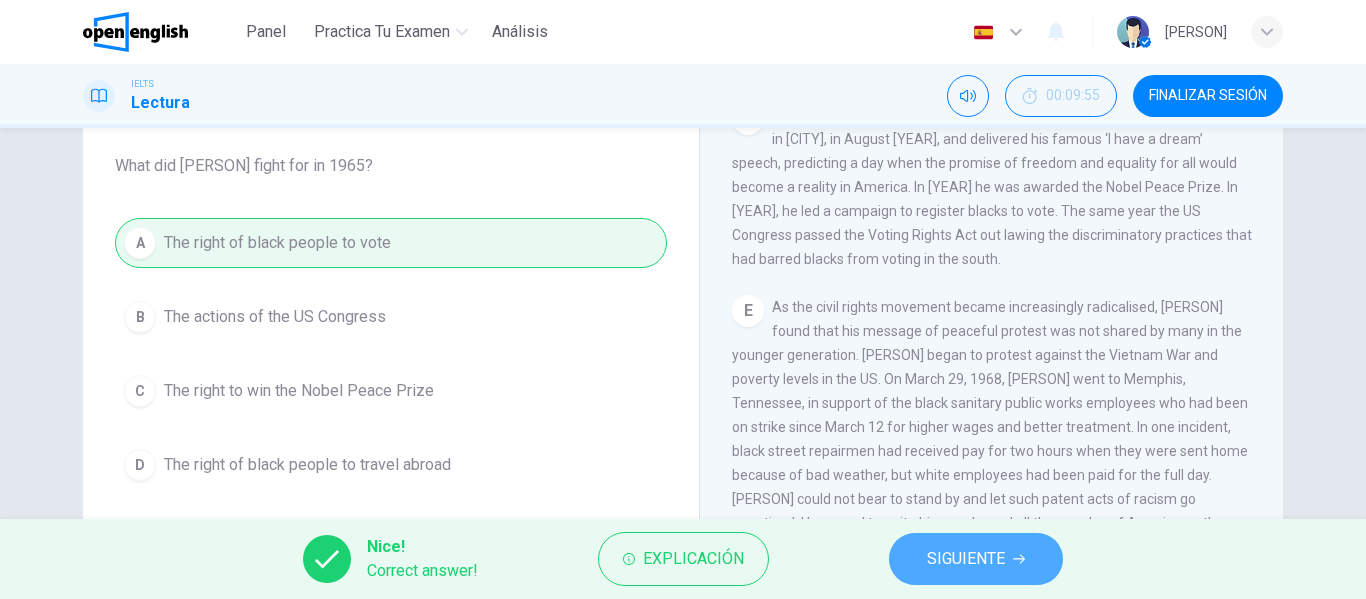 click on "SIGUIENTE" at bounding box center (976, 559) 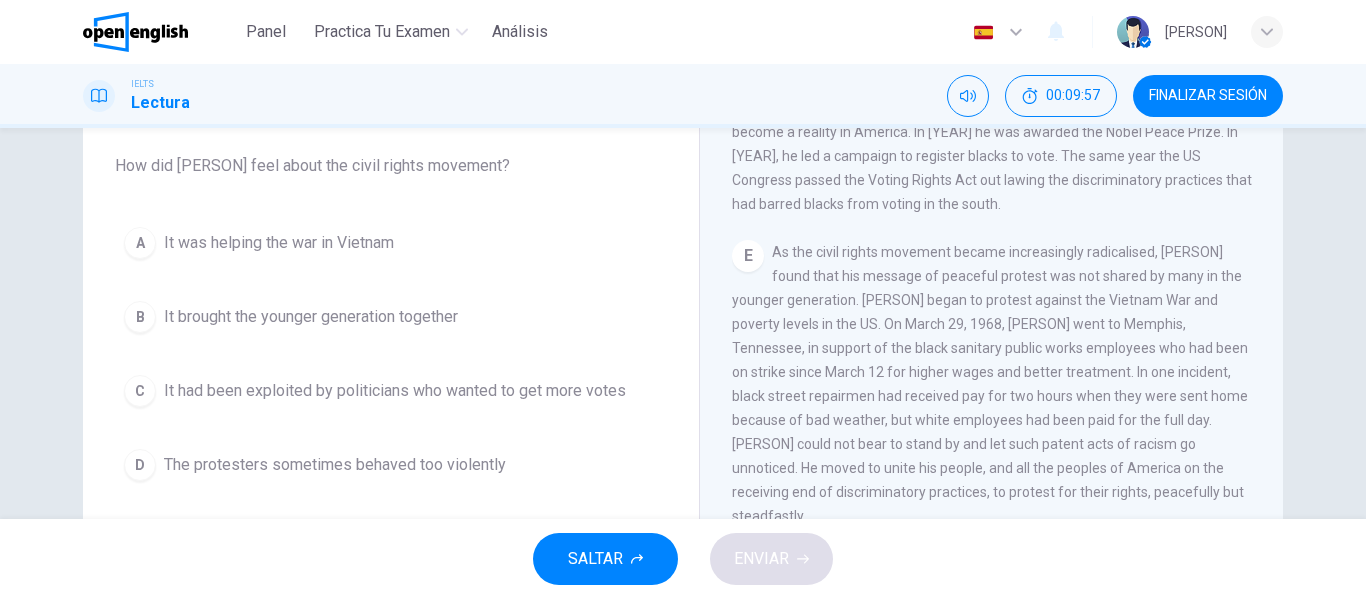 scroll, scrollTop: 1283, scrollLeft: 0, axis: vertical 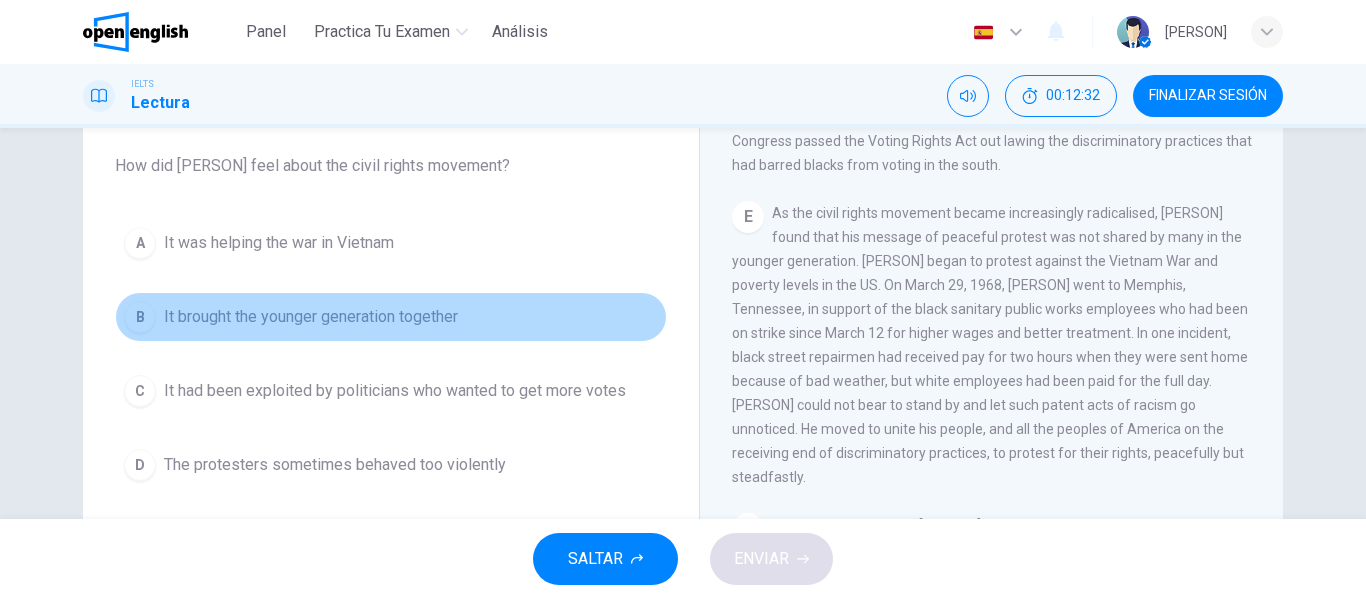 click on "It brought the younger generation together" at bounding box center (311, 317) 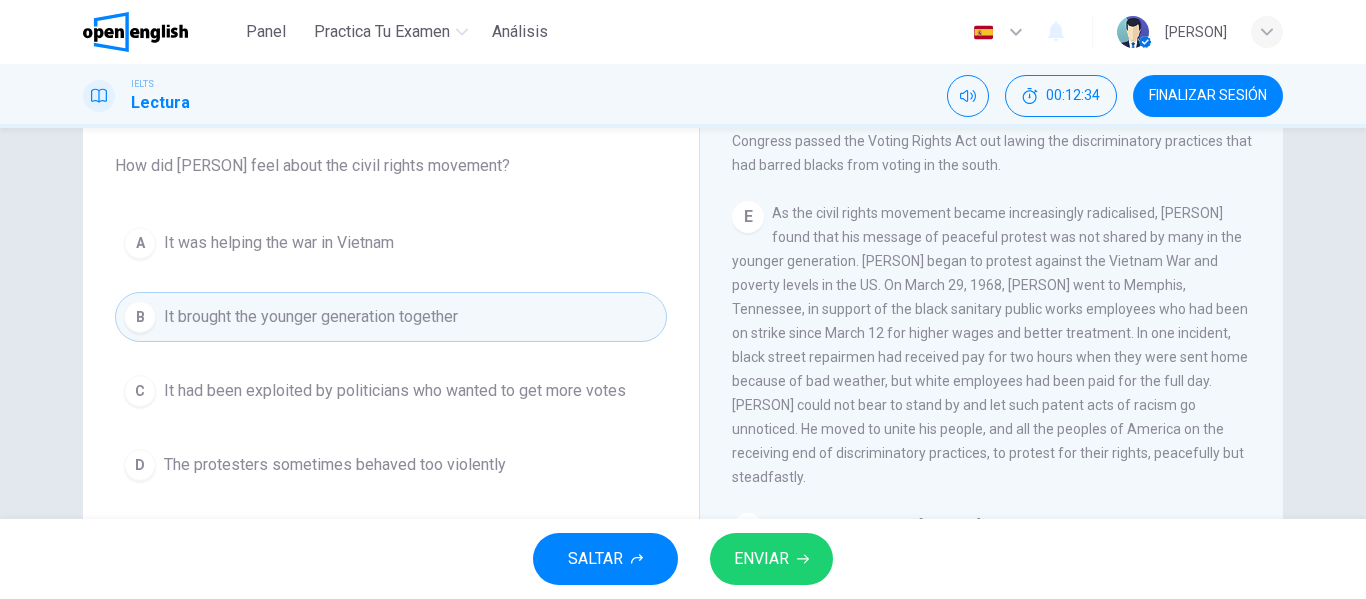 click on "ENVIAR" at bounding box center (761, 559) 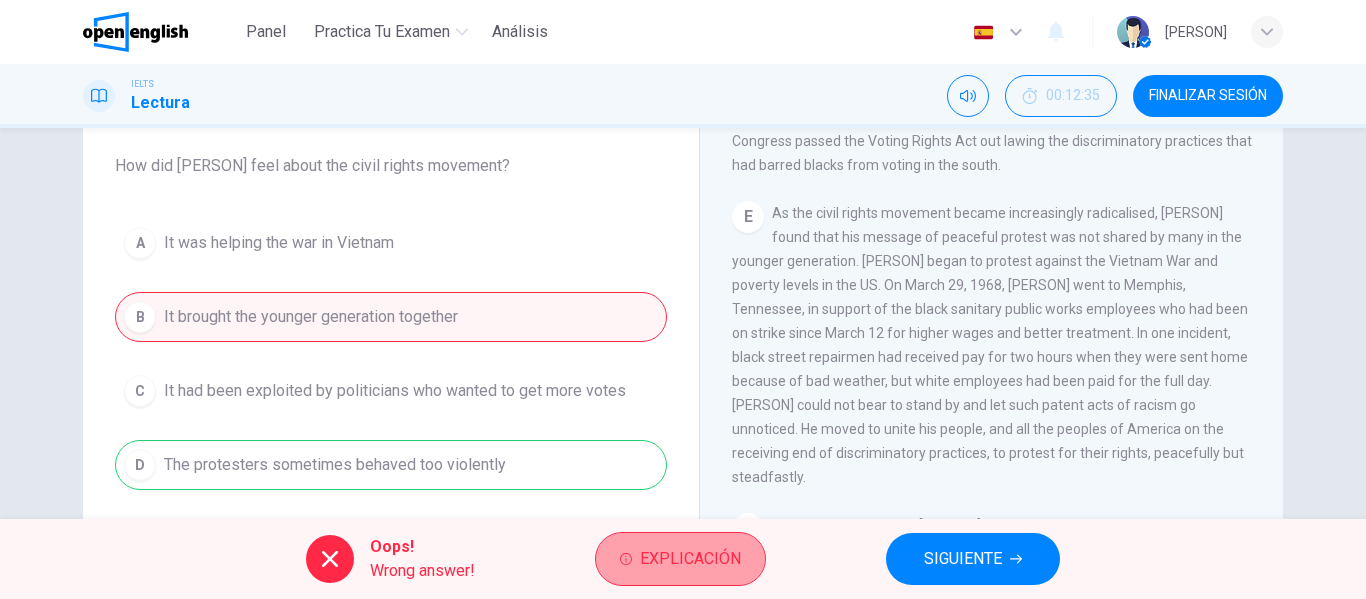 click on "Explicación" at bounding box center (690, 559) 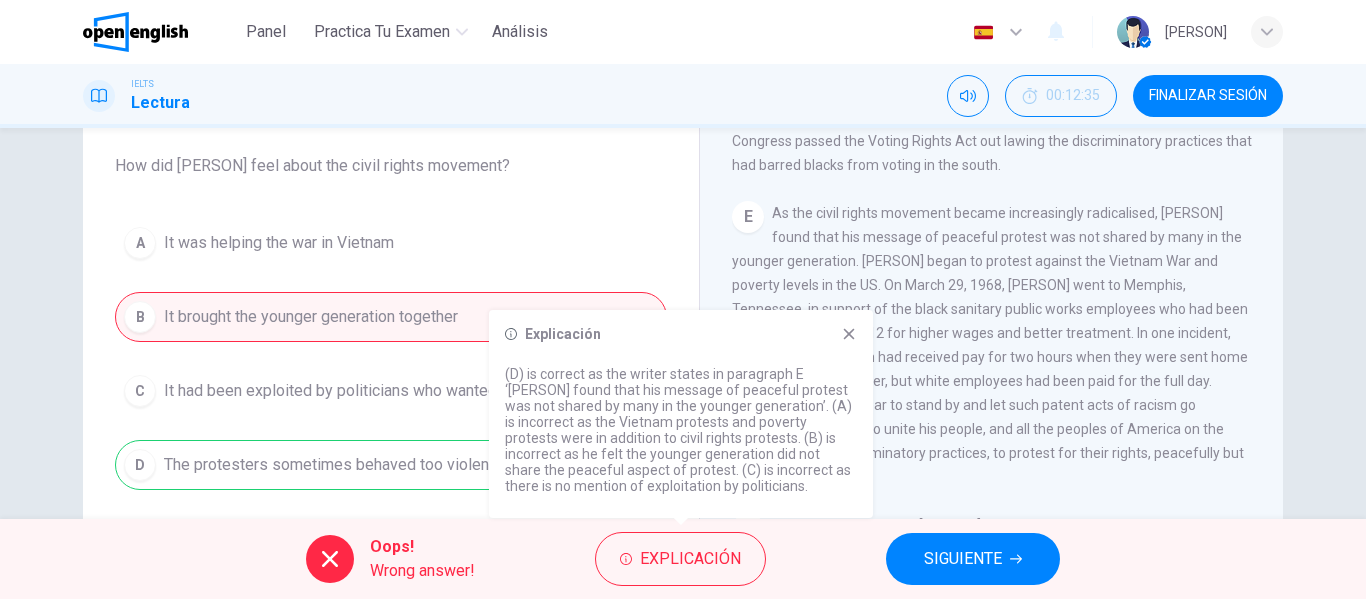 drag, startPoint x: 821, startPoint y: 440, endPoint x: 814, endPoint y: 519, distance: 79.30952 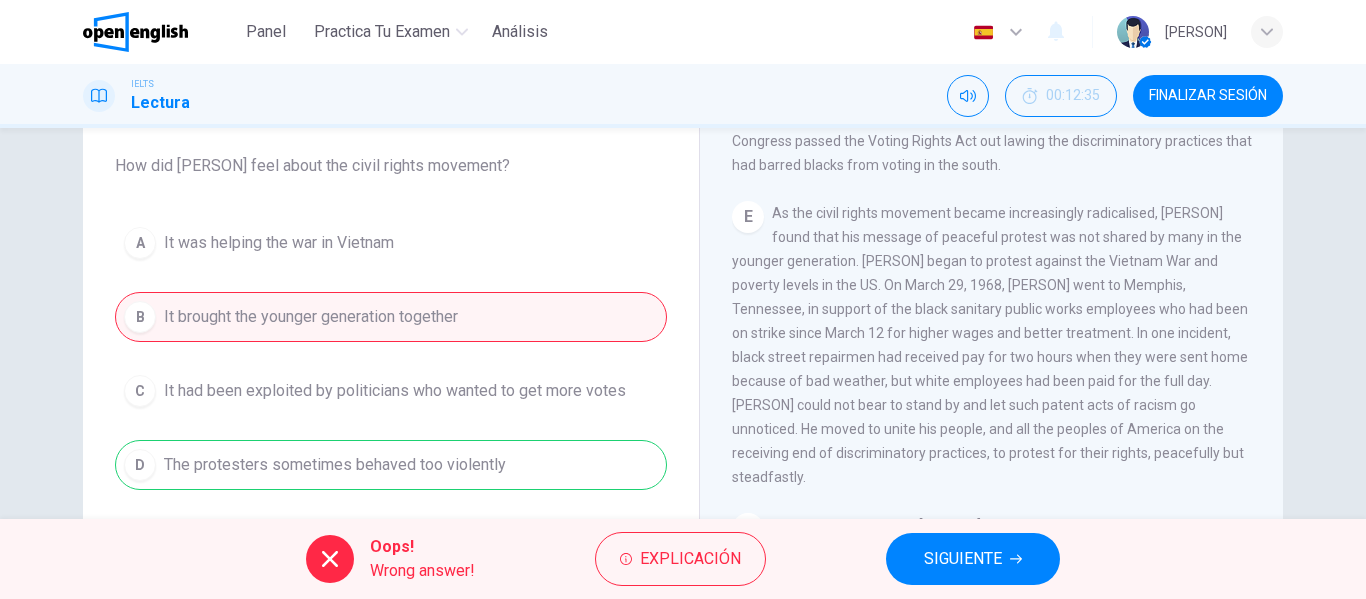 click on "SIGUIENTE" at bounding box center [973, 559] 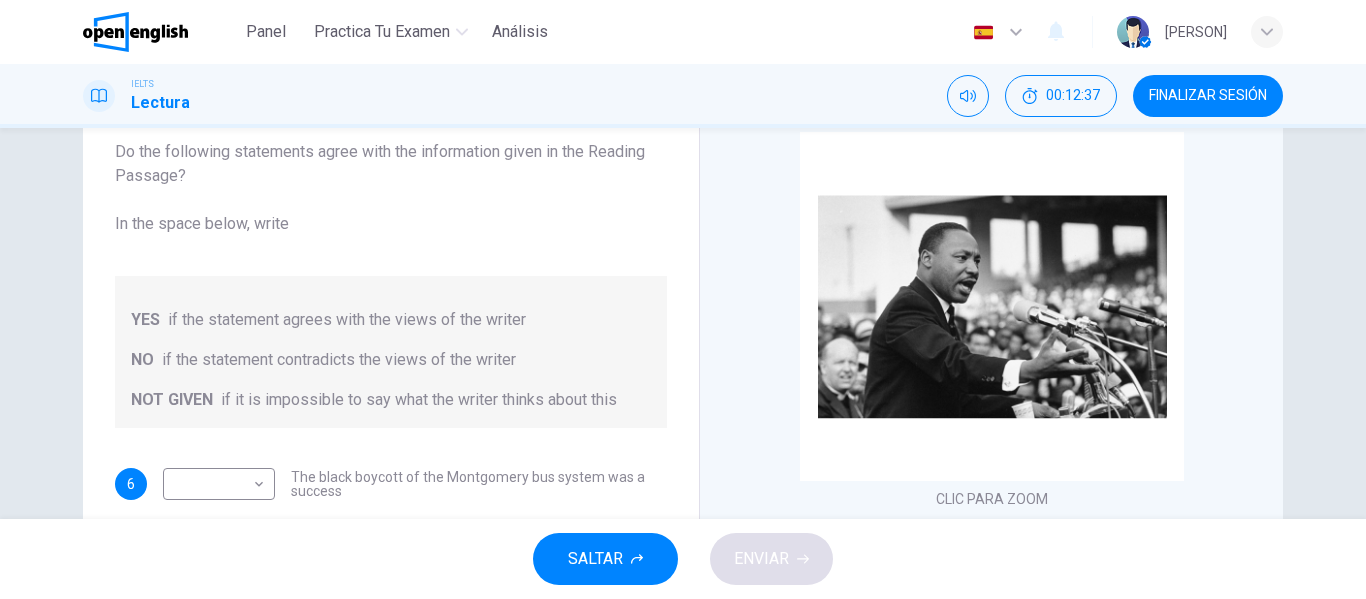 scroll, scrollTop: 0, scrollLeft: 0, axis: both 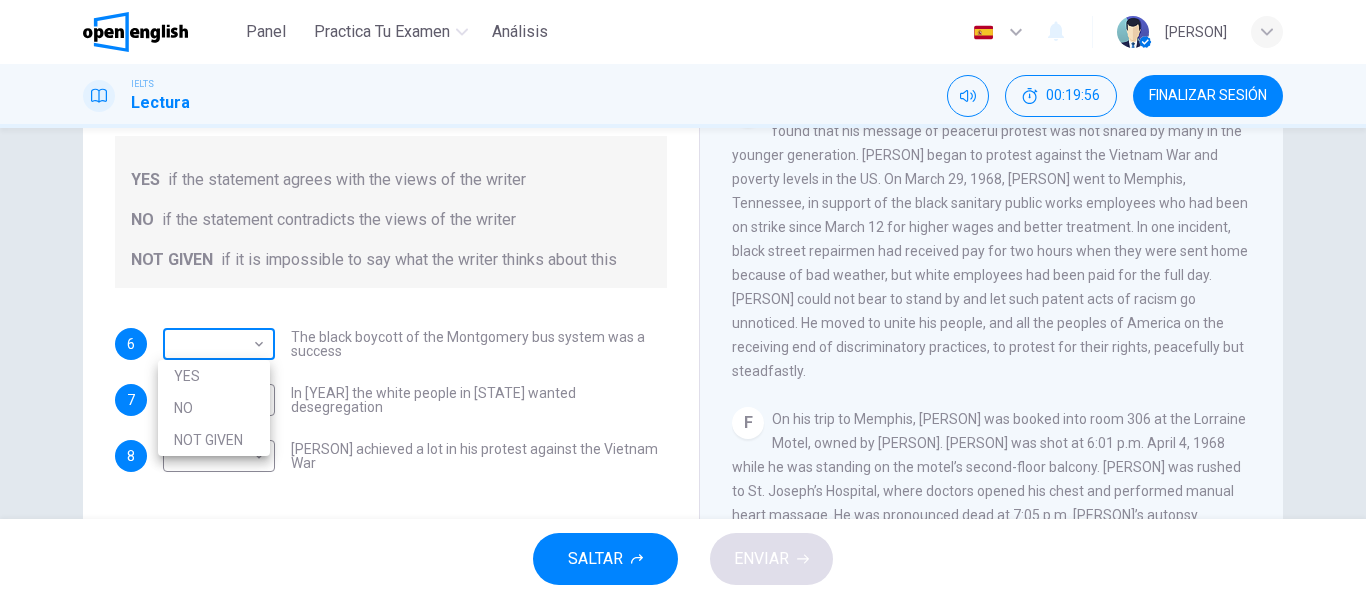 click on "This site uses cookies, as explained in our  Privacy Policy . If you agree to the use of cookies, please click the Accept button and continue to browse our site.   Privacy Policy Accept This site uses cookies, as explained in our  Privacy Policy . If you agree to the use of cookies, please click the Accept button and continue to browse our site.   Privacy Policy Accept Panel Practica tu examen Análisis Español ** ​ [PERSON] B. IELTS Lectura 00:19:56 FINALIZAR SESIÓN Preguntas 6 - 8 Do the following statements agree with the information given in the Reading Passage? In the space below, write YES if the statement agrees with the views of the writer NO if the statement contradicts the views of the writer NOT GIVEN if it is impossible to say what the writer thinks about this 6 ​ ​ The black boycott of the Montgomery bus system was a success 7 ​ ​ In 1963 the white people in Alabama wanted desegregation 8 ​ ​ Martin Luther King achieved a lot in his protest against the Vietnam War CLIC PARA ZOOM" at bounding box center (683, 299) 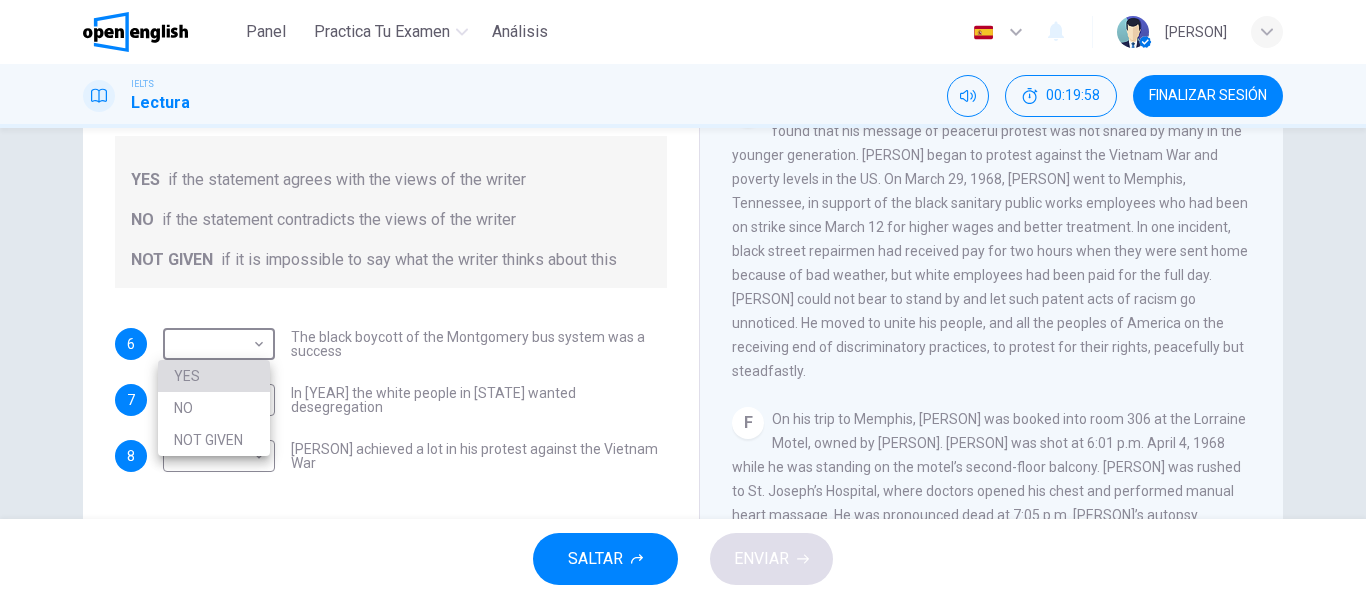 click on "YES" at bounding box center (214, 376) 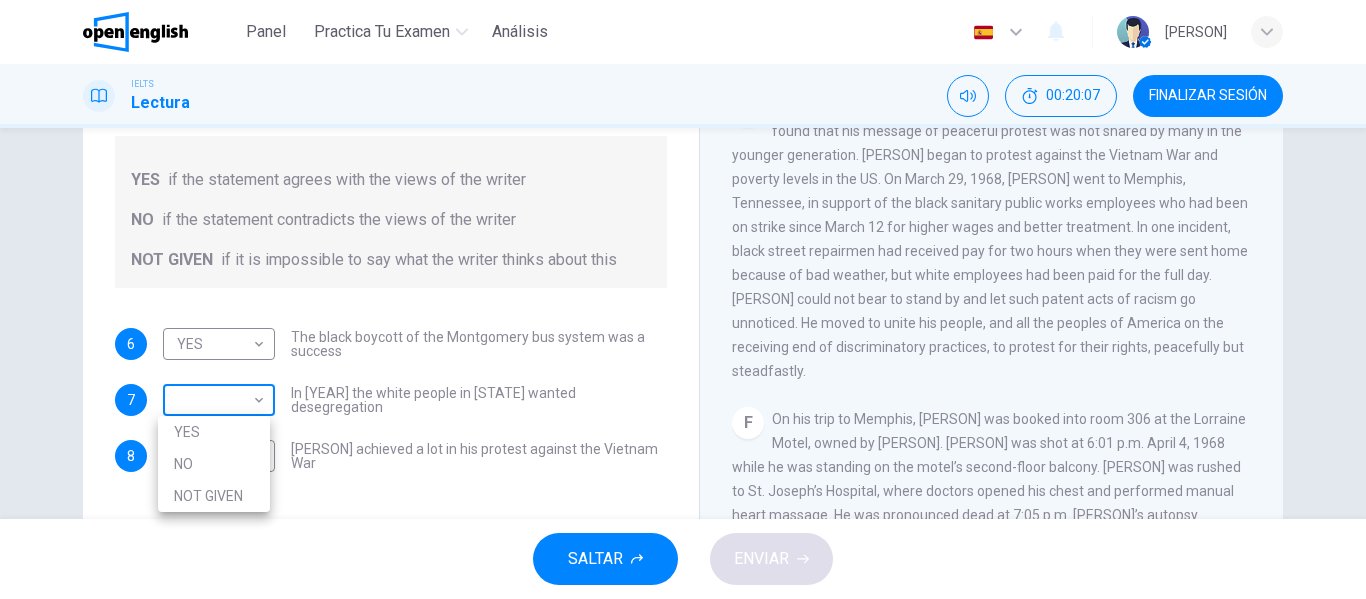 click on "This site uses cookies, as explained in our  Privacy Policy . If you agree to the use of cookies, please click the Accept button and continue to browse our site.   Privacy Policy Accept This site uses cookies, as explained in our  Privacy Policy . If you agree to the use of cookies, please click the Accept button and continue to browse our site.   Privacy Policy Accept Panel Practica tu examen Análisis Español ** ​ [PERSON] B. IELTS Lectura 00:20:07 FINALIZAR SESIÓN Preguntas 6 - 8 Do the following statements agree with the information given in the Reading Passage? In the space below, write YES if the statement agrees with the views of the writer NO if the statement contradicts the views of the writer NOT GIVEN if it is impossible to say what the writer thinks about this 6 YES *** ​ The black boycott of the Montgomery bus system was a success 7 ​ ​ In 1963 the white people in Alabama wanted desegregation 8 ​ ​ Martin Luther King achieved a lot in his protest against the Vietnam War A B C D E" at bounding box center [683, 299] 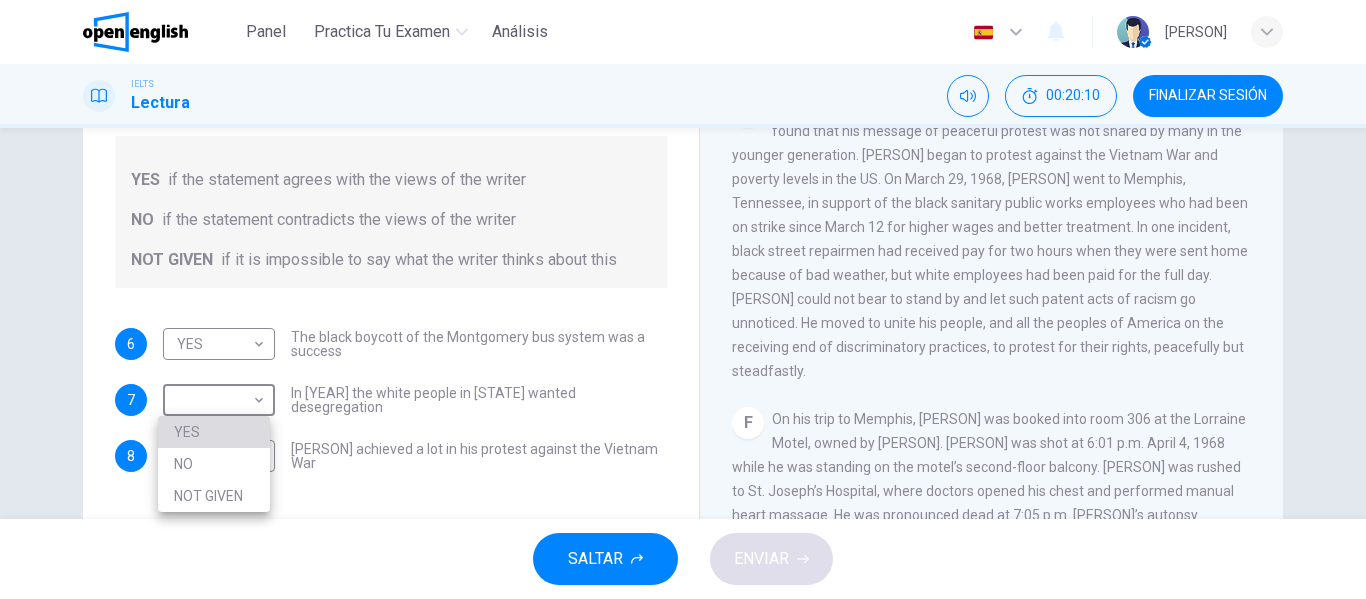 click on "YES" at bounding box center [214, 432] 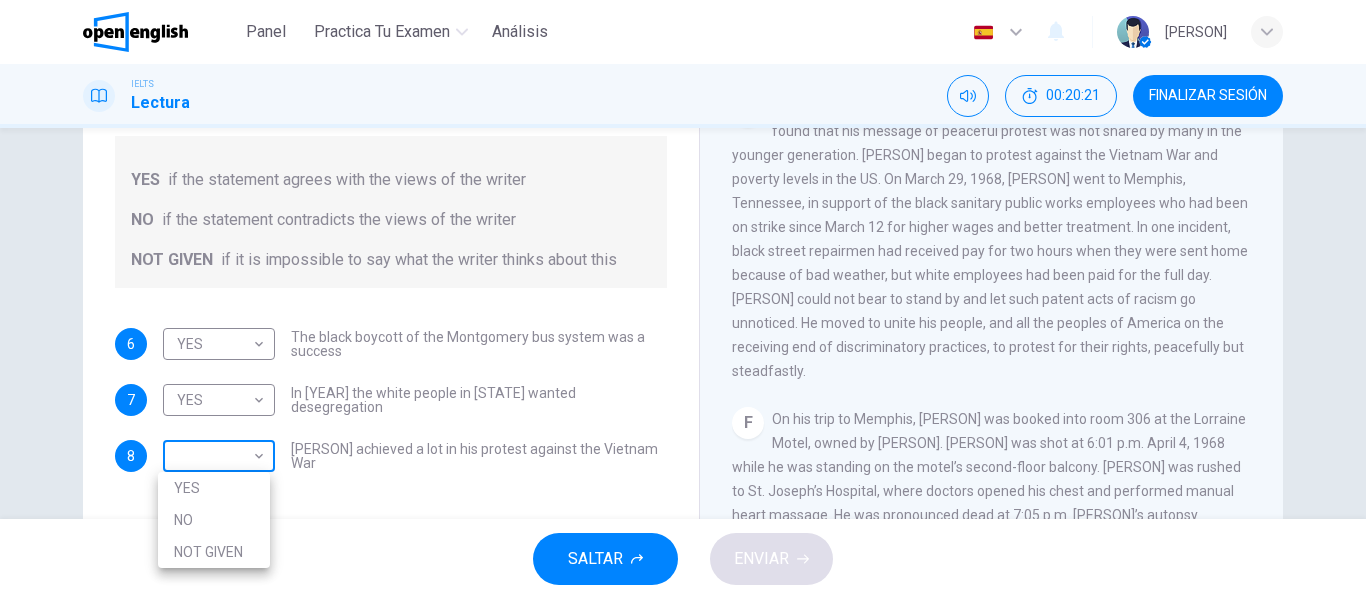 click on "This site uses cookies, as explained in our  Privacy Policy . If you agree to the use of cookies, please click the Accept button and continue to browse our site.   Privacy Policy Accept This site uses cookies, as explained in our  Privacy Policy . If you agree to the use of cookies, please click the Accept button and continue to browse our site.   Privacy Policy Accept Panel Practica tu examen Análisis Español ** ​ [PERSON] B. IELTS Lectura 00:20:21 FINALIZAR SESIÓN Preguntas 6 - 8 Do the following statements agree with the information given in the Reading Passage? In the space below, write YES if the statement agrees with the views of the writer NO if the statement contradicts the views of the writer NOT GIVEN if it is impossible to say what the writer thinks about this 6 YES *** ​ The black boycott of the Montgomery bus system was a success 7 YES *** ​ In 1963 the white people in Alabama wanted desegregation 8 ​ ​ Martin Luther King achieved a lot in his protest against the Vietnam War A B C" at bounding box center [683, 299] 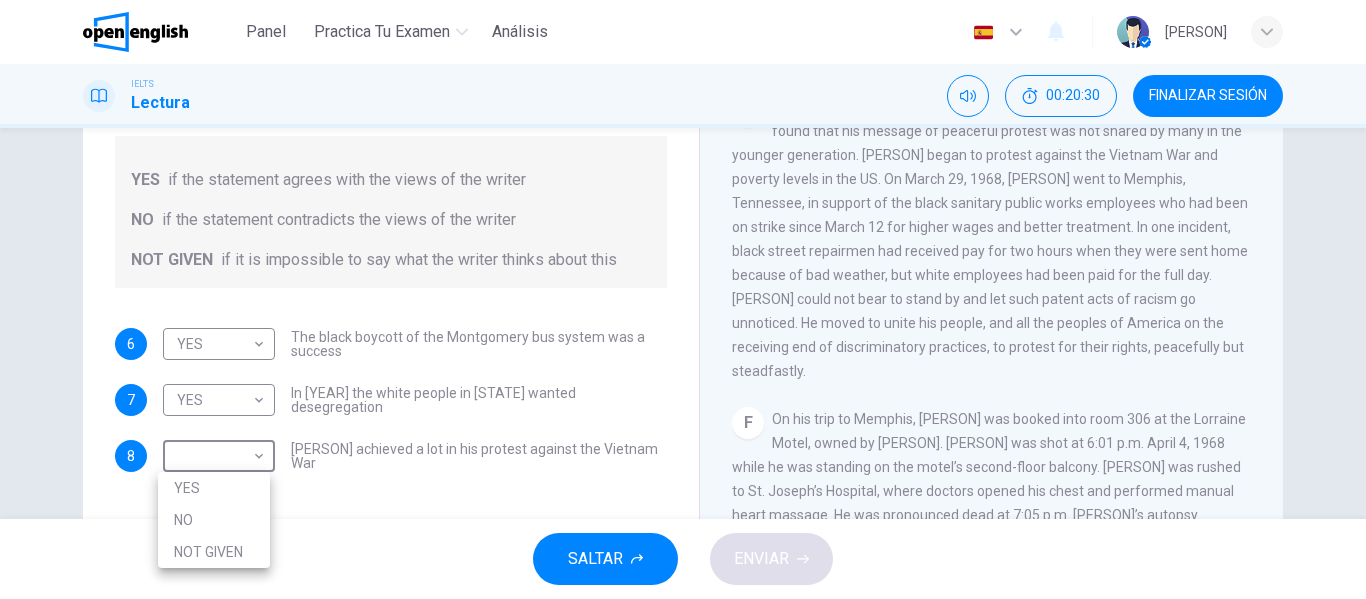 click on "NO" at bounding box center [214, 520] 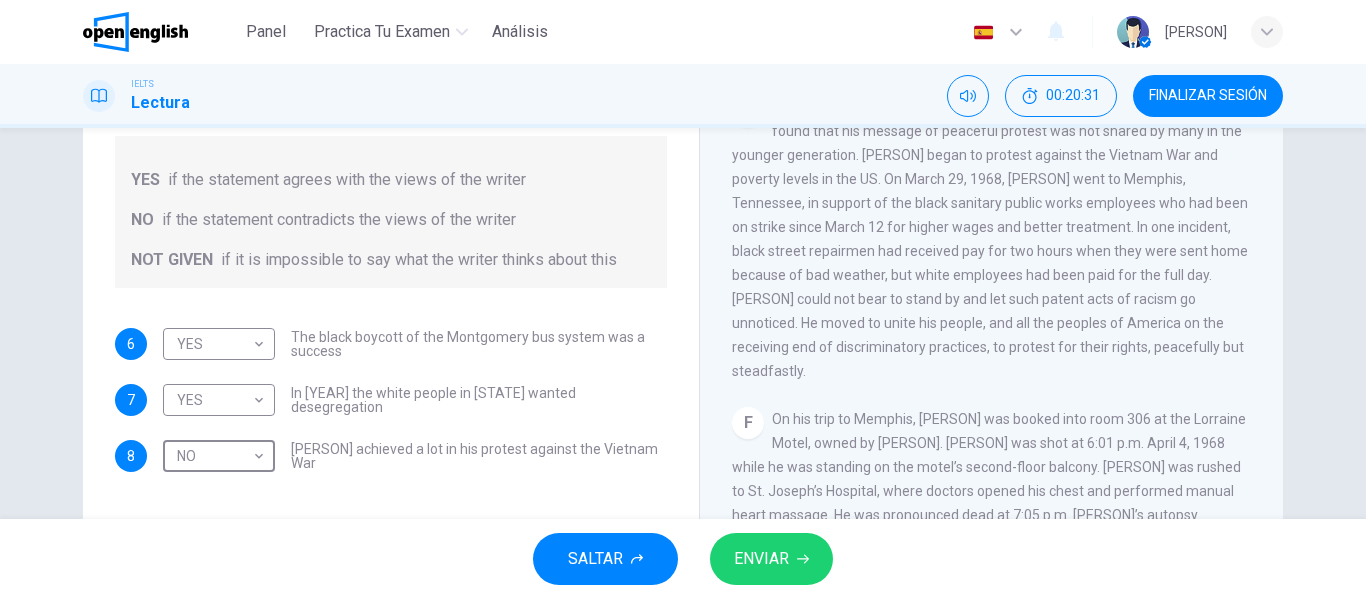 click on "ENVIAR" at bounding box center [771, 559] 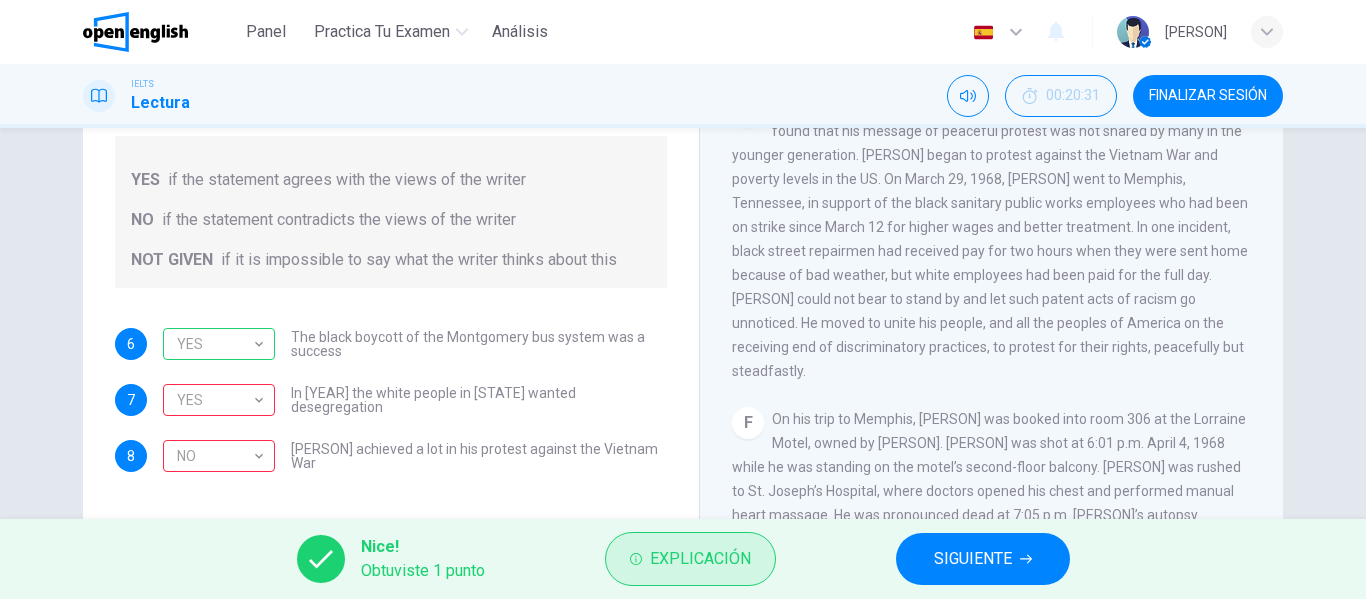 click on "Explicación" at bounding box center (700, 559) 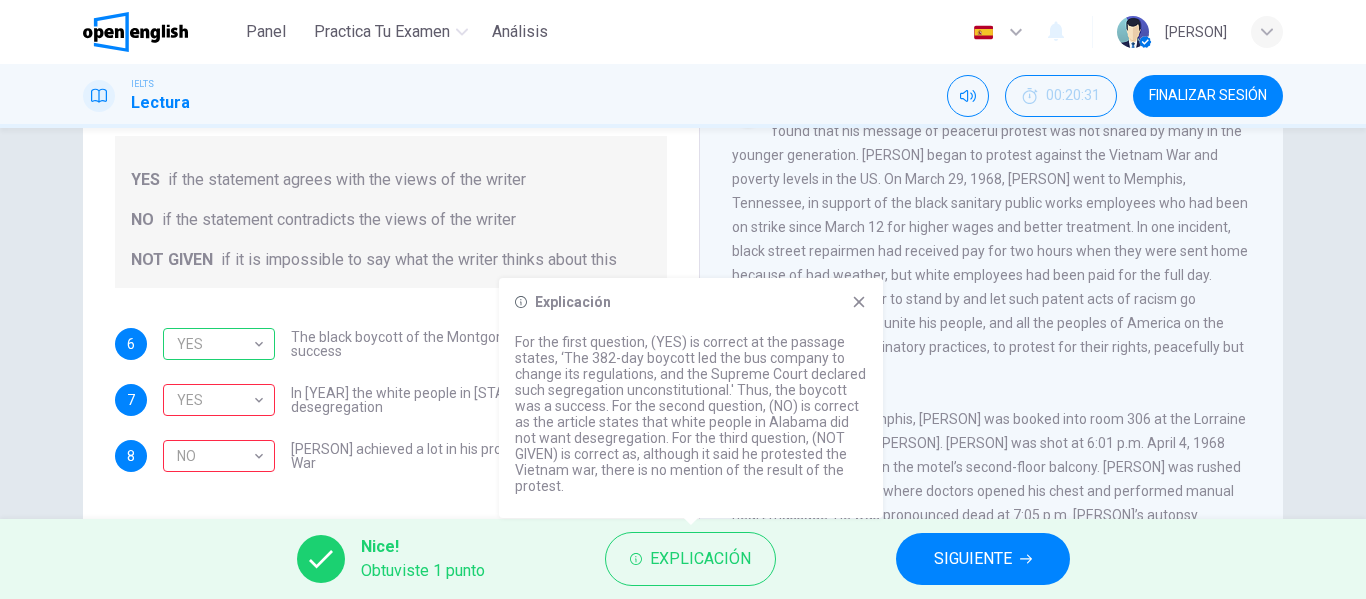 click 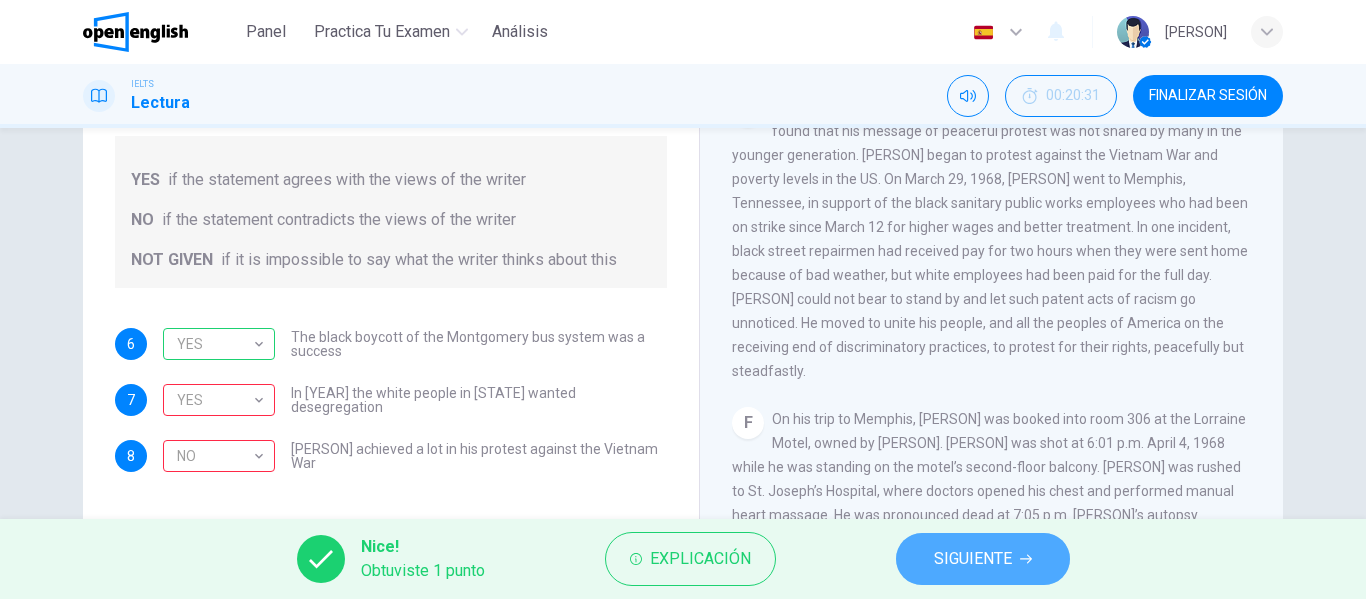 click on "SIGUIENTE" at bounding box center (973, 559) 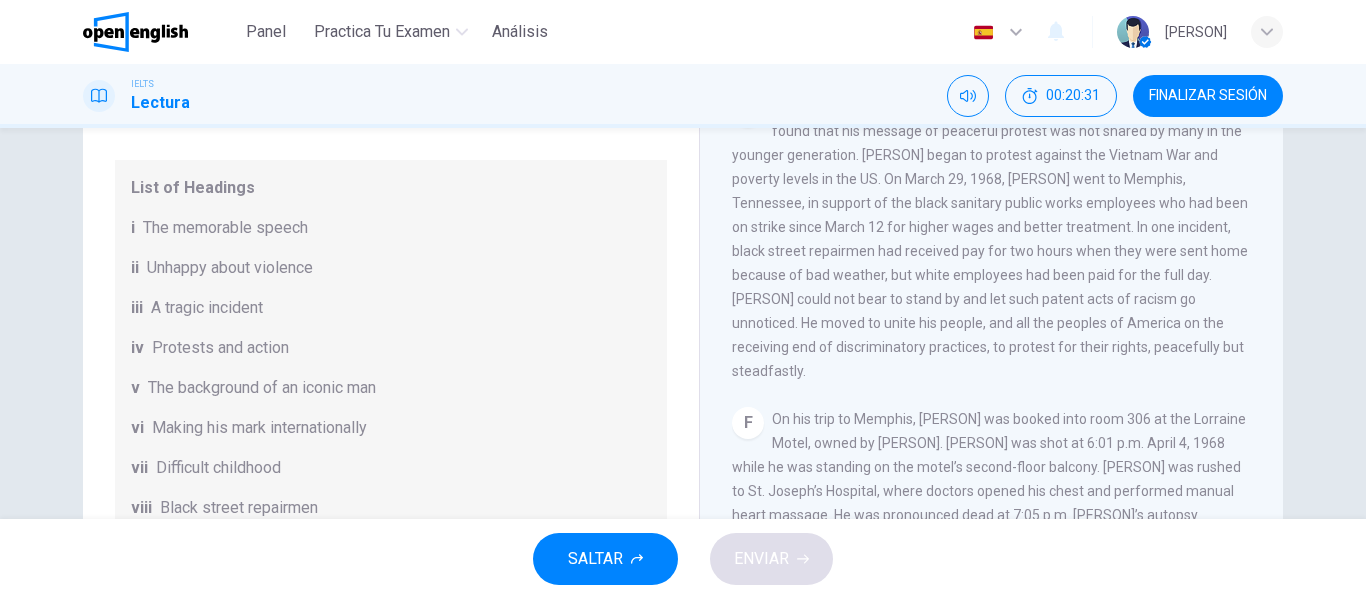 scroll, scrollTop: 312, scrollLeft: 0, axis: vertical 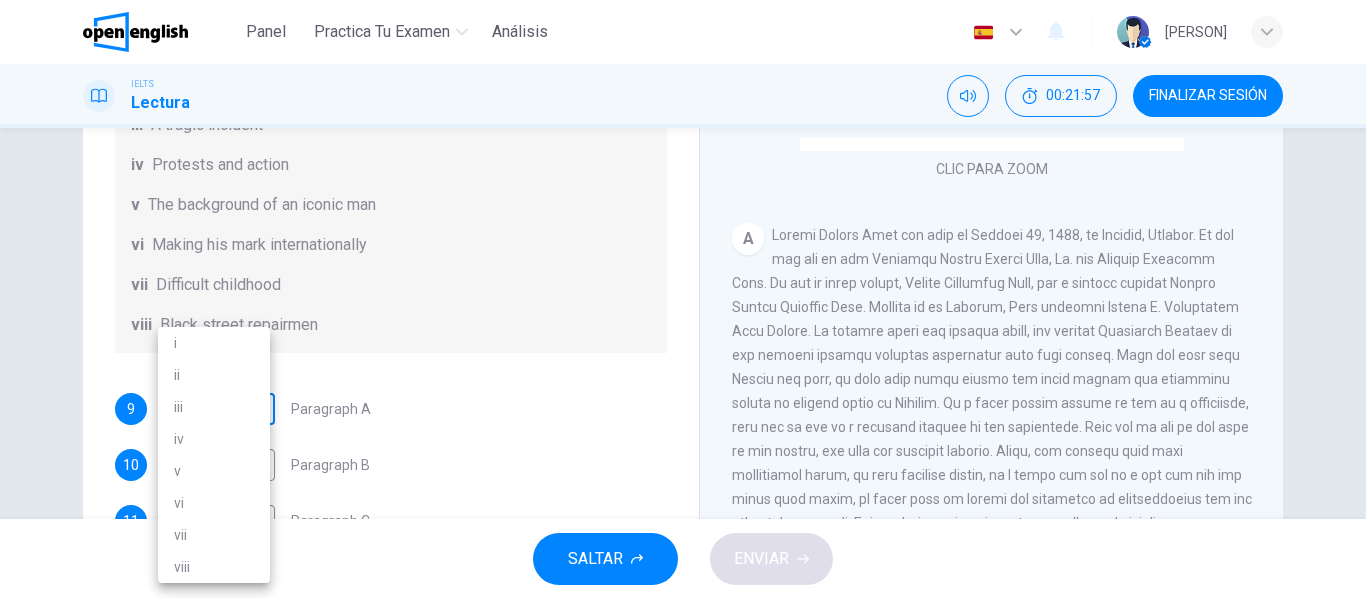 click on "This site uses cookies, as explained in our  Privacy Policy . If you agree to the use of cookies, please click the Accept button and continue to browse our site.   Privacy Policy Accept This site uses cookies, as explained in our  Privacy Policy . If you agree to the use of cookies, please click the Accept button and continue to browse our site.   Privacy Policy Accept Panel Practica tu examen Análisis Español ** ​ [PERSON] B. IELTS Lectura 00:21:57 FINALIZAR SESIÓN Preguntas 9 - 14 The Reading Passage has 6 paragraphs.
Choose the correct heading for each paragraph  A – F , from the list of headings.
Write the correct number,  i – viii , in the spaces below. List of Headings i The memorable speech ii Unhappy about violence iii A tragic incident iv Protests and action v The background of an iconic man vi Making his mark internationally vii Difficult childhood viii Black street repairmen 9 ​ ​ Paragraph A 10 ​ ​ Paragraph B 11 ​ ​ Paragraph C 12 ​ ​ Paragraph D 13 ​ ​ 14 ​ ​" at bounding box center (683, 299) 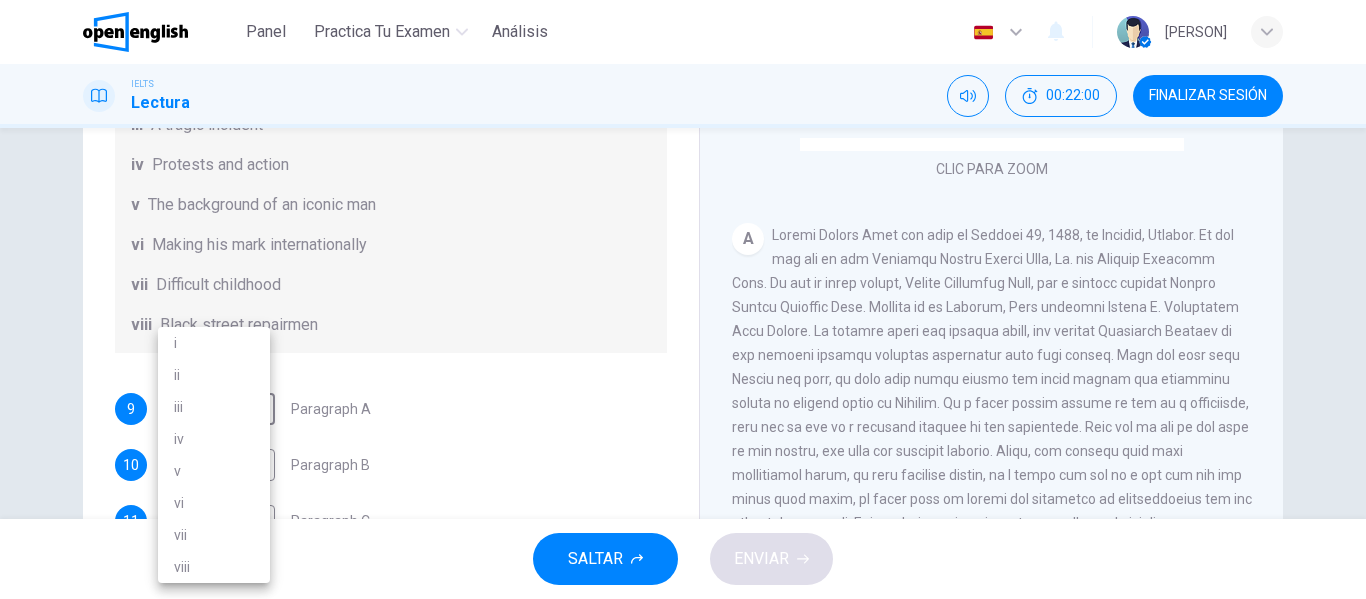 click on "vii" at bounding box center [214, 535] 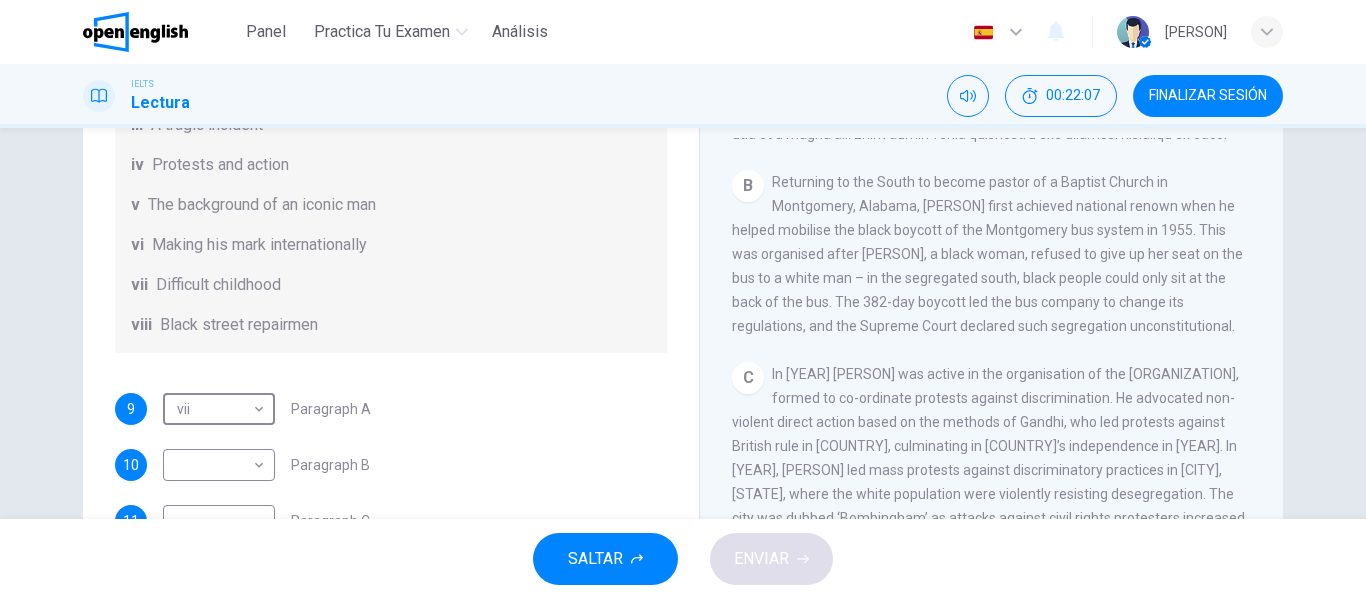 scroll, scrollTop: 754, scrollLeft: 0, axis: vertical 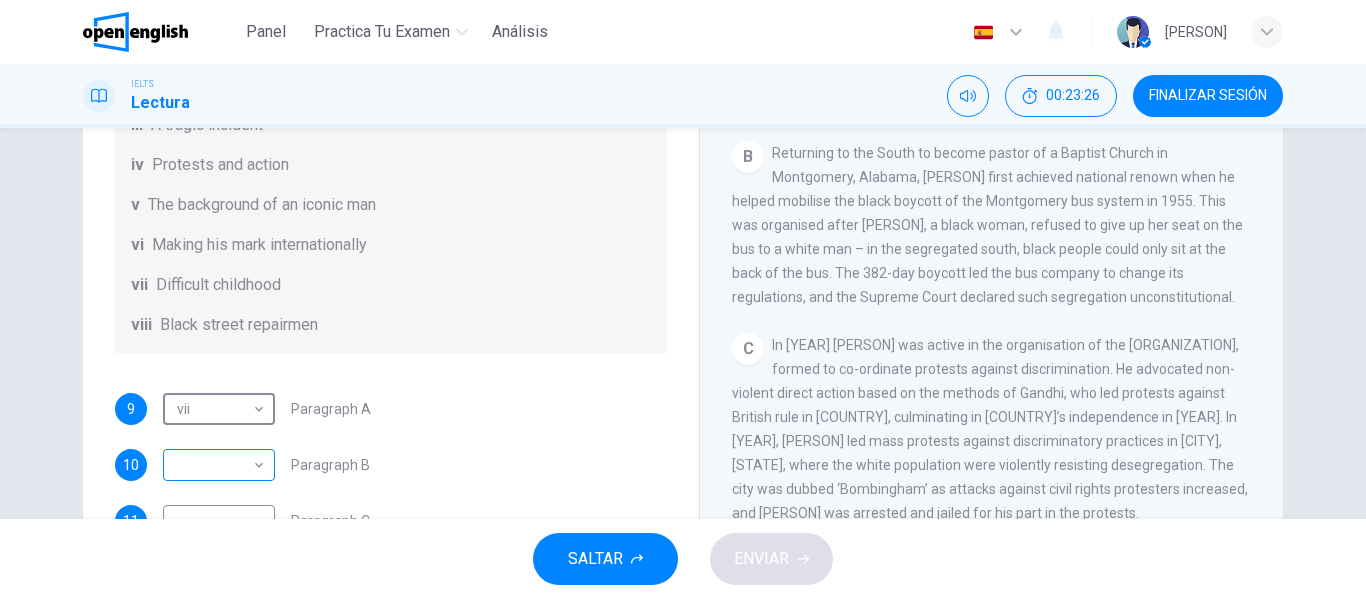 click on "This site uses cookies, as explained in our  Privacy Policy . If you agree to the use of cookies, please click the Accept button and continue to browse our site.   Privacy Policy Accept This site uses cookies, as explained in our  Privacy Policy . If you agree to the use of cookies, please click the Accept button and continue to browse our site.   Privacy Policy Accept Panel Practica tu examen Análisis Español ** ​ [PERSON] B. IELTS Lectura 00:23:26 FINALIZAR SESIÓN Preguntas 9 - 14 The Reading Passage has 6 paragraphs.
Choose the correct heading for each paragraph  A – F , from the list of headings.
Write the correct number,  i – viii , in the spaces below. List of Headings i The memorable speech ii Unhappy about violence iii A tragic incident iv Protests and action v The background of an iconic man vi Making his mark internationally vii Difficult childhood viii Black street repairmen 9 vii *** ​ Paragraph A 10 ​ ​ Paragraph B 11 ​ ​ Paragraph C 12 ​ ​ Paragraph D 13 ​ ​ 14 ​" at bounding box center (683, 299) 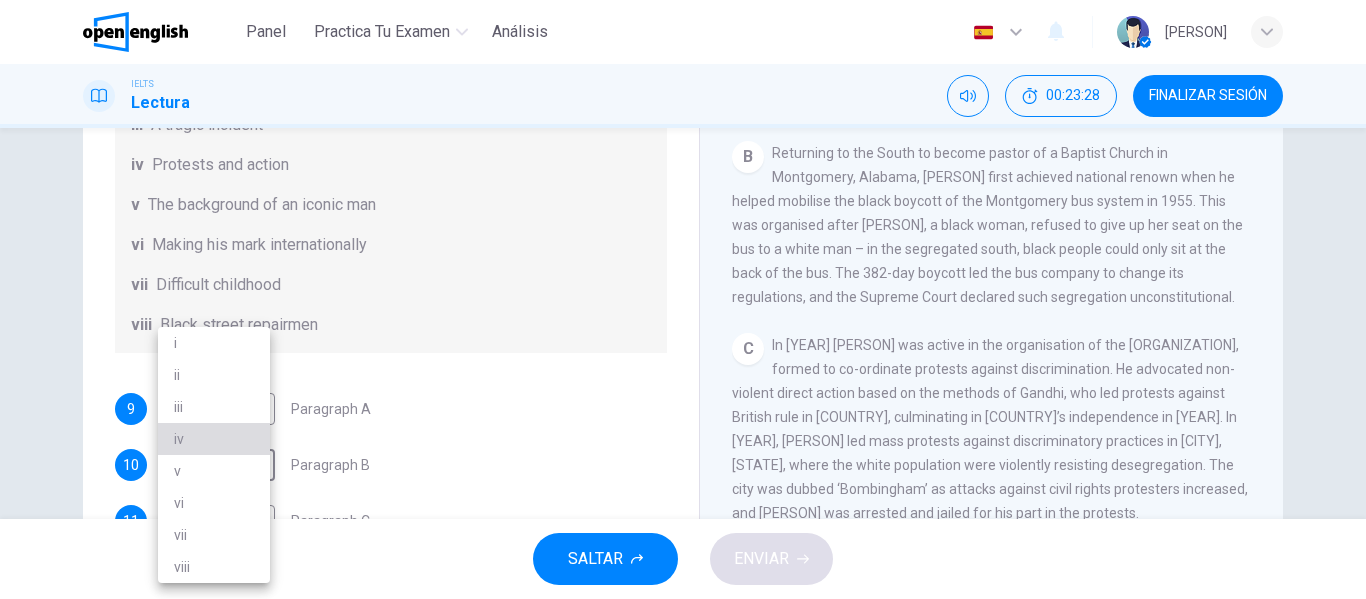 click on "iv" at bounding box center (214, 439) 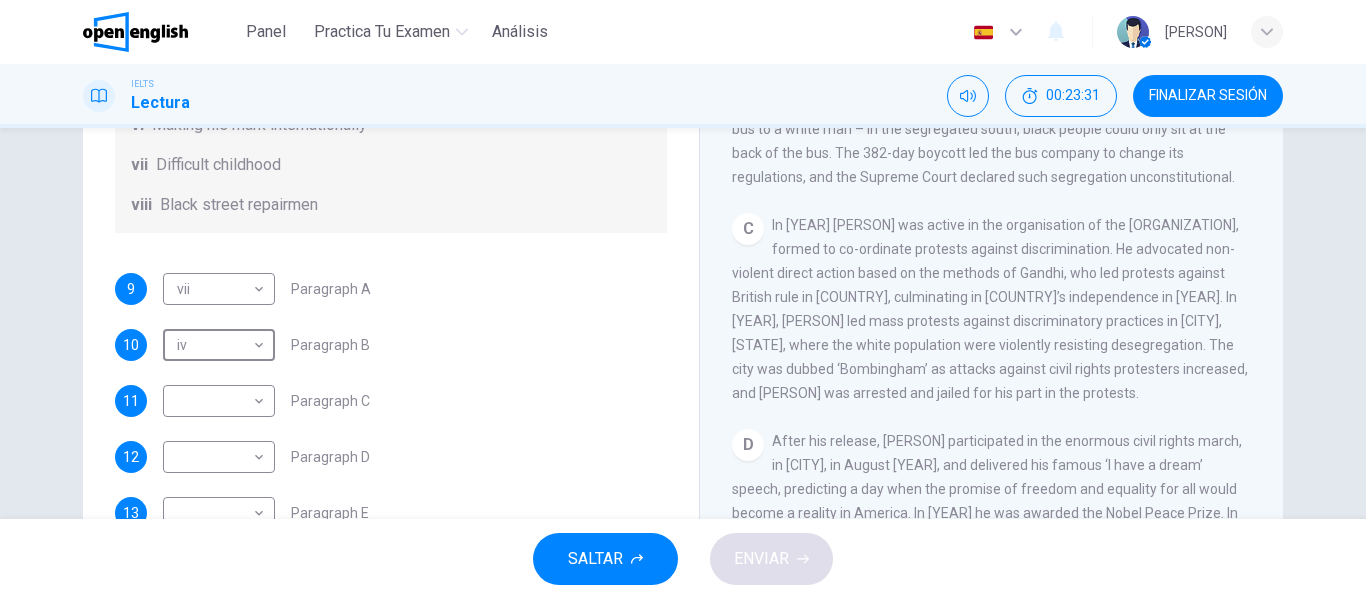 scroll, scrollTop: 245, scrollLeft: 0, axis: vertical 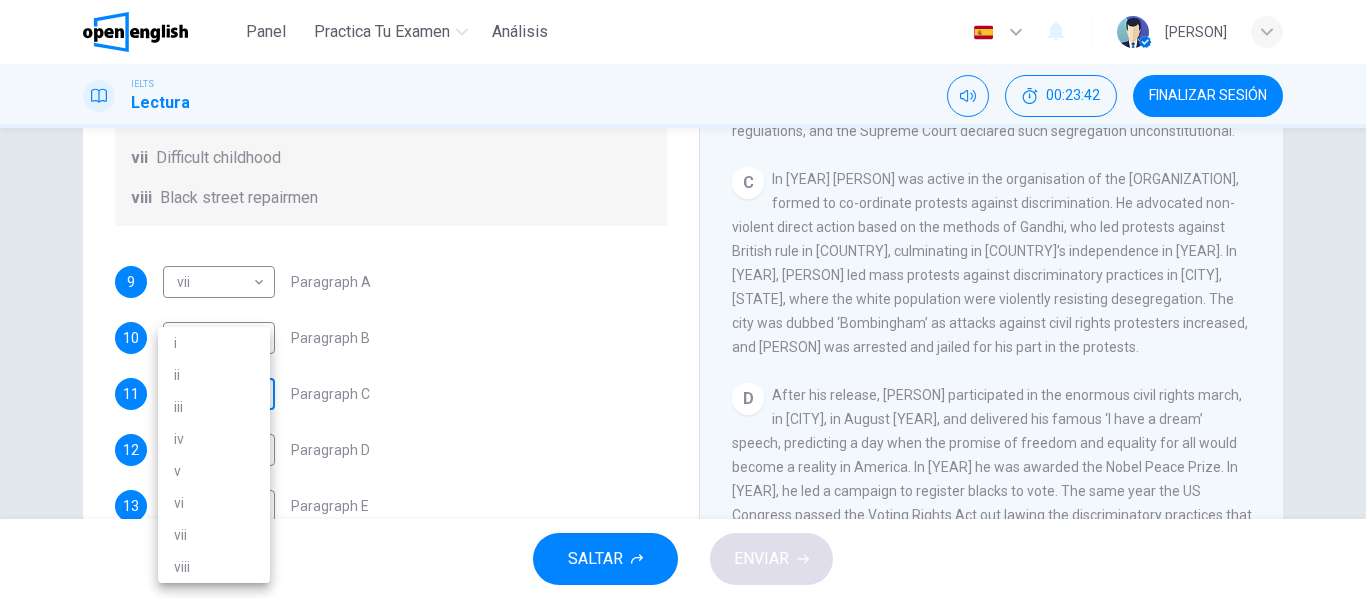 click on "This site uses cookies, as explained in our  Privacy Policy . If you agree to the use of cookies, please click the Accept button and continue to browse our site.   Privacy Policy Accept This site uses cookies, as explained in our  Privacy Policy . If you agree to the use of cookies, please click the Accept button and continue to browse our site.   Privacy Policy Accept Panel Practica tu examen Análisis Español ** ​ [PERSON] B. IELTS Lectura 00:23:42 FINALIZAR SESIÓN Preguntas 9 - 14 The Reading Passage has 6 paragraphs.
Choose the correct heading for each paragraph  A – F , from the list of headings.
Write the correct number,  i – viii , in the spaces below. List of Headings i The memorable speech ii Unhappy about violence iii A tragic incident iv Protests and action v The background of an iconic man vi Making his mark internationally vii Difficult childhood viii Black street repairmen 9 vii *** ​ Paragraph A 10 iv ** ​ Paragraph B 11 ​ ​ Paragraph C 12 ​ ​ Paragraph D 13 ​ ​ 14 A" at bounding box center [683, 299] 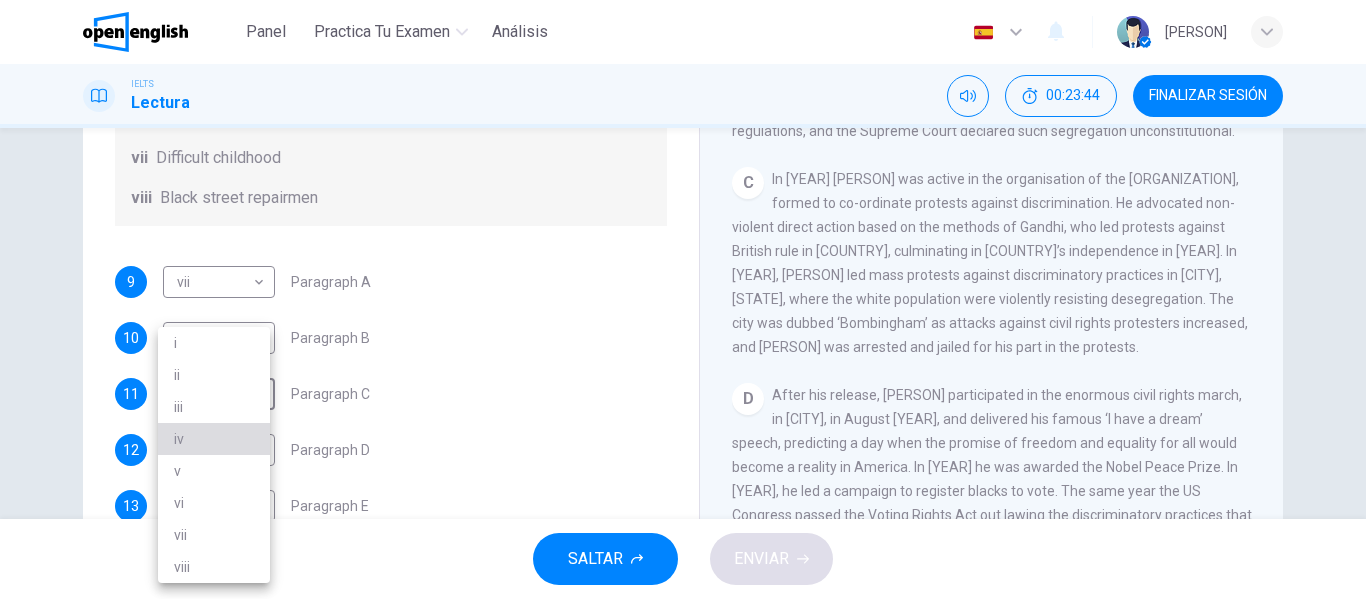 click on "iv" at bounding box center [214, 439] 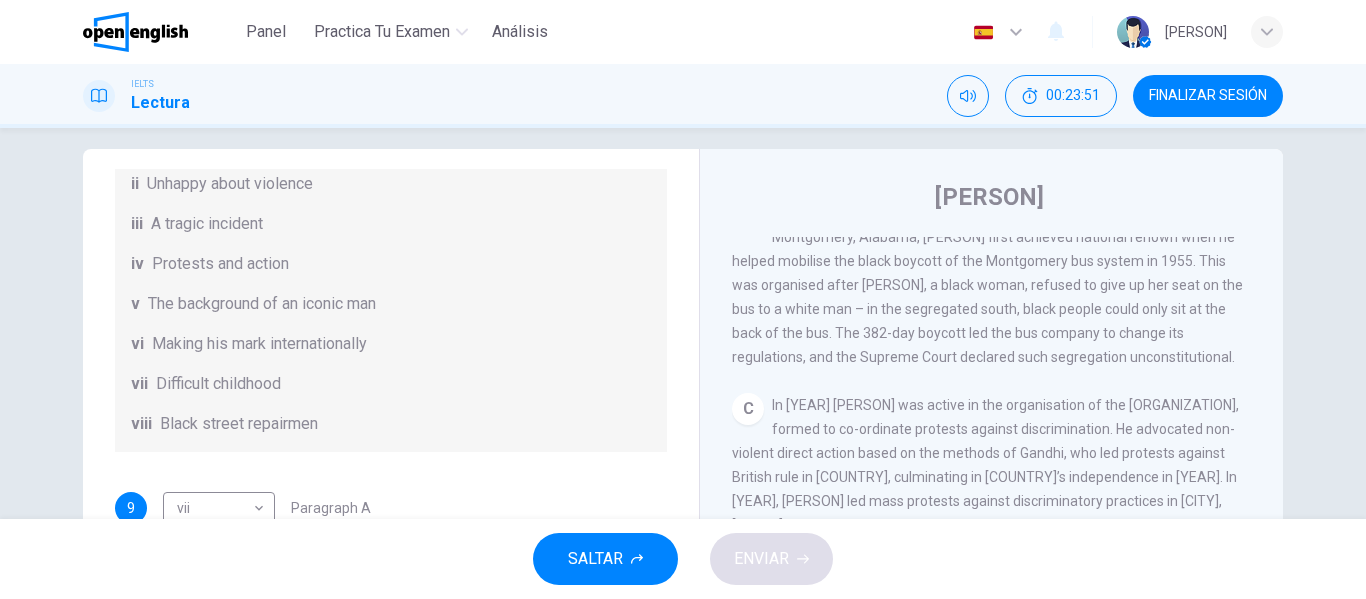 scroll, scrollTop: 17, scrollLeft: 0, axis: vertical 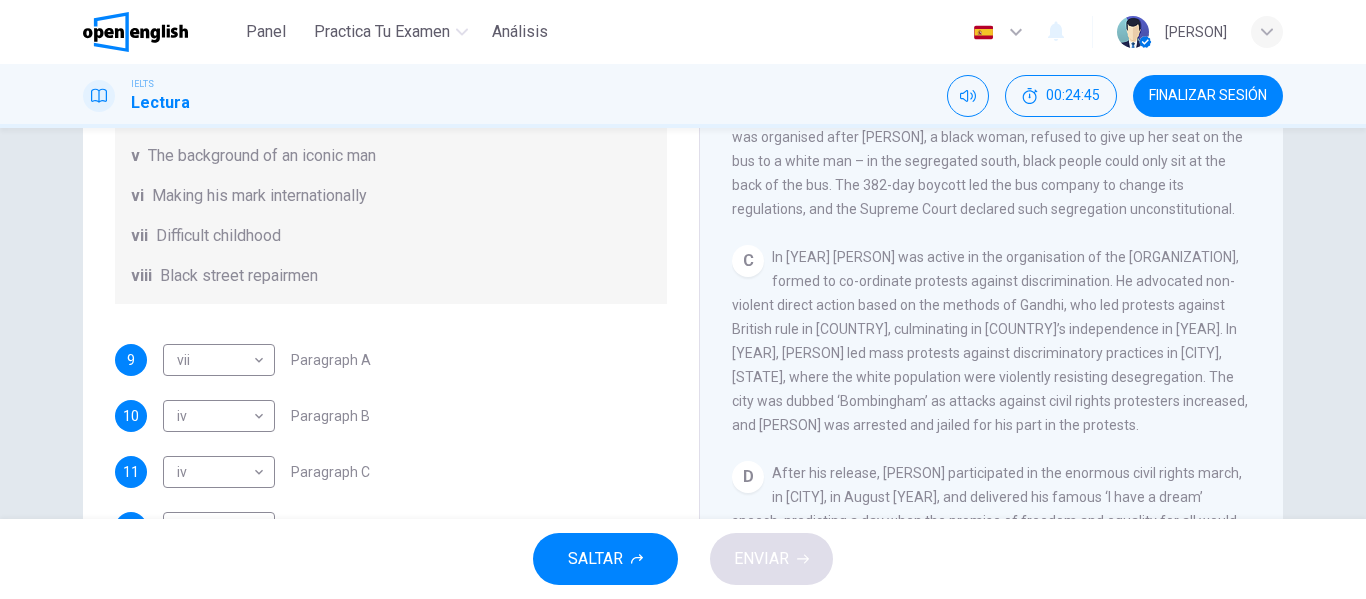 drag, startPoint x: 666, startPoint y: 362, endPoint x: 666, endPoint y: 350, distance: 12 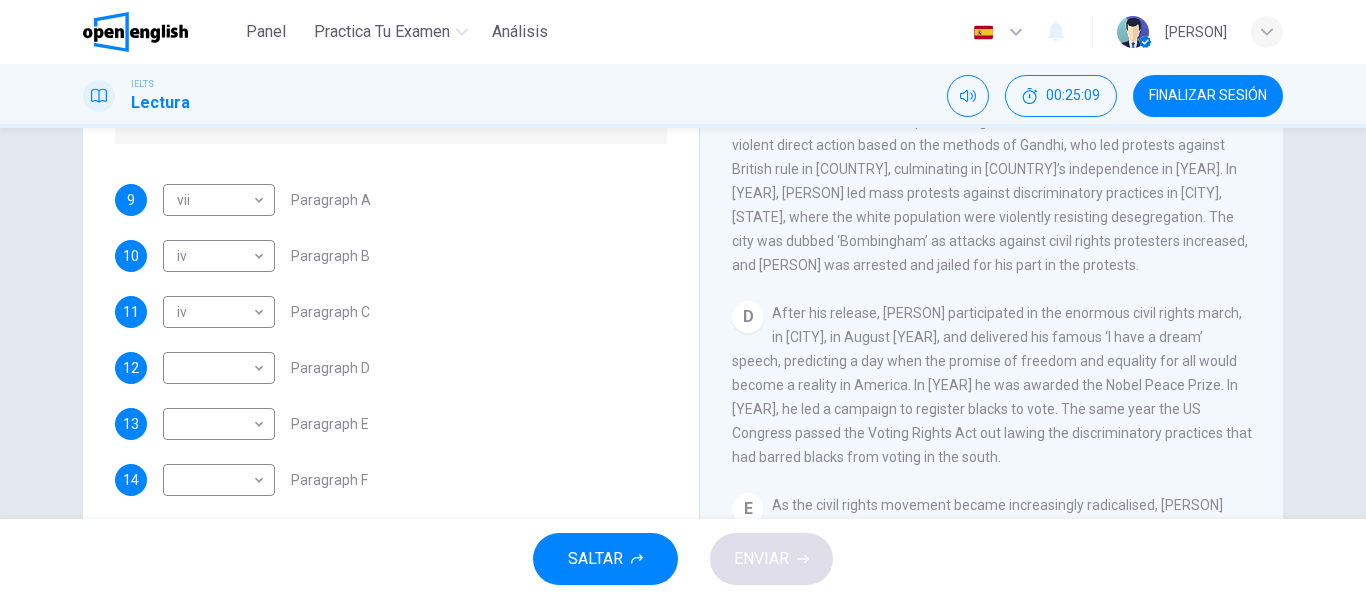 scroll, scrollTop: 384, scrollLeft: 0, axis: vertical 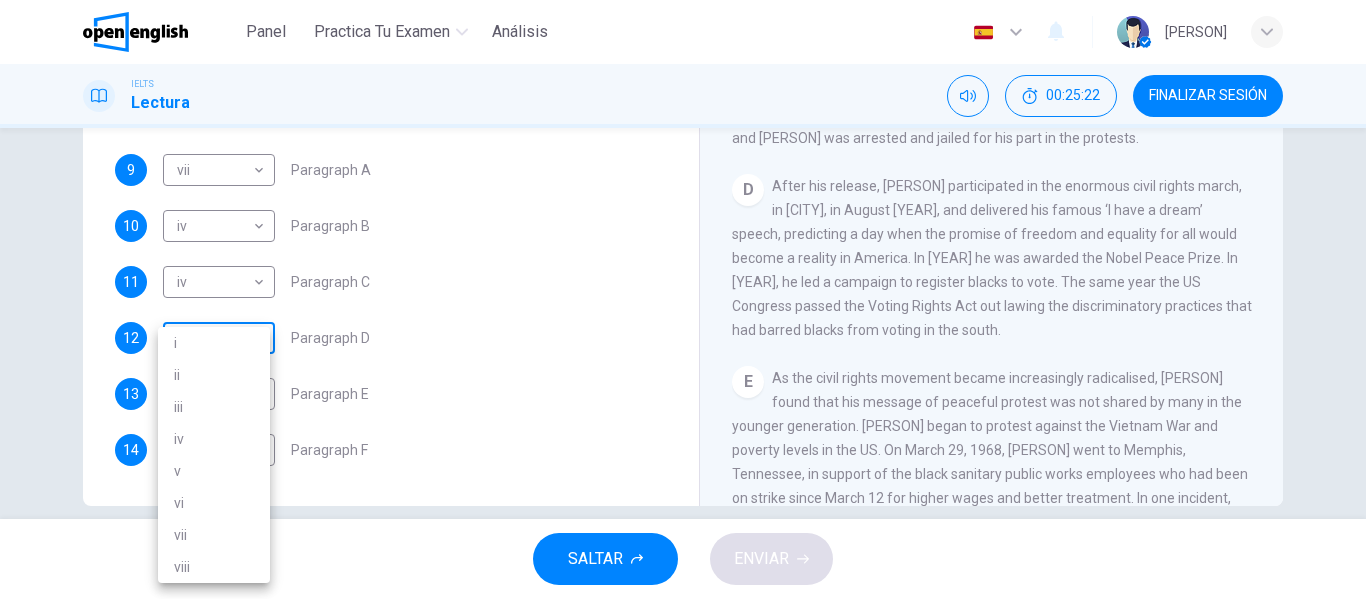 click on "This site uses cookies, as explained in our  Privacy Policy . If you agree to the use of cookies, please click the Accept button and continue to browse our site.   Privacy Policy Accept This site uses cookies, as explained in our  Privacy Policy . If you agree to the use of cookies, please click the Accept button and continue to browse our site.   Privacy Policy Accept Panel Practica tu examen Análisis Español ** ​ [PERSON] B. IELTS Lectura 00:25:22 FINALIZAR SESIÓN Preguntas 9 - 14 The Reading Passage has 6 paragraphs.
Choose the correct heading for each paragraph  A – F , from the list of headings.
Write the correct number,  i – viii , in the spaces below. List of Headings i The memorable speech ii Unhappy about violence iii A tragic incident iv Protests and action v The background of an iconic man vi Making his mark internationally vii Difficult childhood viii Black street repairmen 9 vii *** ​ Paragraph A 10 iv ** ​ Paragraph B 11 iv ** ​ Paragraph C 12 ​ ​ Paragraph D 13 ​ ​ 14" at bounding box center (683, 299) 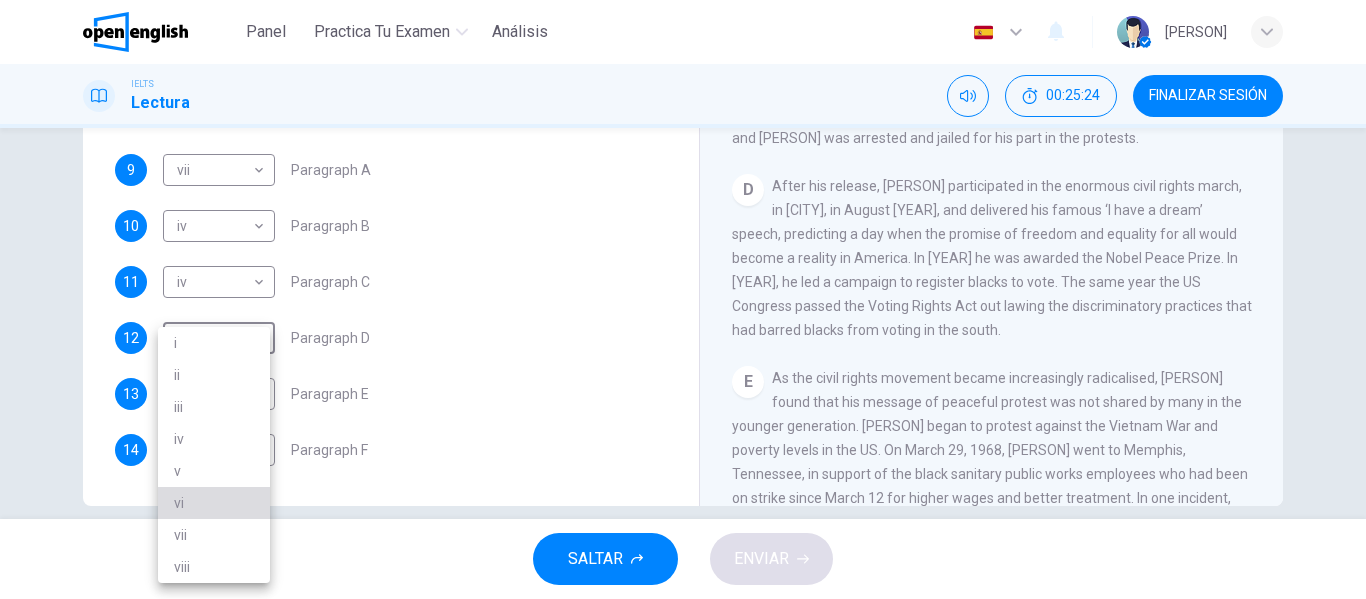 click on "vi" at bounding box center [214, 503] 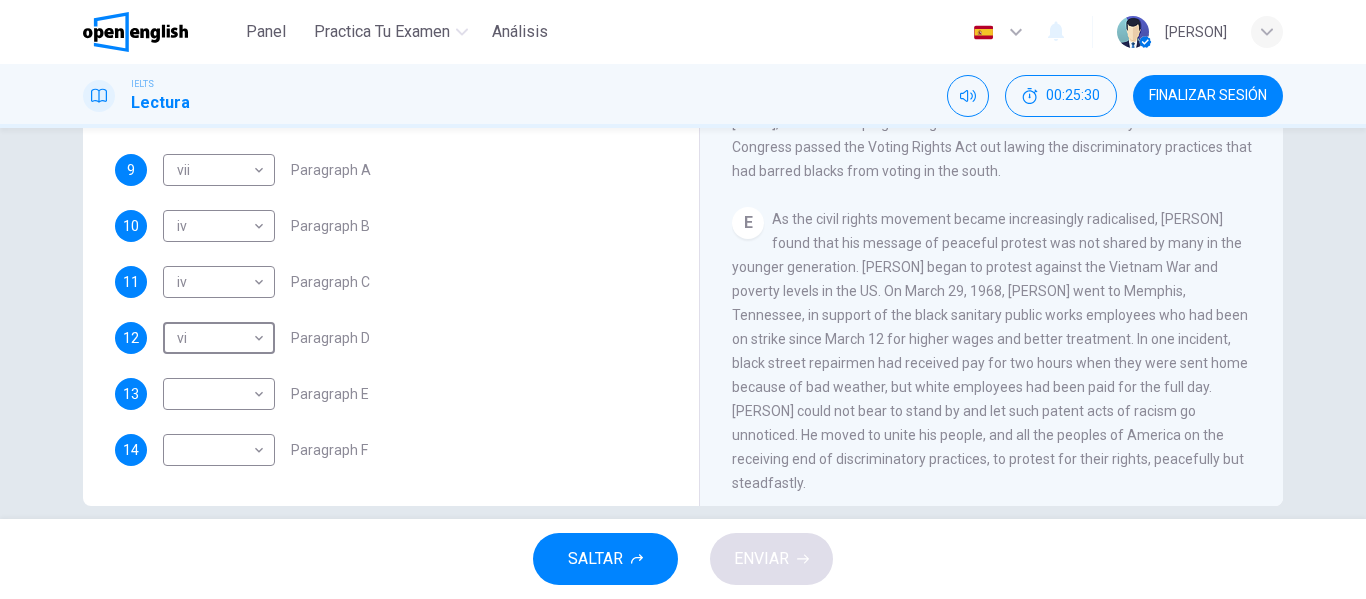 scroll, scrollTop: 1052, scrollLeft: 0, axis: vertical 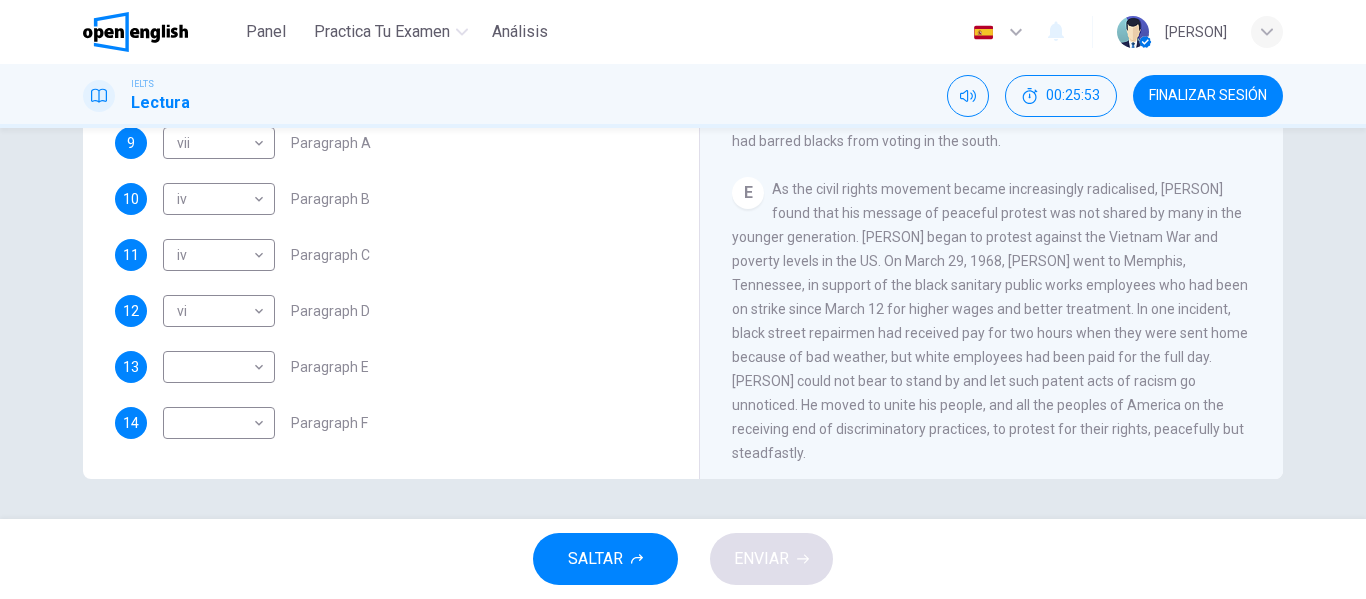 click on "Preguntas 9 - 14 The Reading Passage has 6 paragraphs.
Choose the correct heading for each paragraph  A – F , from the list of headings.
Write the correct number,  i – viii , in the spaces below. List of Headings i The memorable speech ii Unhappy about violence iii A tragic incident iv Protests and action v The background of an iconic man vi Making his mark internationally vii Difficult childhood viii Black street repairmen 9 vii *** ​ Paragraph A 10 iv ** ​ Paragraph B 11 iv ** ​ Paragraph C 12 vi ** ​ Paragraph D 13 ​ ​ Paragraph E 14 ​ ​ Paragraph F [PERSON] CLIC PARA ZOOM Clic para zoom A B C D E F" at bounding box center (683, 323) 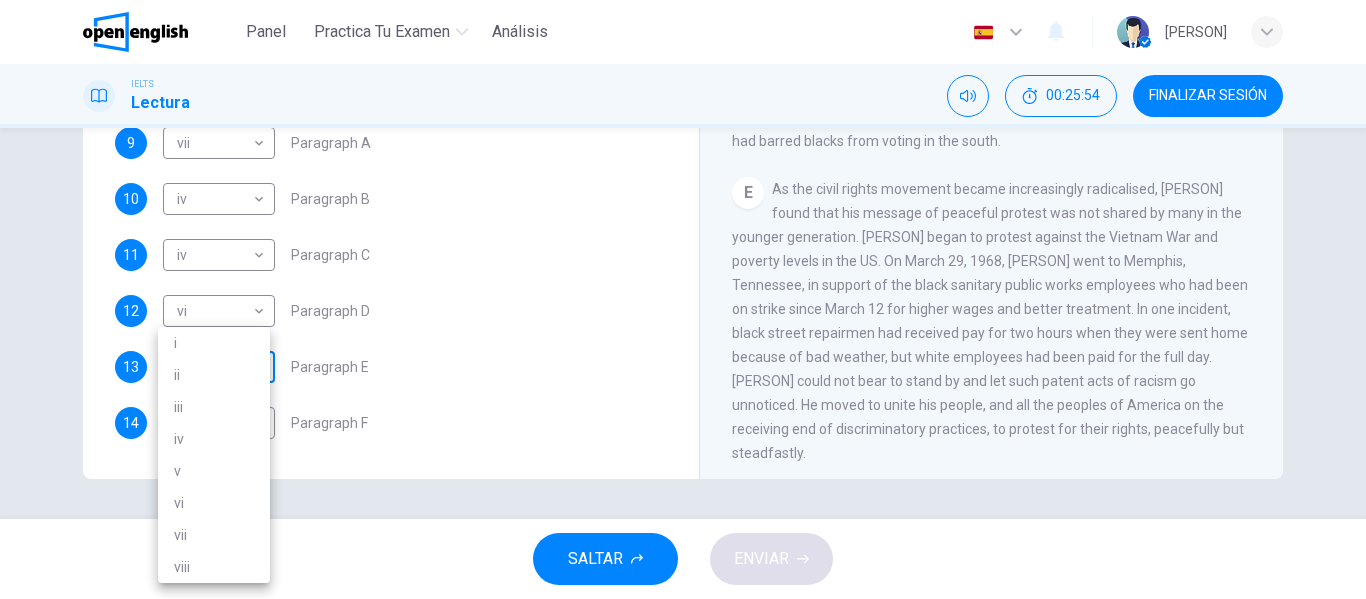 click on "This site uses cookies, as explained in our  Privacy Policy . If you agree to the use of cookies, please click the Accept button and continue to browse our site.   Privacy Policy Accept This site uses cookies, as explained in our  Privacy Policy . If you agree to the use of cookies, please click the Accept button and continue to browse our site.   Privacy Policy Accept Panel Practica tu examen Análisis Español ** ​ [PERSON] B. IELTS Lectura 00:25:54 FINALIZAR SESIÓN Preguntas 9 - 14 The Reading Passage has 6 paragraphs.
Choose the correct heading for each paragraph  A – F , from the list of headings.
Write the correct number,  i – viii , in the spaces below. List of Headings i The memorable speech ii Unhappy about violence iii A tragic incident iv Protests and action v The background of an iconic man vi Making his mark internationally vii Difficult childhood viii Black street repairmen 9 vii *** ​ Paragraph A 10 iv ** ​ Paragraph B 11 iv ** ​ Paragraph C 12 vi ** ​ Paragraph D 13 ​ ​" at bounding box center (683, 299) 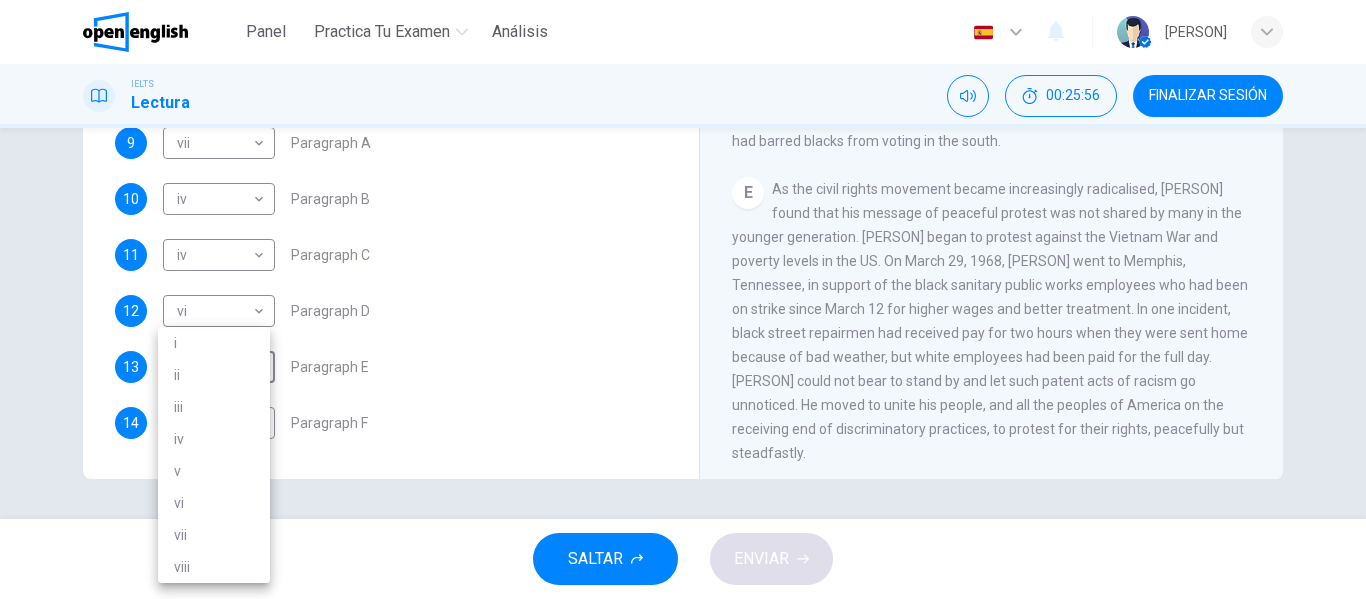 click on "ii" at bounding box center [214, 375] 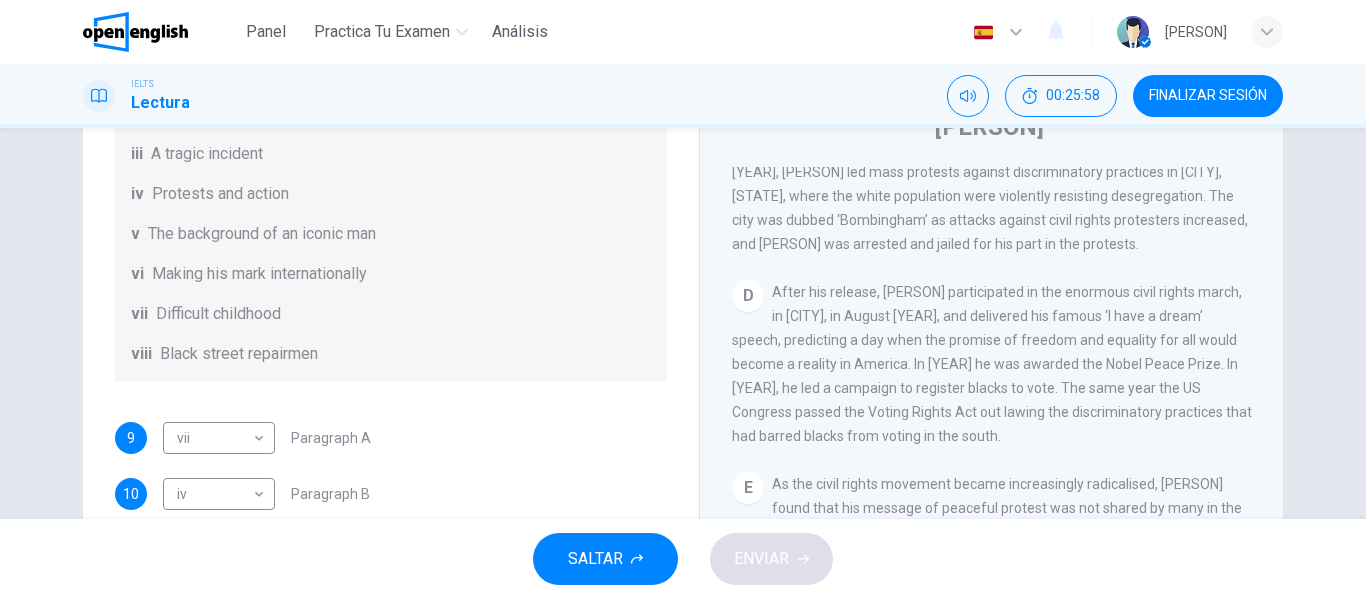 scroll, scrollTop: 53, scrollLeft: 0, axis: vertical 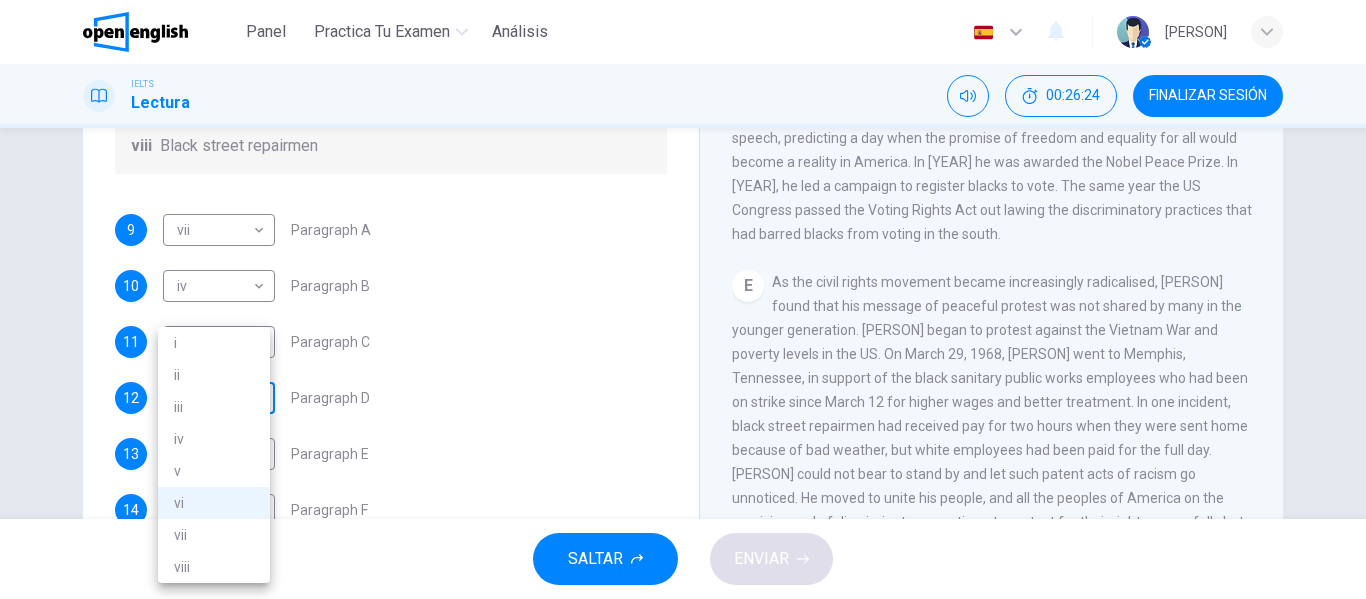 click on "This site uses cookies, as explained in our  Privacy Policy . If you agree to the use of cookies, please click the Accept button and continue to browse our site.   Privacy Policy Accept This site uses cookies, as explained in our  Privacy Policy . If you agree to the use of cookies, please click the Accept button and continue to browse our site.   Privacy Policy Accept Panel Practica tu examen Análisis Español ** ​ [PERSON] B. IELTS Lectura 00:26:24 FINALIZAR SESIÓN Preguntas 9 - 14 The Reading Passage has 6 paragraphs.
Choose the correct heading for each paragraph  A – F , from the list of headings.
Write the correct number,  i – viii , in the spaces below. List of Headings i The memorable speech ii Unhappy about violence iii A tragic incident iv Protests and action v The background of an iconic man vi Making his mark internationally vii Difficult childhood viii Black street repairmen 9 vii *** ​ Paragraph A 10 iv ** ​ Paragraph B 11 iv ** ​ Paragraph C 12 vi ** ​ Paragraph D 13 ii ** 14" at bounding box center [683, 299] 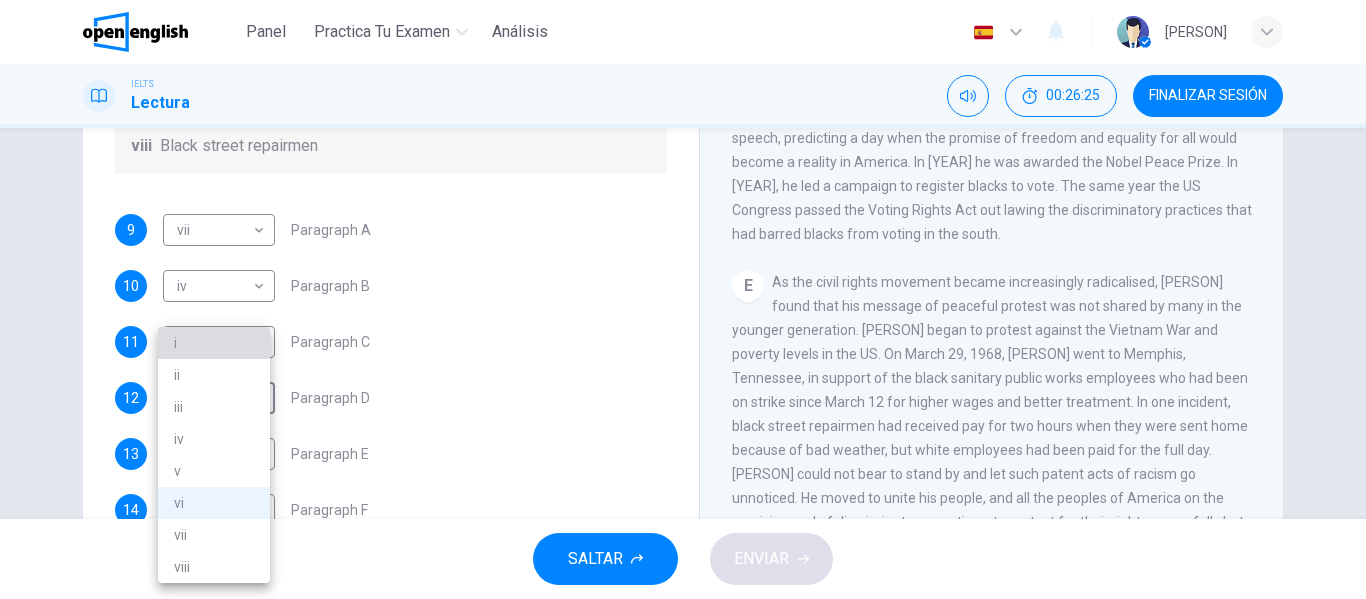 click on "i" at bounding box center [214, 343] 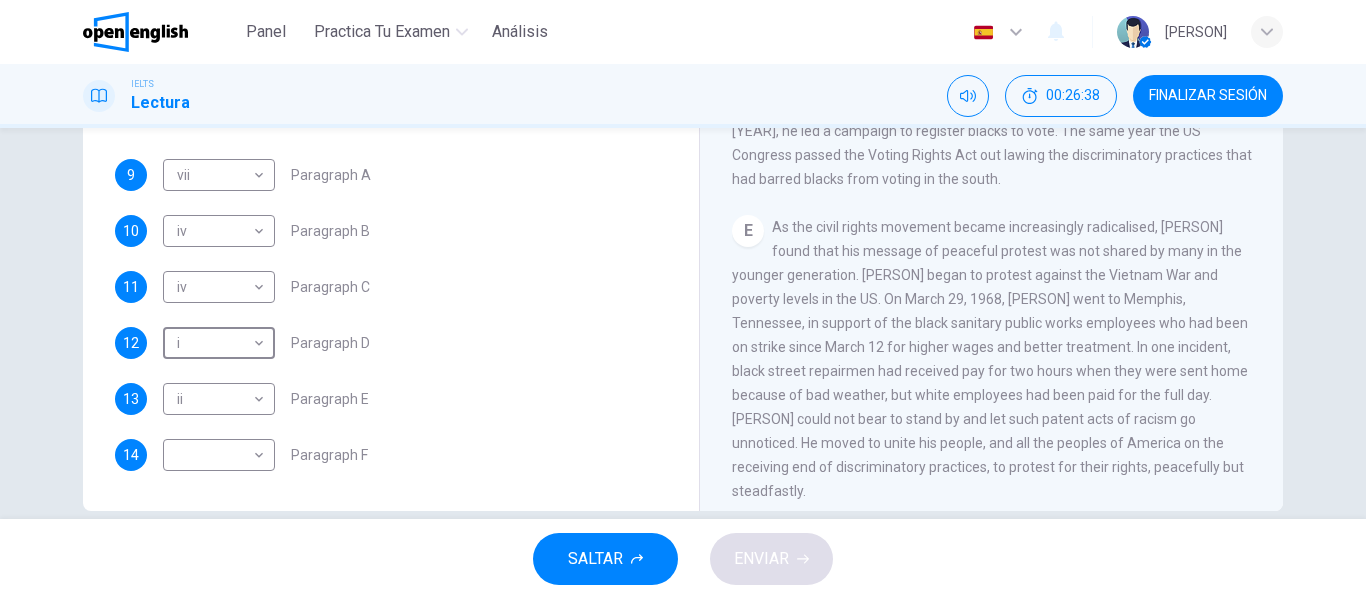 scroll, scrollTop: 363, scrollLeft: 0, axis: vertical 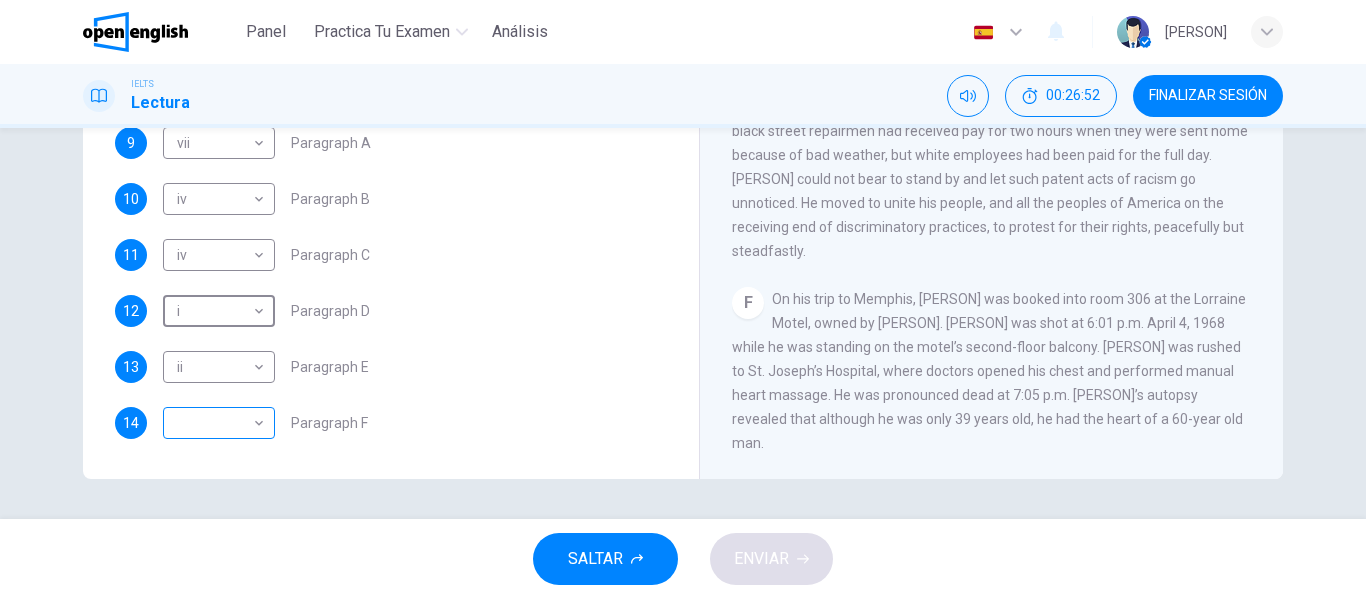 click on "This site uses cookies, as explained in our Privacy Policy. If you agree to the use of cookies, please click the Accept button and continue to browse our site. Privacy Policy Accept This site uses cookies, as explained in our Privacy Policy. If you agree to the use of cookies, please click the Accept button and continue to browse our site. Privacy Policy Accept Panel Practica tu examen Análisis Español ** [PERSON] B. IELTS Lectura 00:26:52 FINALIZAR SESIÓN Preguntas 9 - 14 The Reading Passage has 6 paragraphs. Choose the correct heading for each paragraph A – F , from the list of headings. Write the correct number, i – viii , in the spaces below. List of Headings i The memorable speech ii Unhappy about violence iii A tragic incident iv Protests and action v The background of an iconic man vi Making his mark internationally vii Difficult childhood viii Black street repairmen 9 vii *** Paragraph A 10 iv ** Paragraph B 11 iv ** Paragraph C 12 i * Paragraph D 13 ii **" at bounding box center [683, 299] 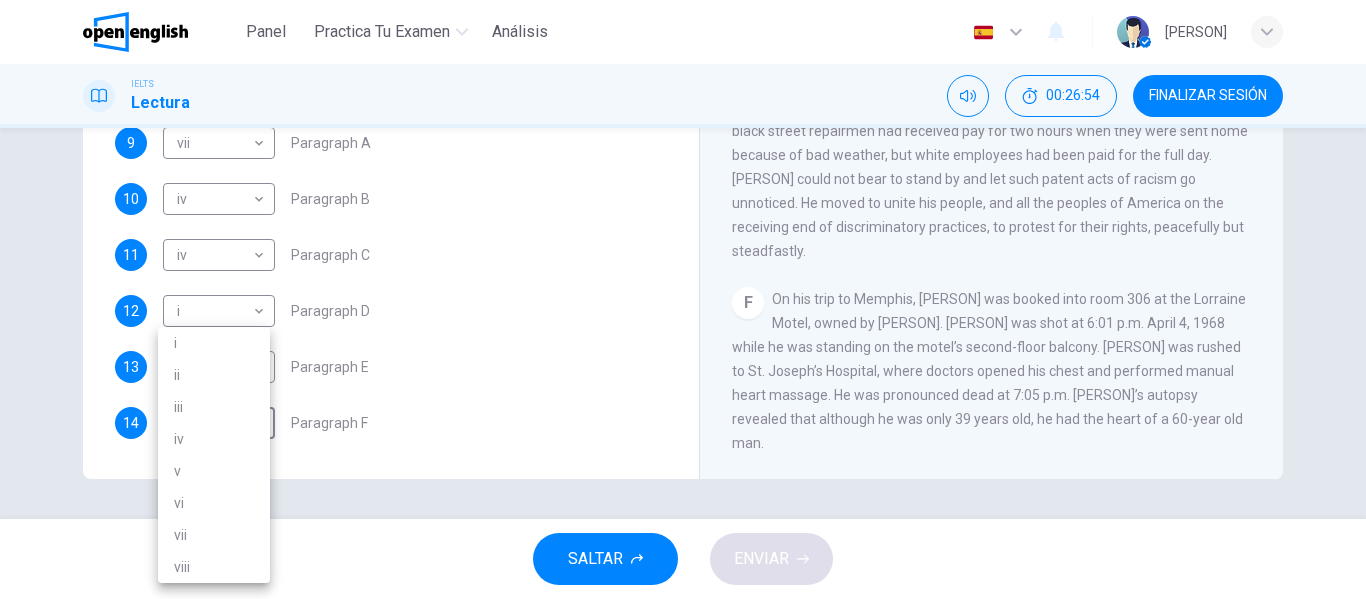 click on "iii" at bounding box center [214, 407] 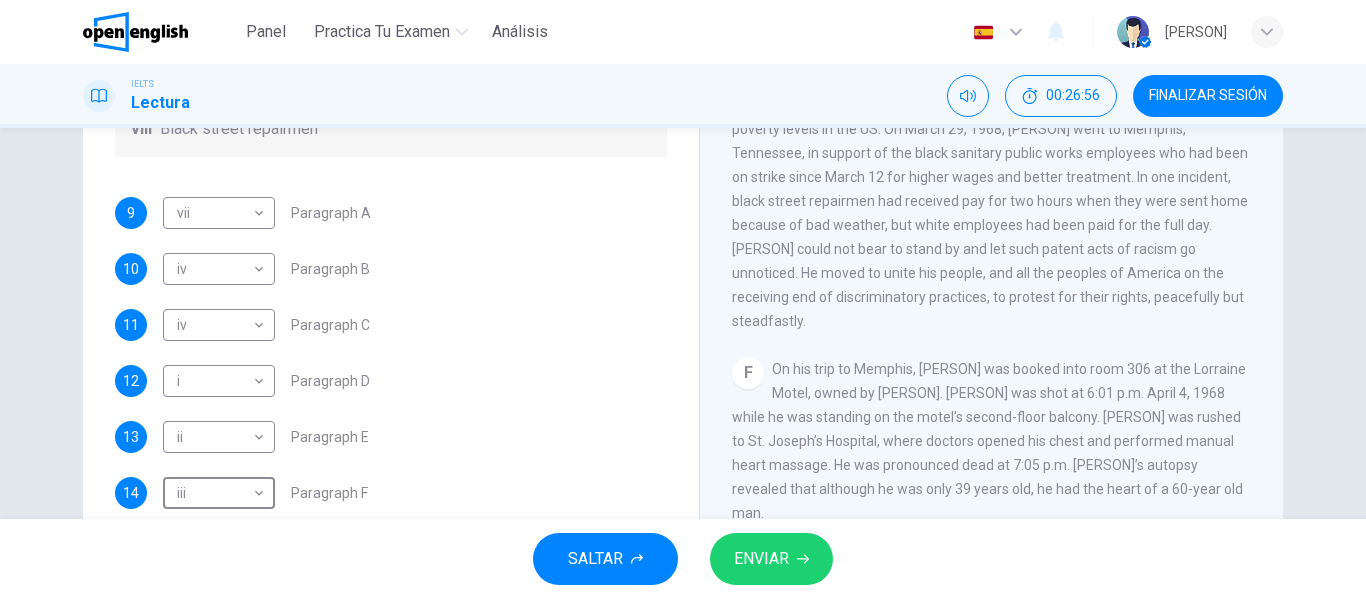 scroll, scrollTop: 310, scrollLeft: 0, axis: vertical 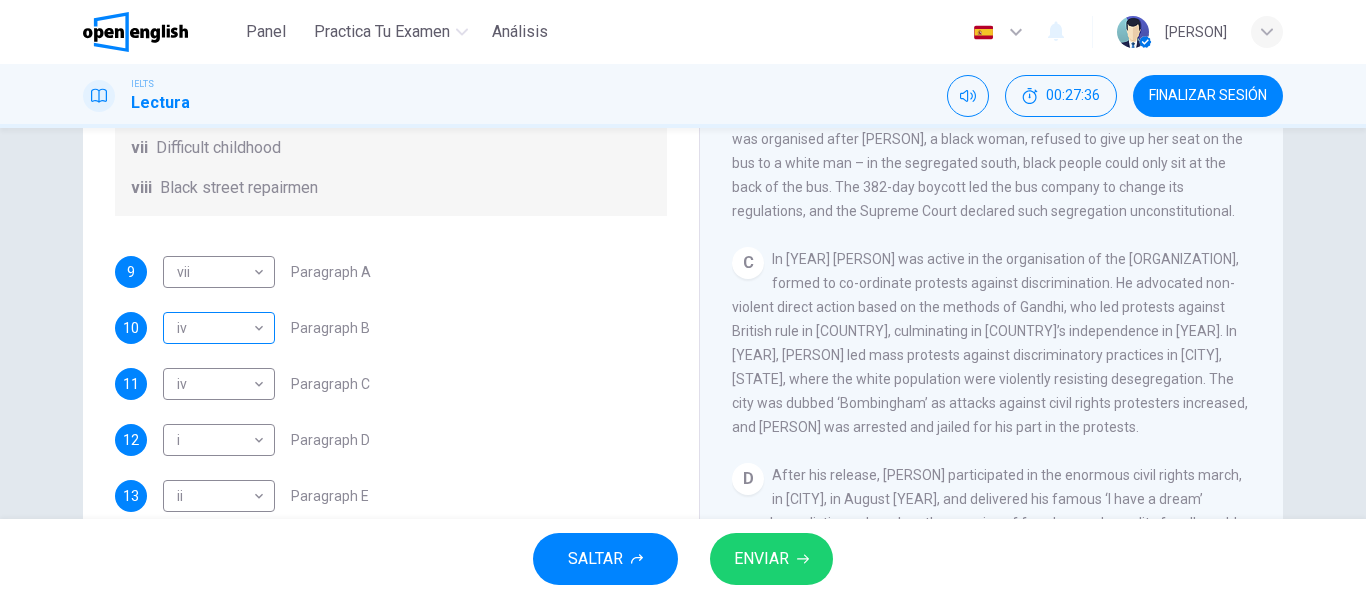 click on "This site uses cookies, as explained in our Privacy Policy. If you agree to the use of cookies, please click the Accept button and continue to browse our site. Privacy Policy Accept This site uses cookies, as explained in our Privacy Policy. If you agree to the use of cookies, please click the Accept button and continue to browse our site. Privacy Policy Accept Panel Practica tu examen Análisis Español ** [PERSON] B. IELTS Lectura 00:27:36 FINALIZAR SESIÓN Preguntas 9 - 14 The Reading Passage has 6 paragraphs. Choose the correct heading for each paragraph A – F , from the list of headings. Write the correct number, i – viii , in the spaces below. List of Headings i The memorable speech ii Unhappy about violence iii A tragic incident iv Protests and action v The background of an iconic man vi Making his mark internationally vii Difficult childhood viii Black street repairmen 9 vii *** Paragraph A 10 iv ** Paragraph B 11 iv ** Paragraph C 12 i * Paragraph D 13 ii **" at bounding box center (683, 299) 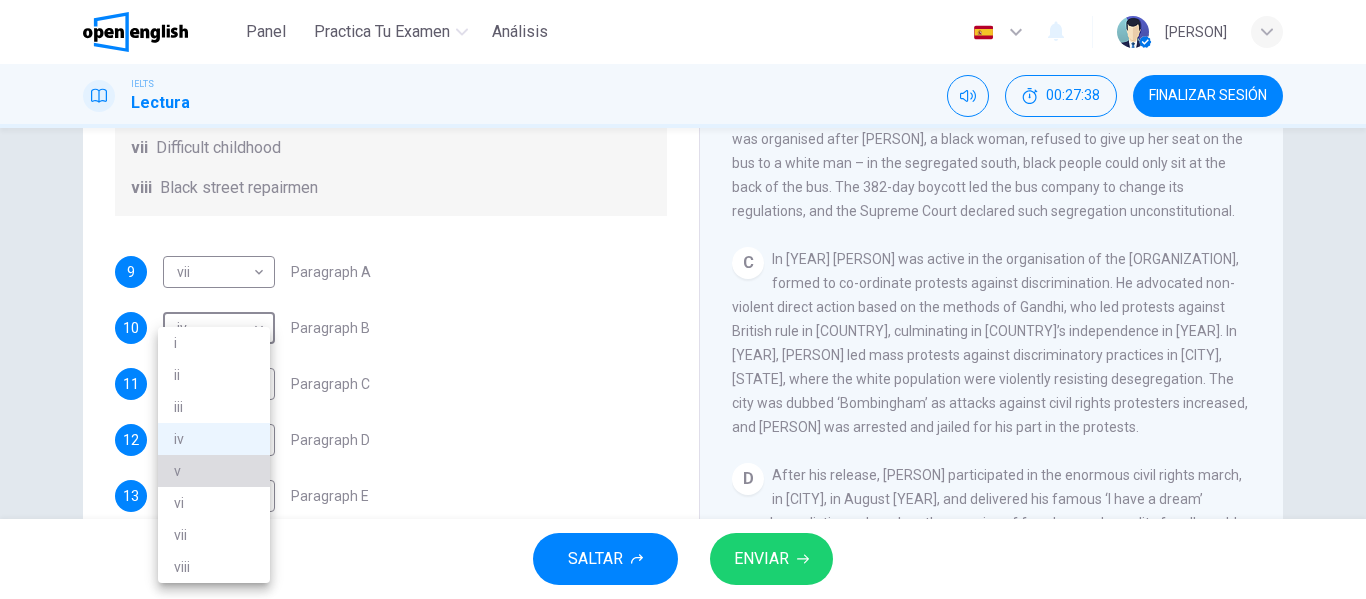 click on "v" at bounding box center [214, 471] 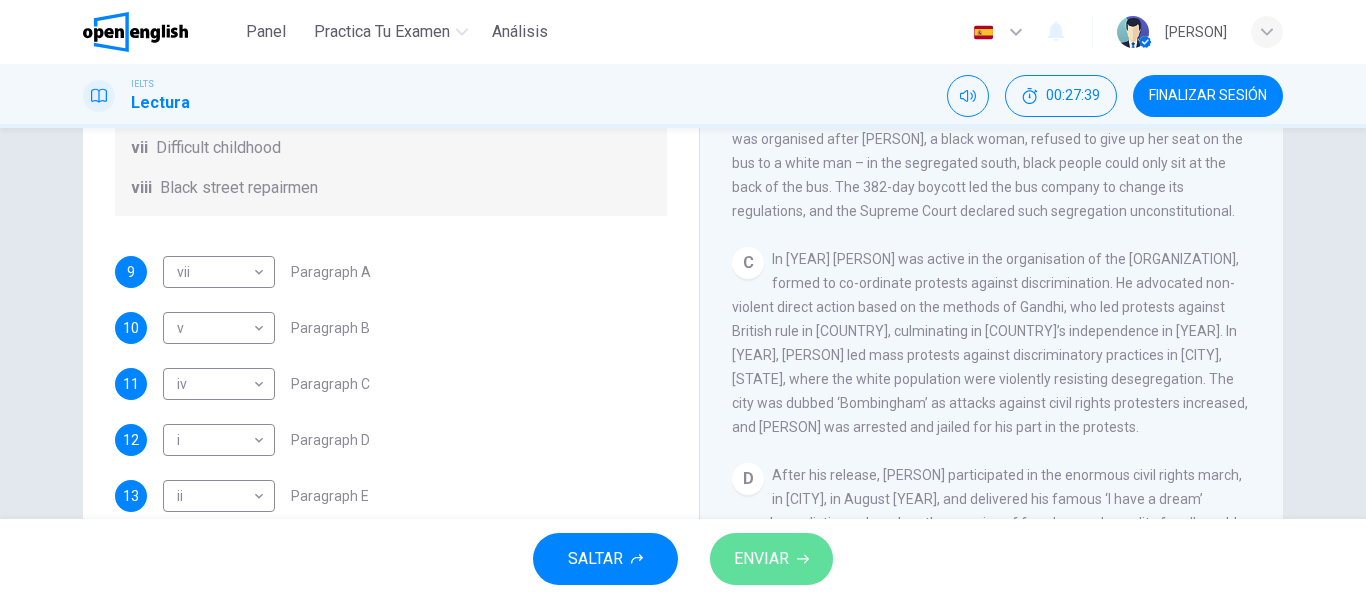 click on "ENVIAR" at bounding box center [761, 559] 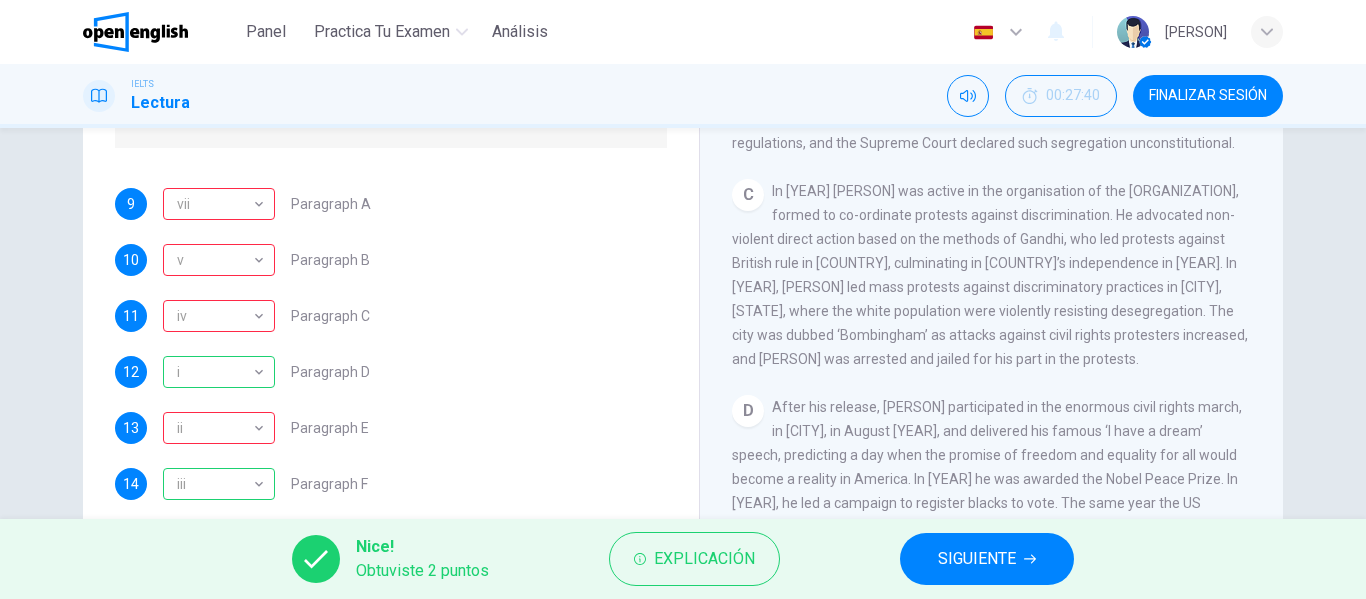 scroll, scrollTop: 304, scrollLeft: 0, axis: vertical 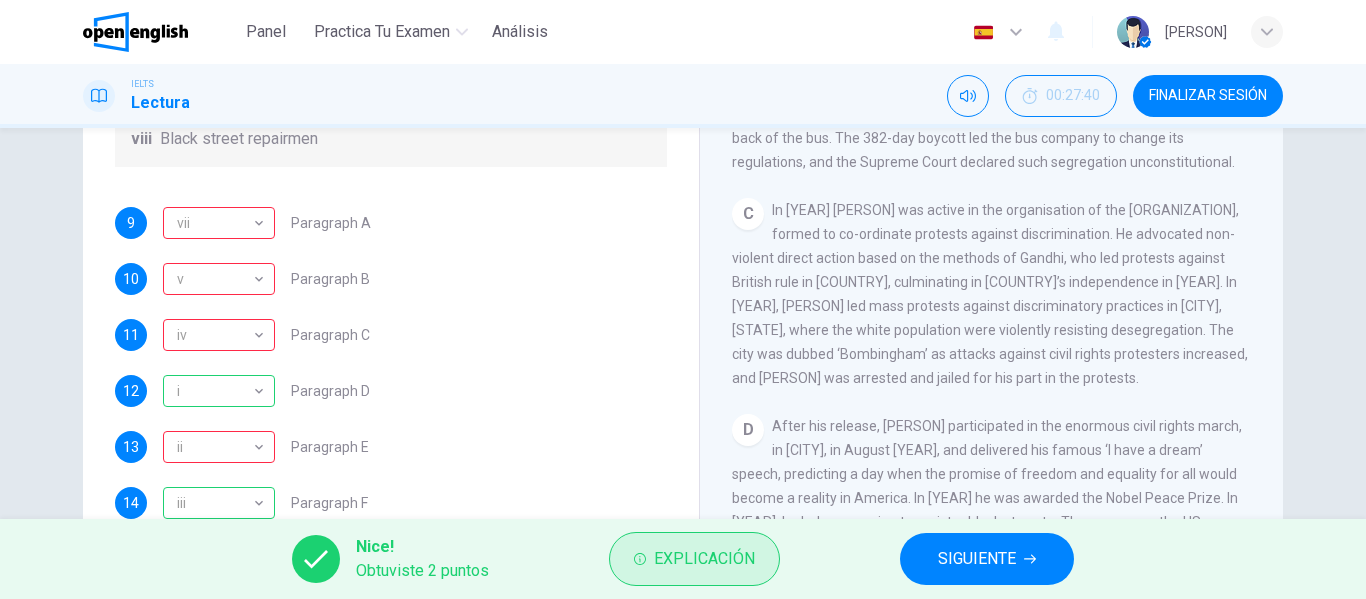 click on "Explicación" at bounding box center (704, 559) 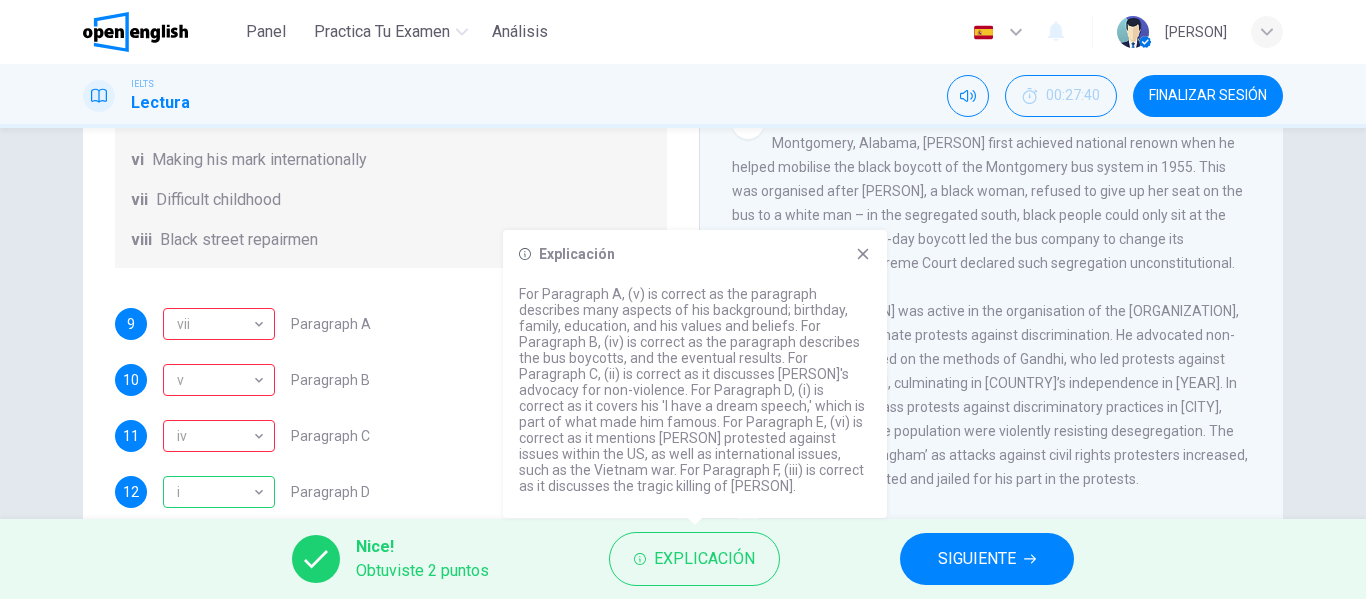 scroll, scrollTop: 215, scrollLeft: 0, axis: vertical 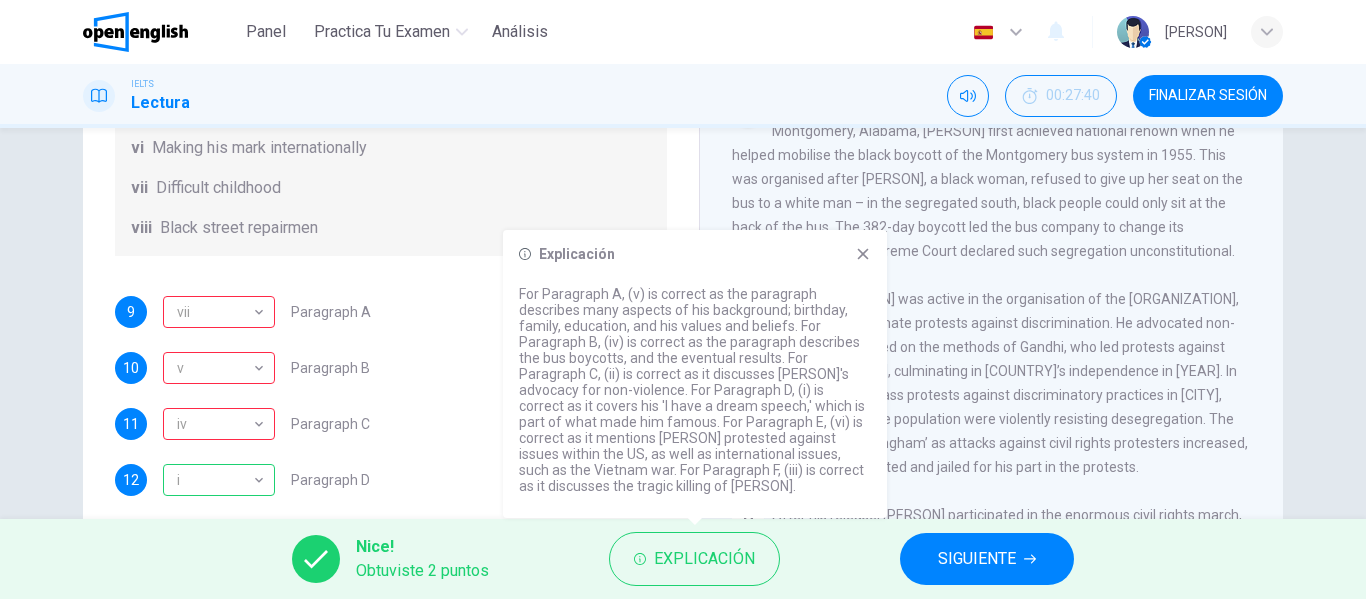 drag, startPoint x: 1354, startPoint y: 344, endPoint x: 1354, endPoint y: 355, distance: 11 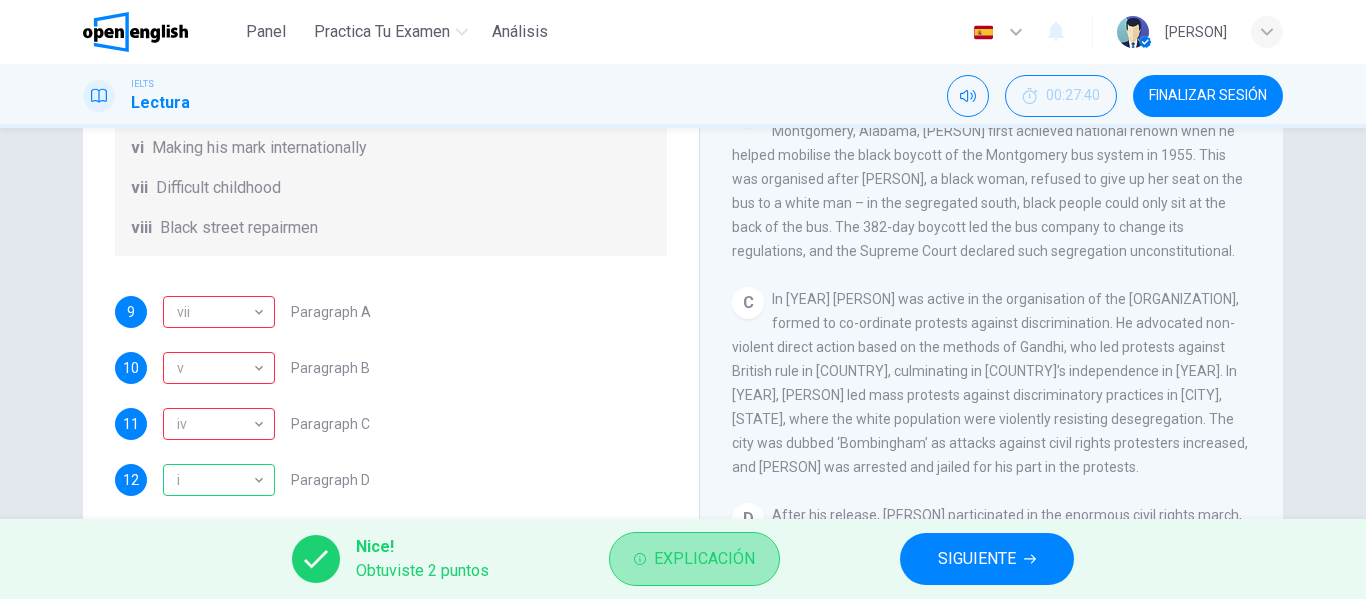 click on "Explicación" at bounding box center (704, 559) 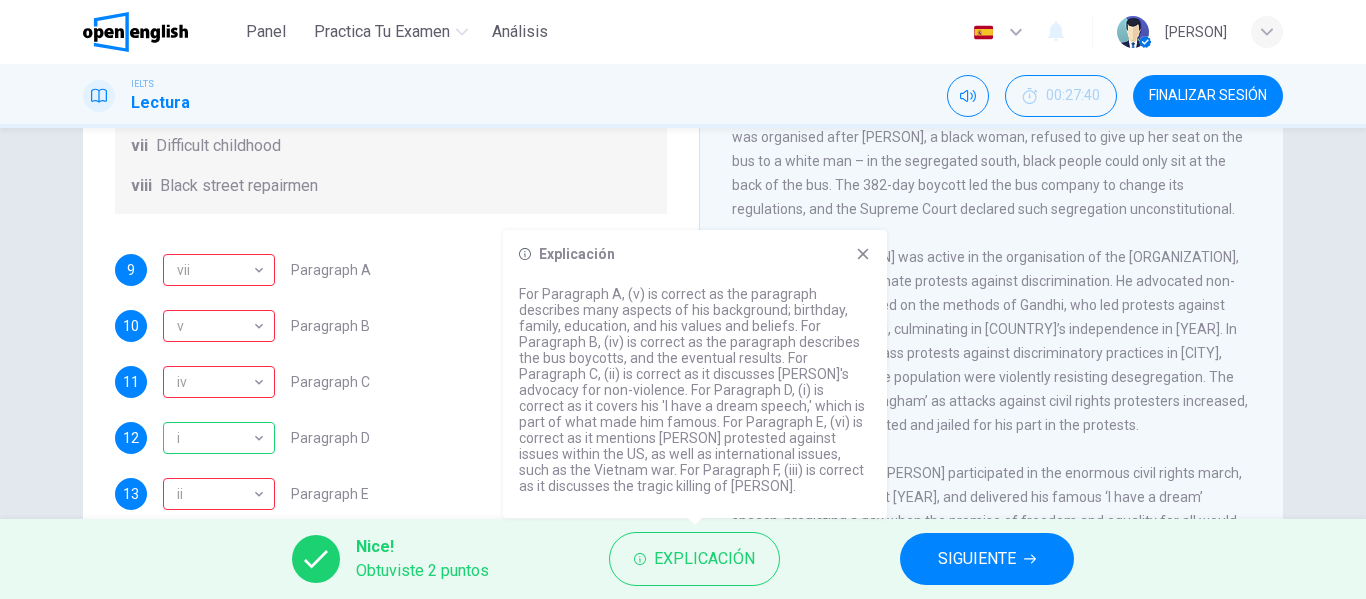 scroll, scrollTop: 260, scrollLeft: 0, axis: vertical 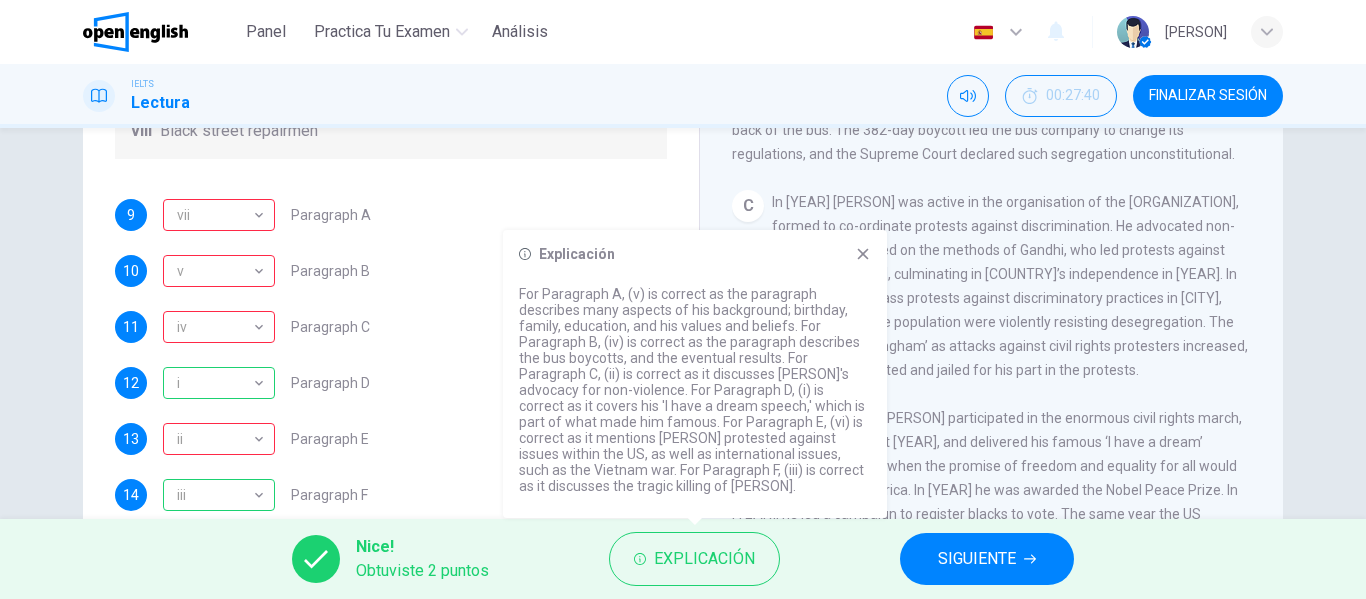 drag, startPoint x: 1350, startPoint y: 339, endPoint x: 1365, endPoint y: 293, distance: 48.38388 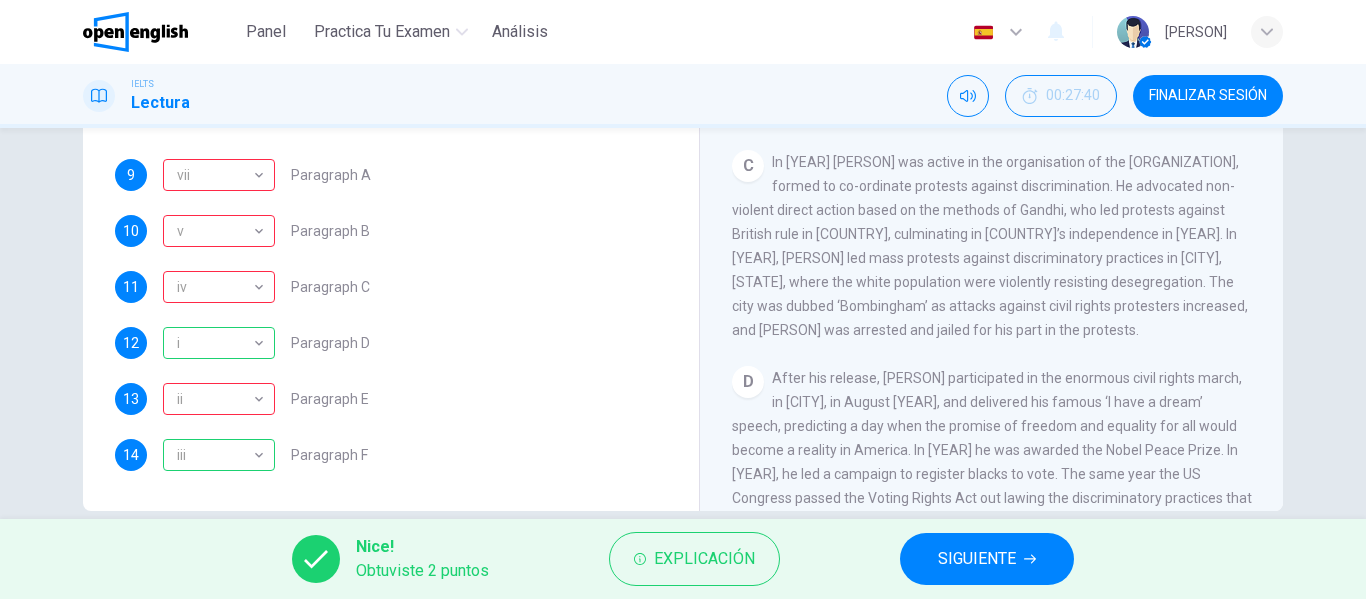 scroll, scrollTop: 357, scrollLeft: 0, axis: vertical 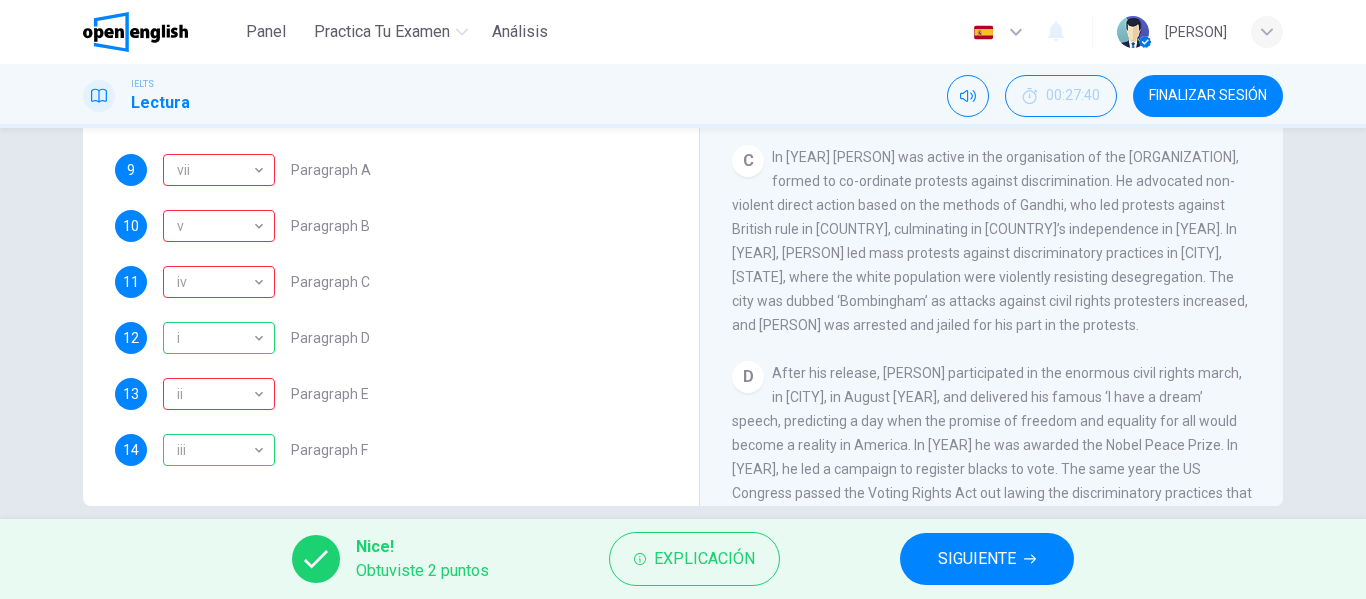 click on "SIGUIENTE" at bounding box center (977, 559) 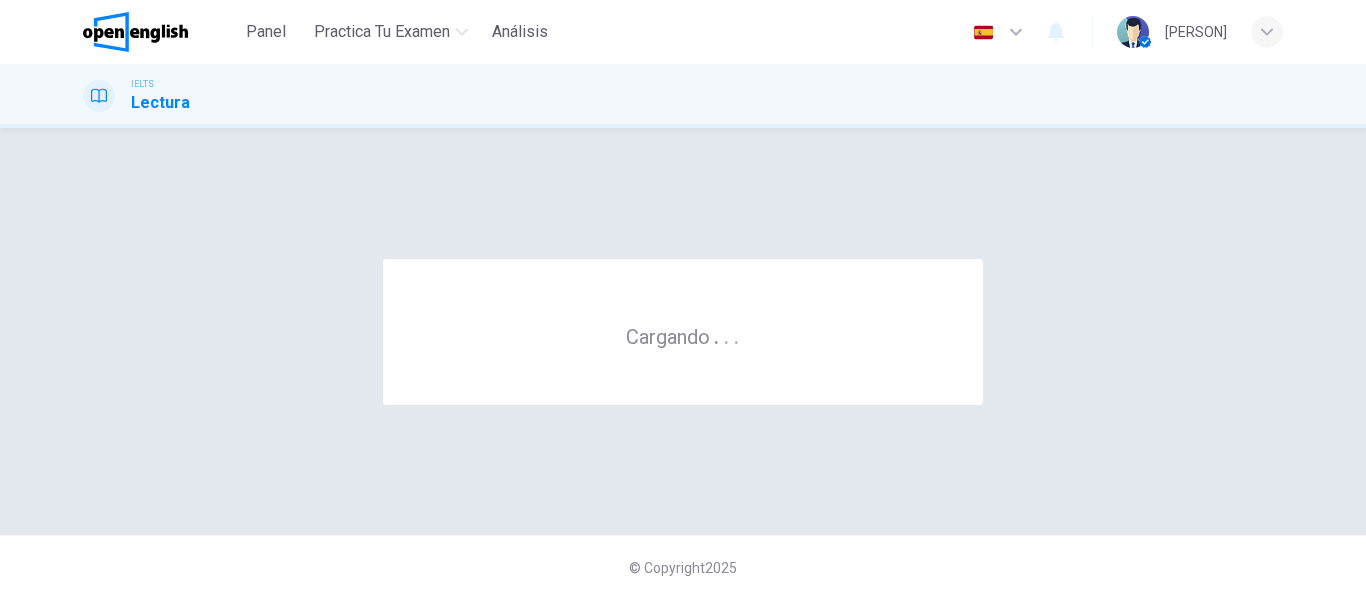scroll, scrollTop: 0, scrollLeft: 0, axis: both 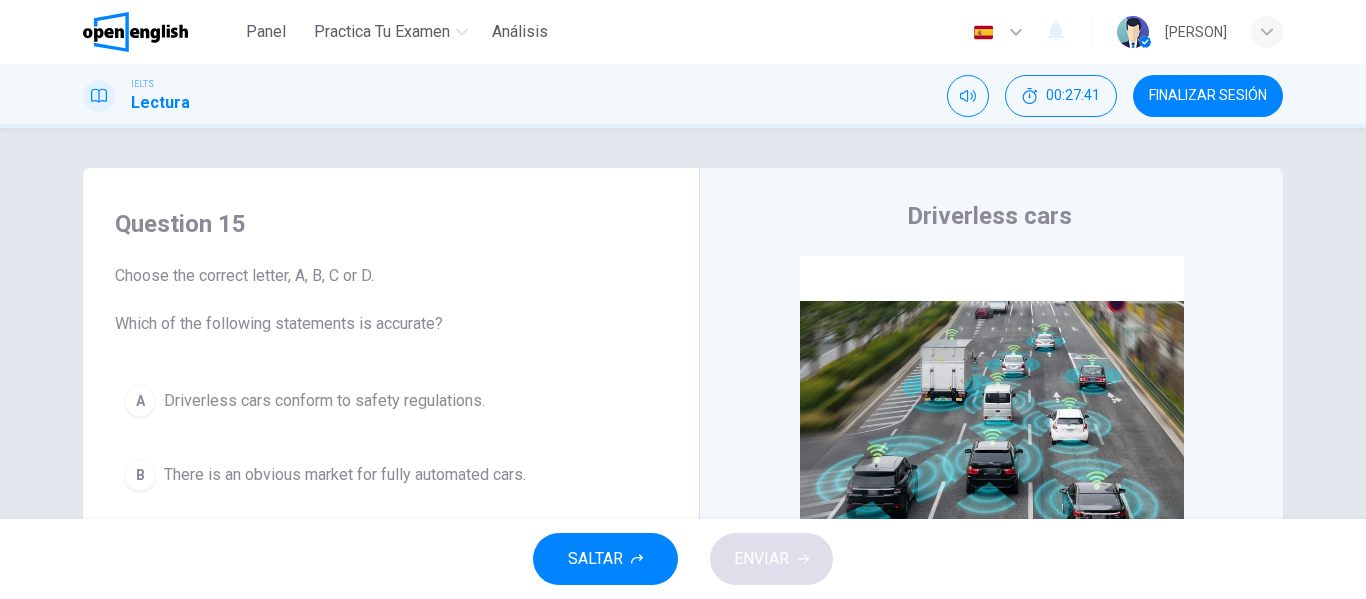 click on "FINALIZAR SESIÓN" at bounding box center (1208, 96) 